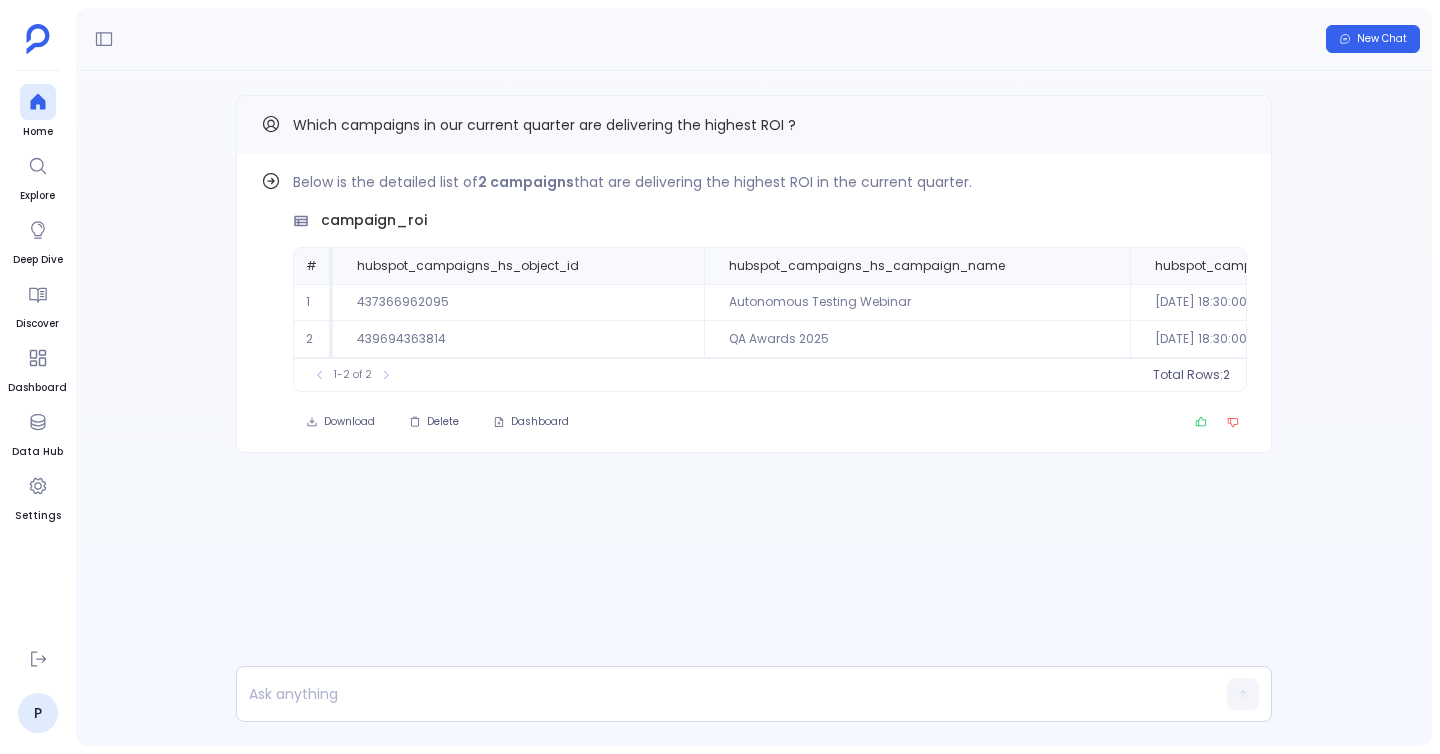 scroll, scrollTop: 0, scrollLeft: 0, axis: both 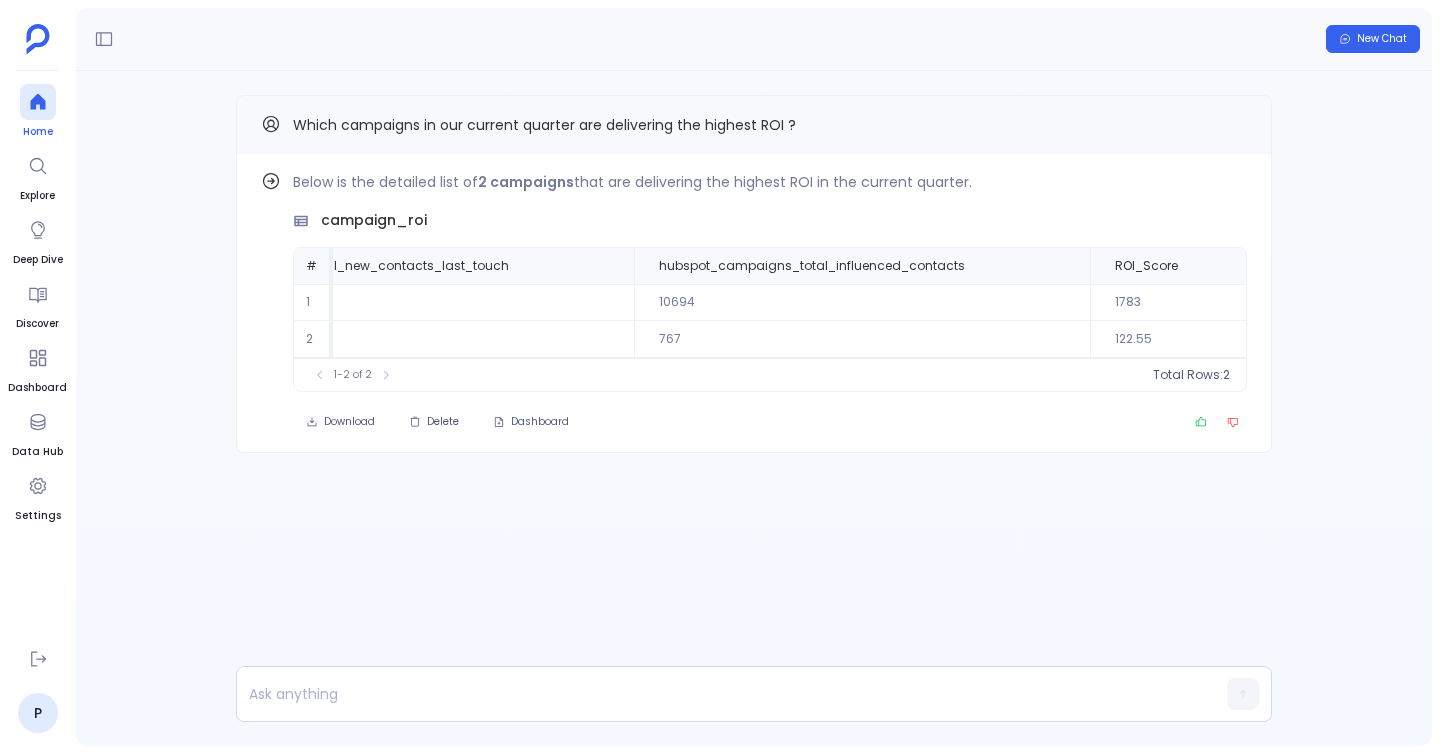 click on "Home" at bounding box center (38, 132) 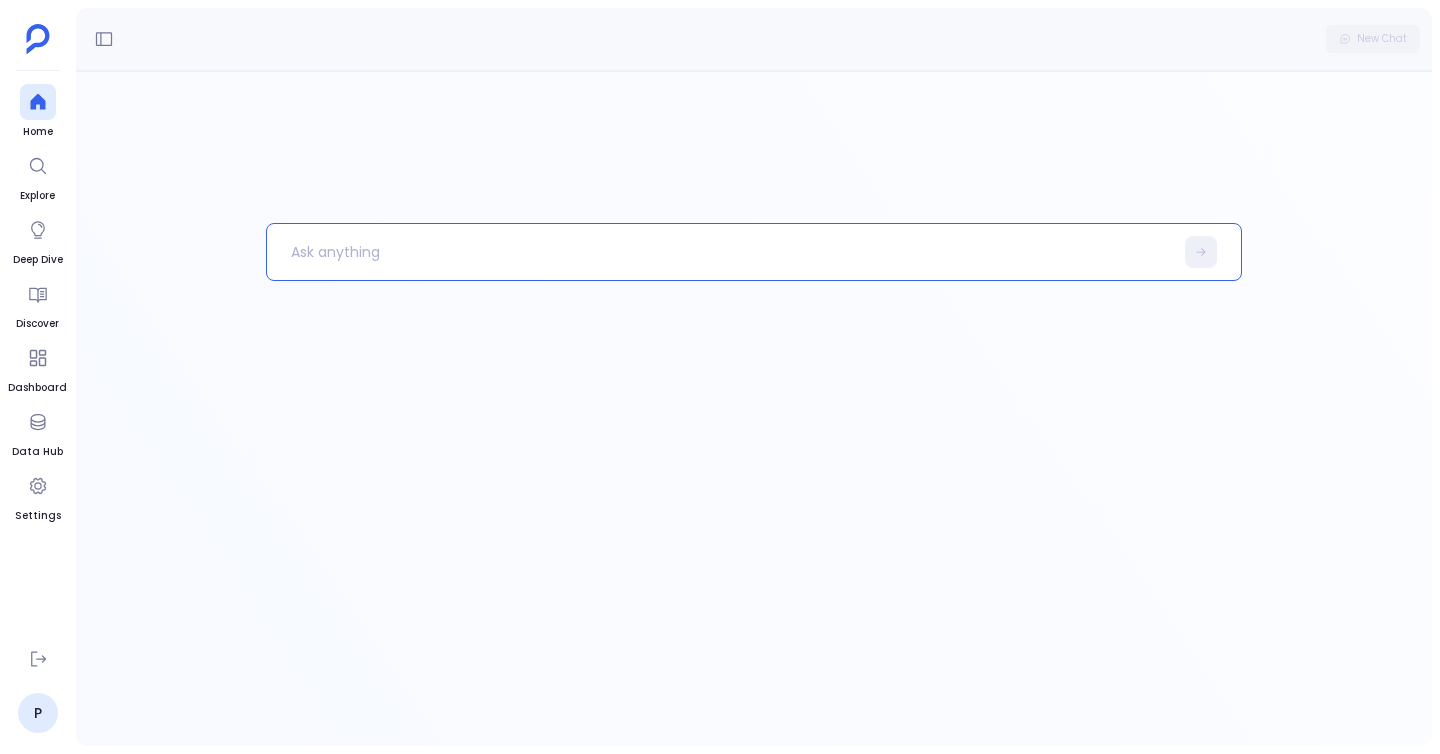 click at bounding box center (720, 252) 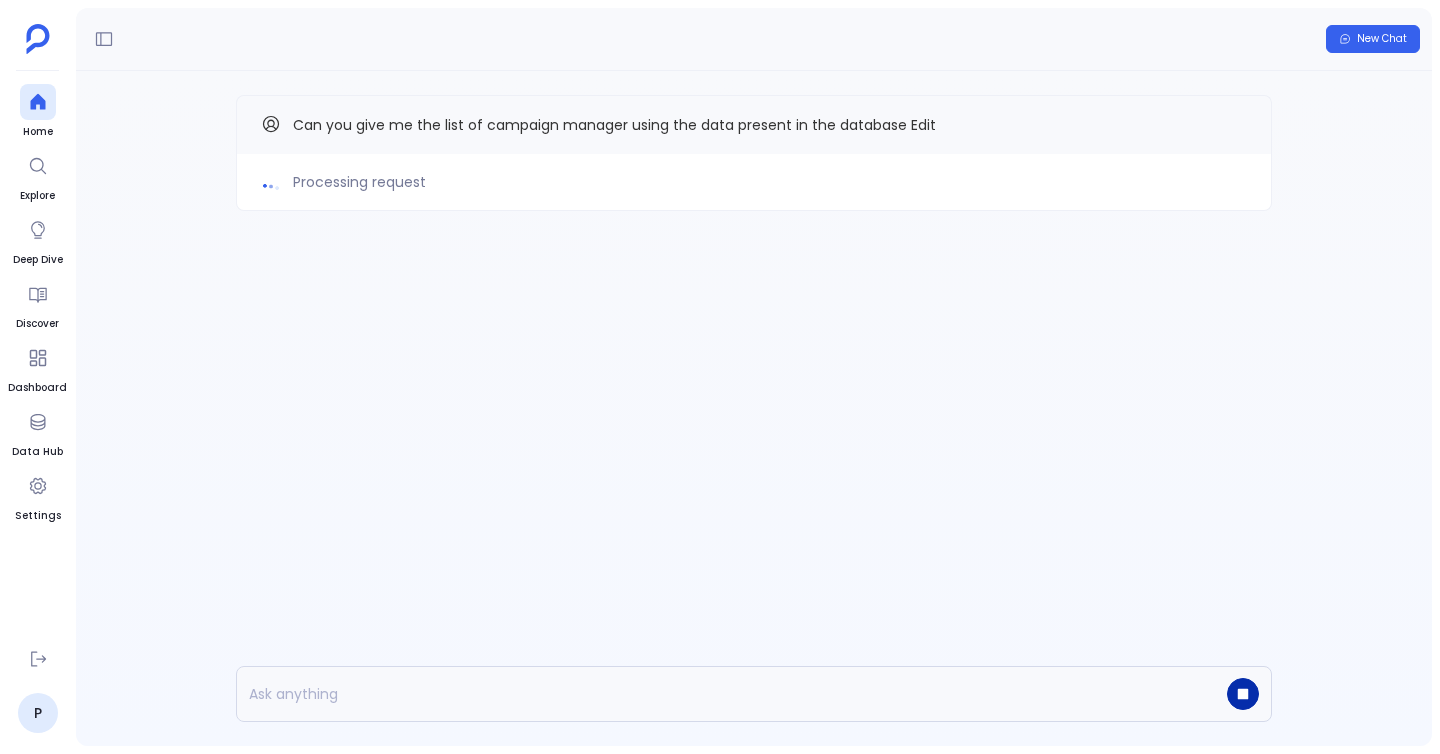 click 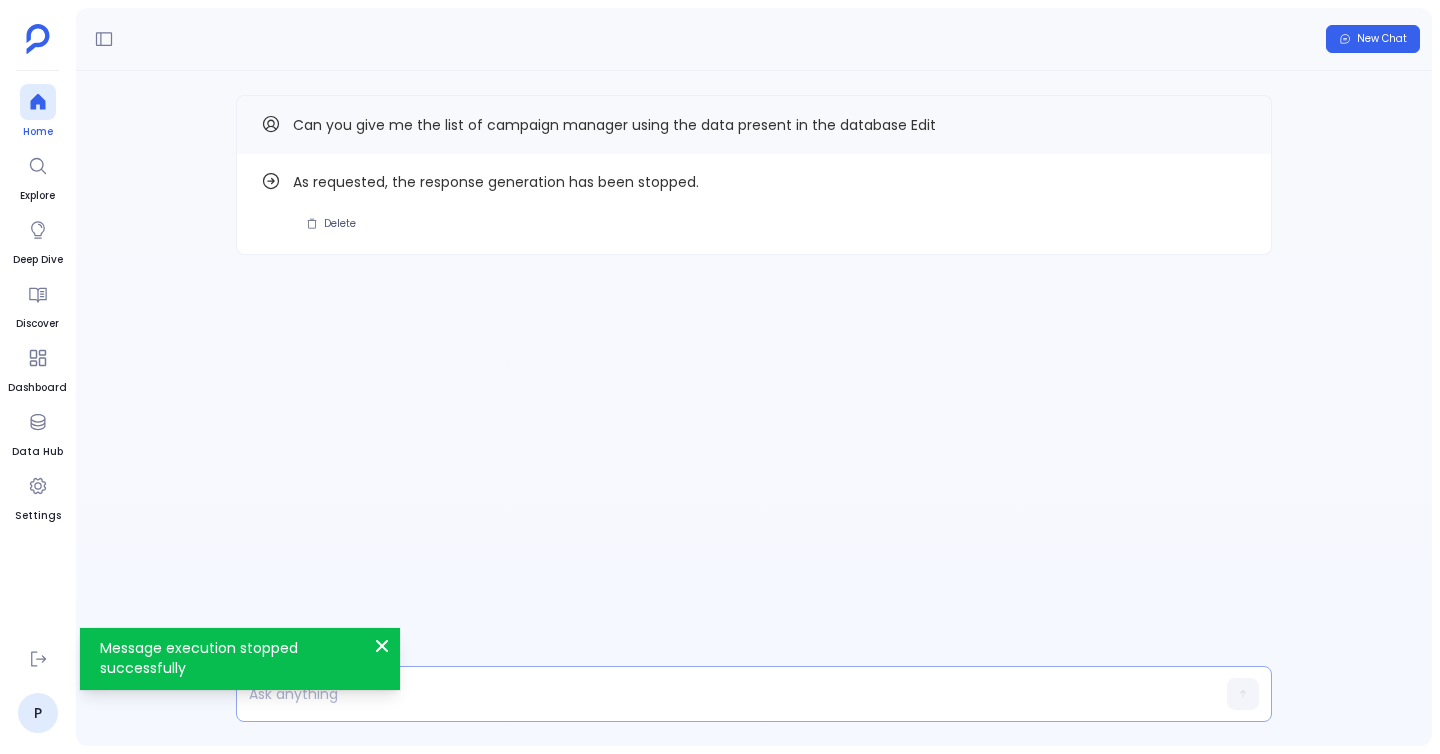 click at bounding box center (38, 102) 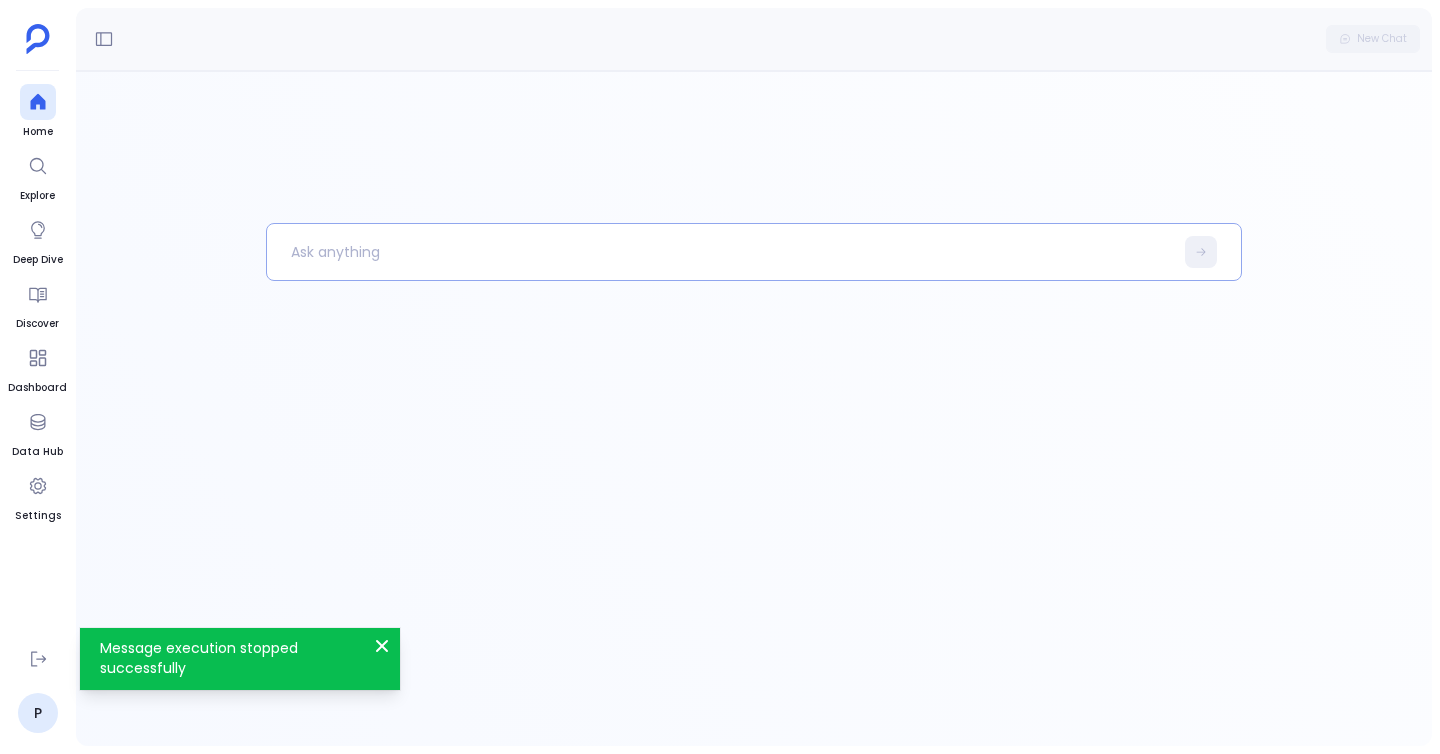 click at bounding box center [720, 252] 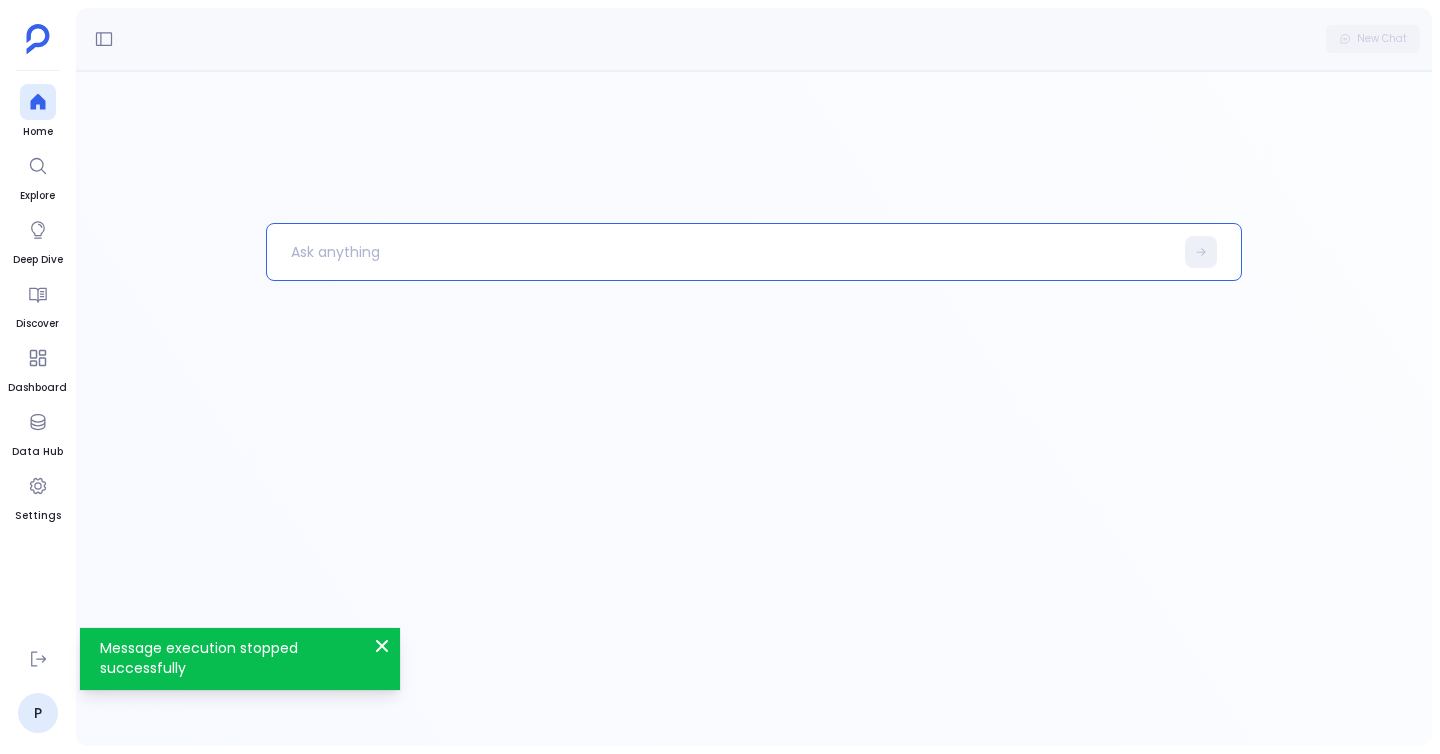 paste 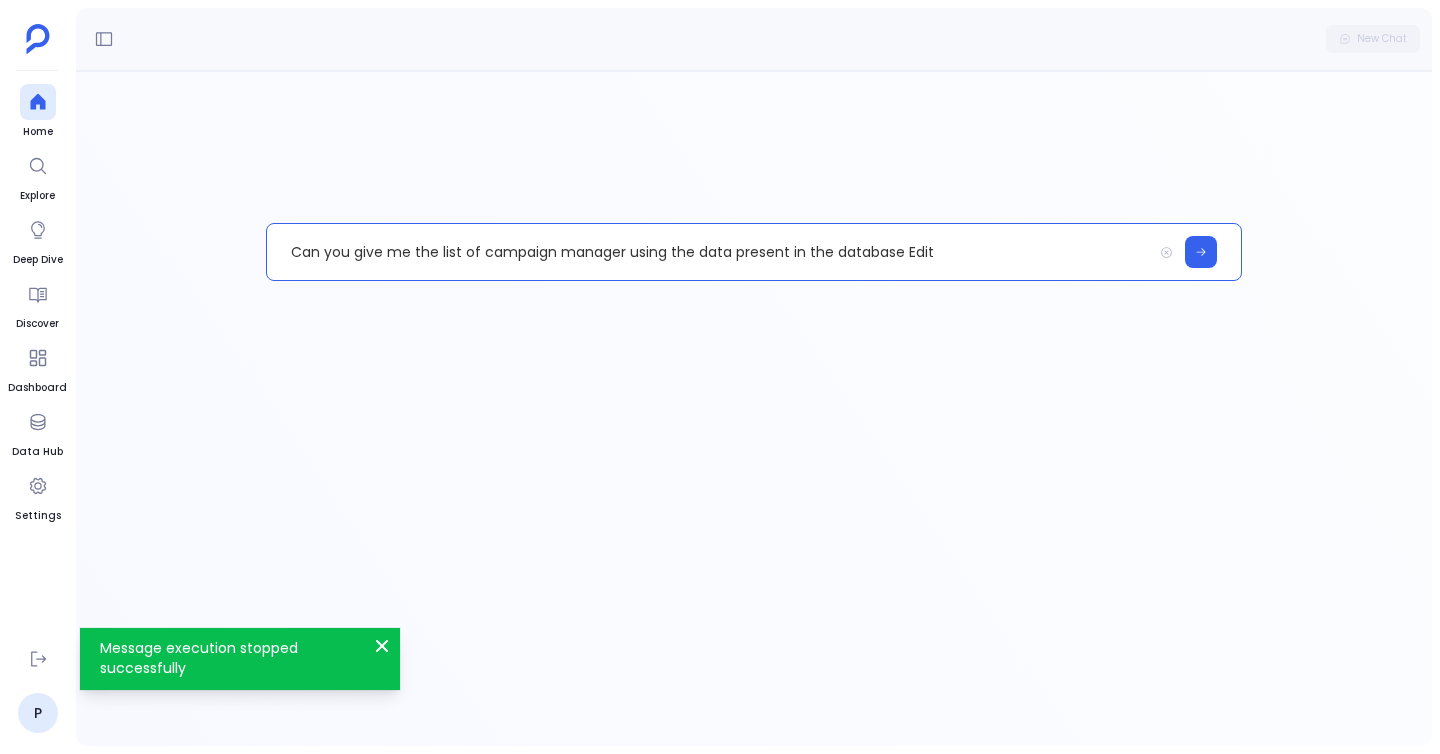 type 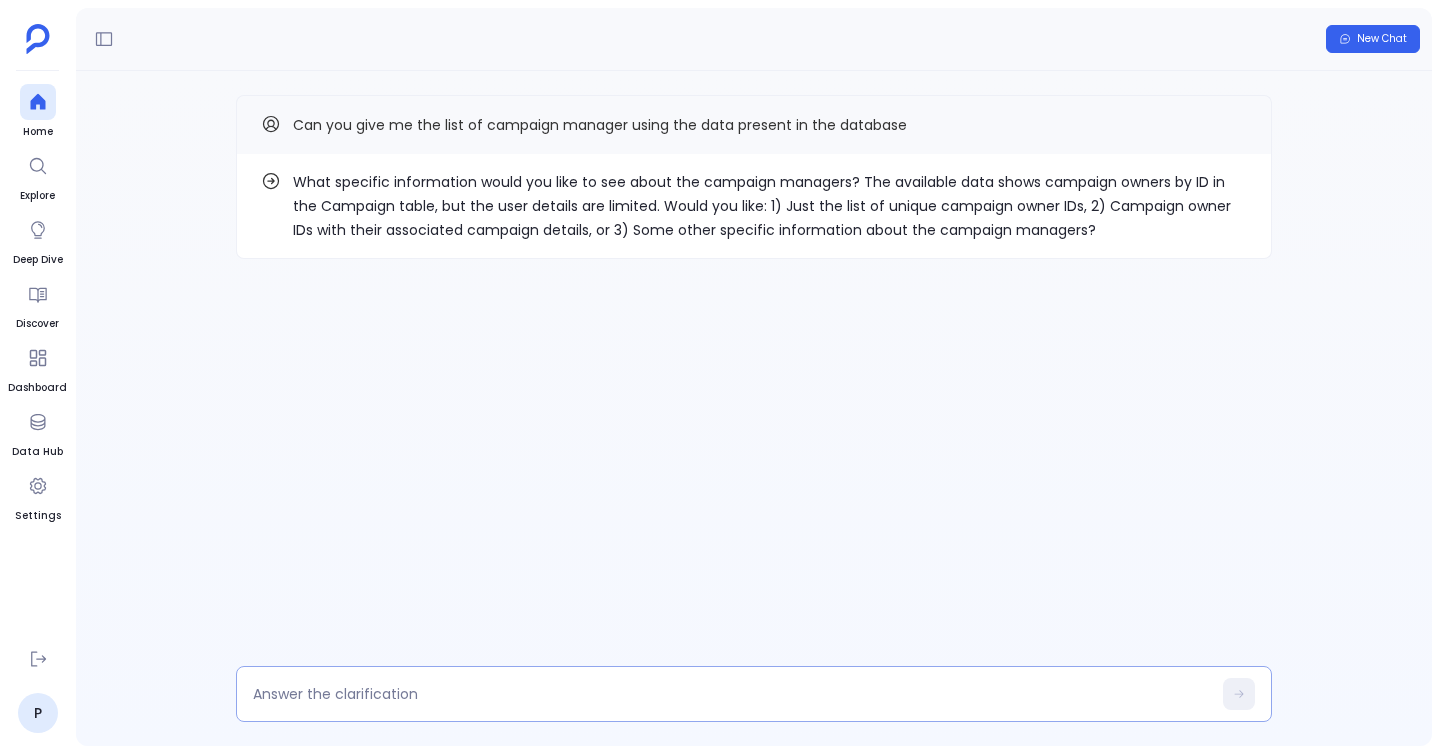 click at bounding box center [732, 694] 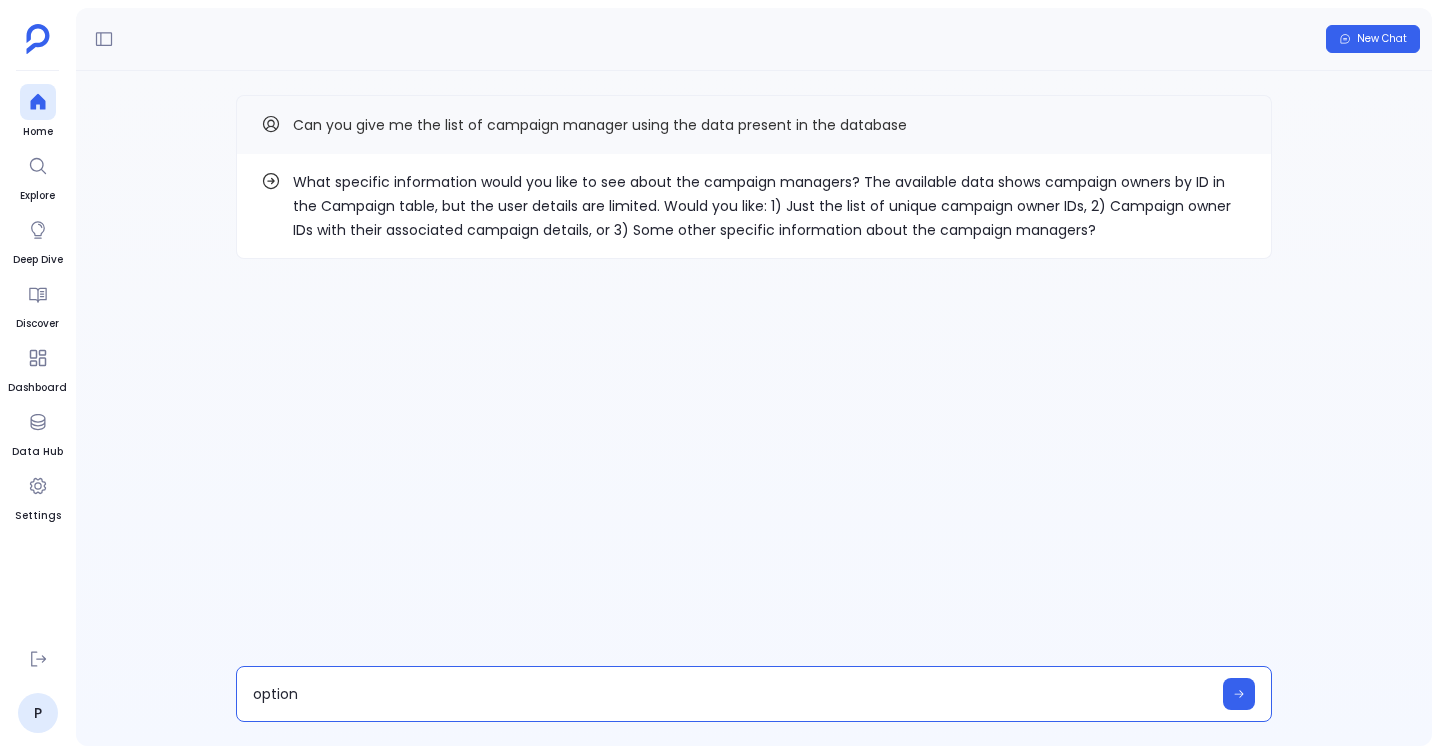 type on "option 2" 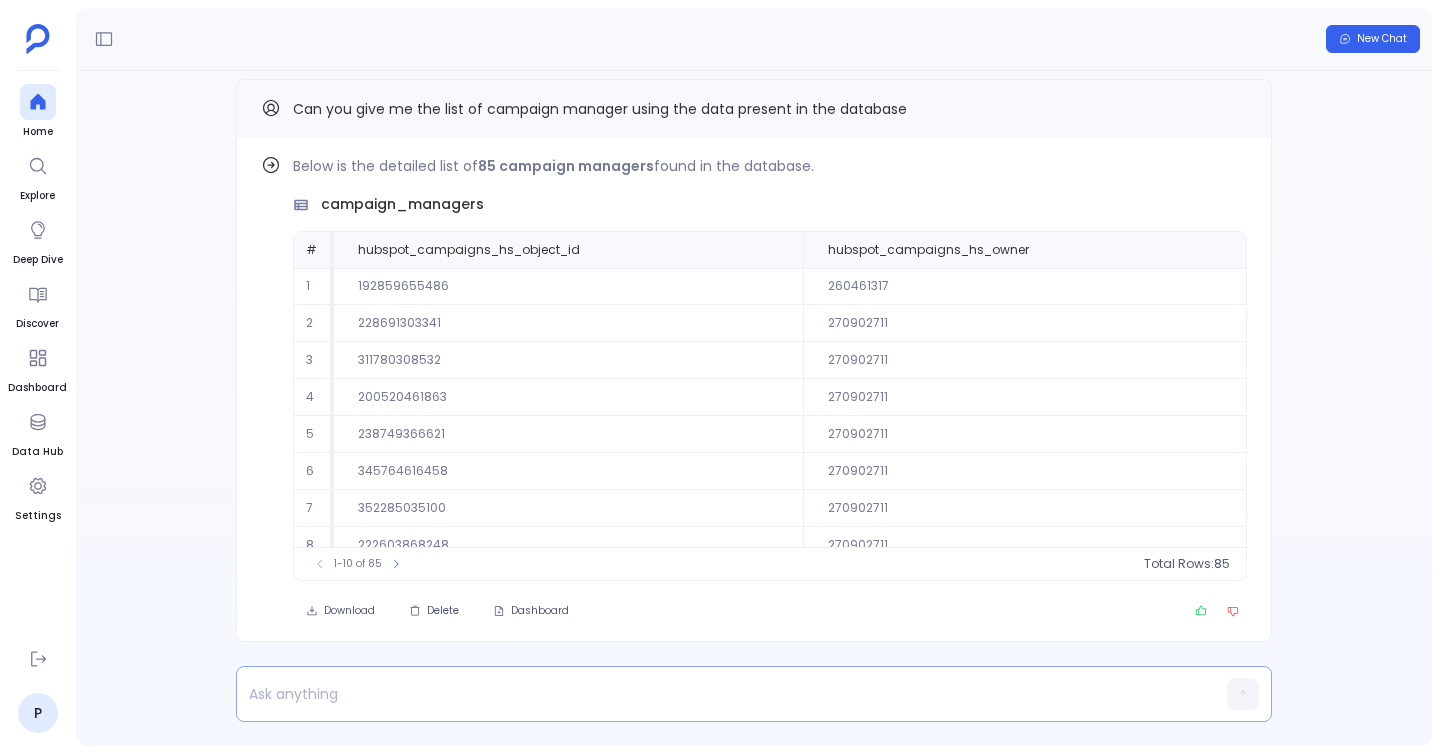 click at bounding box center [715, 694] 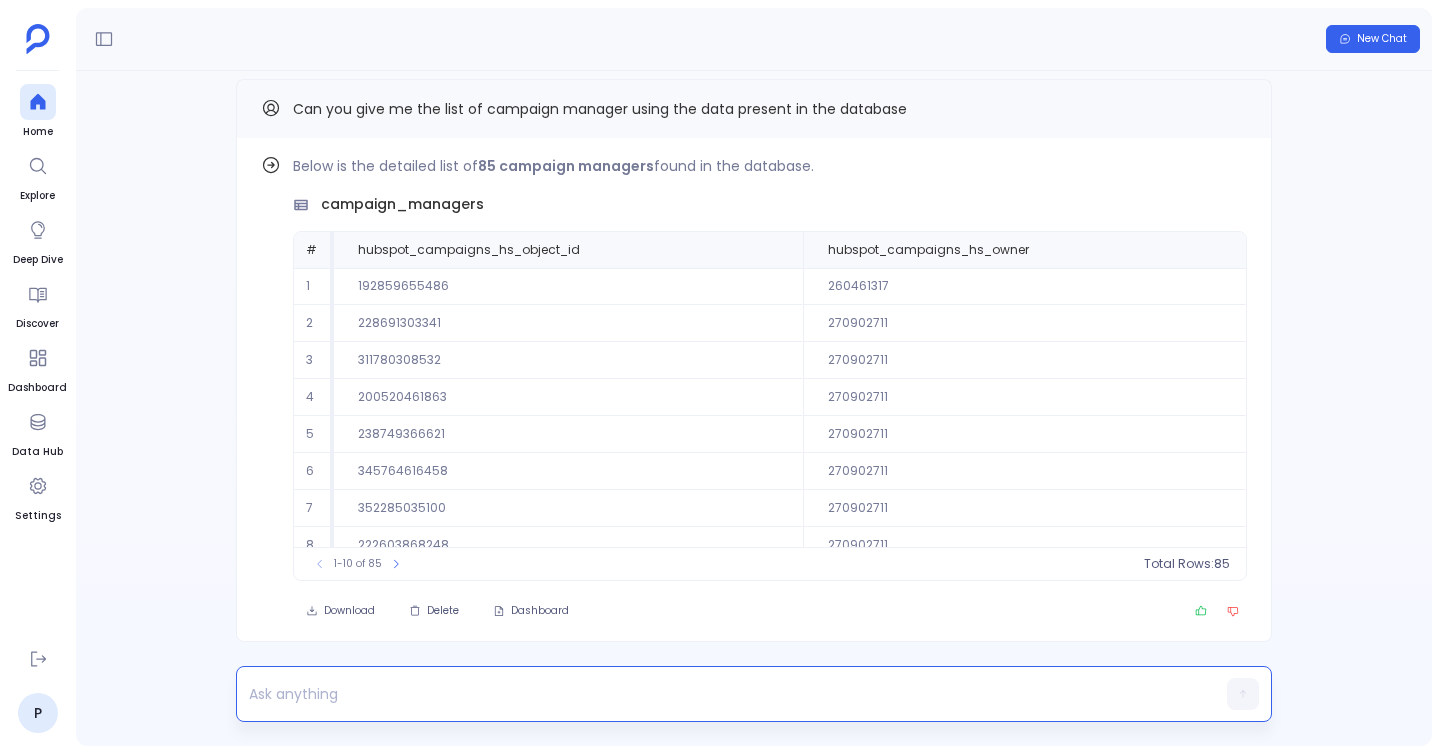 type 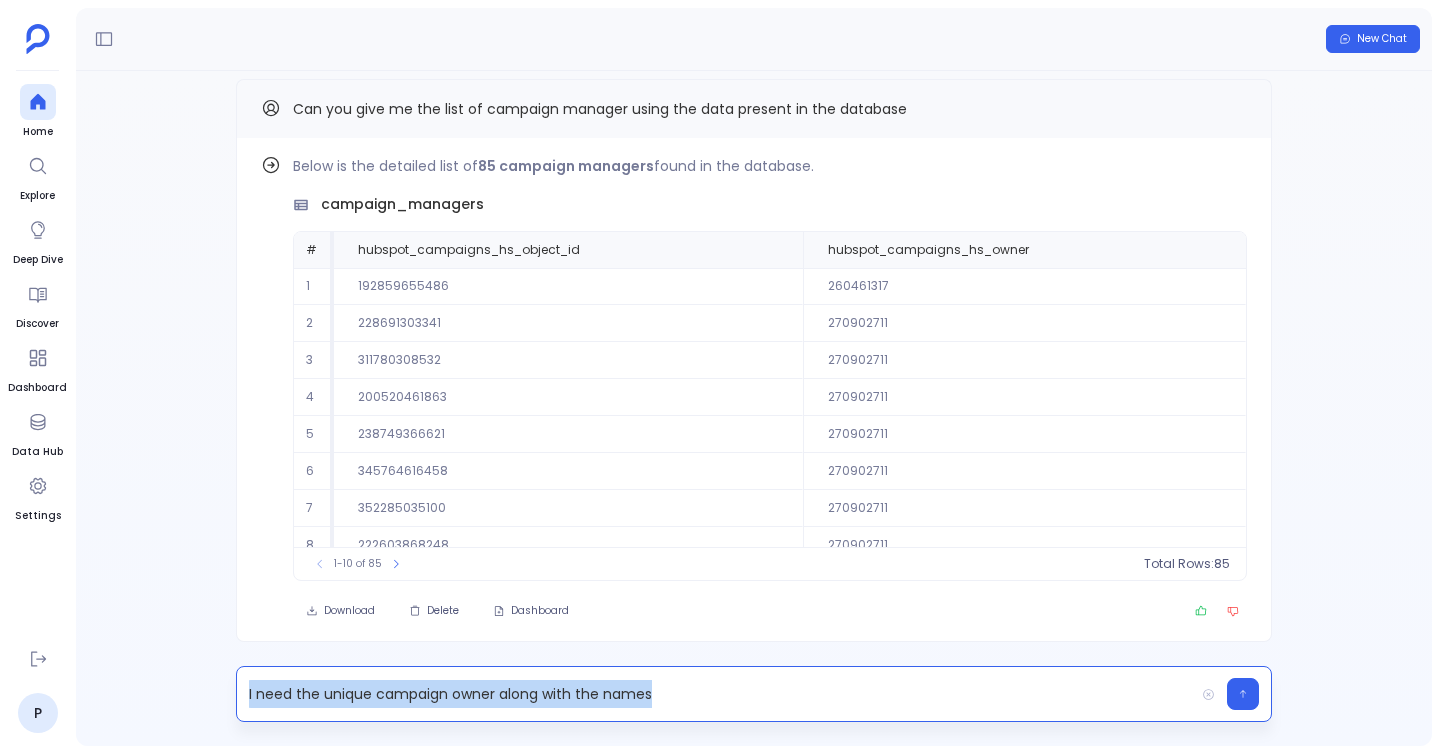 copy on "I need the unique campaign owner along with the names" 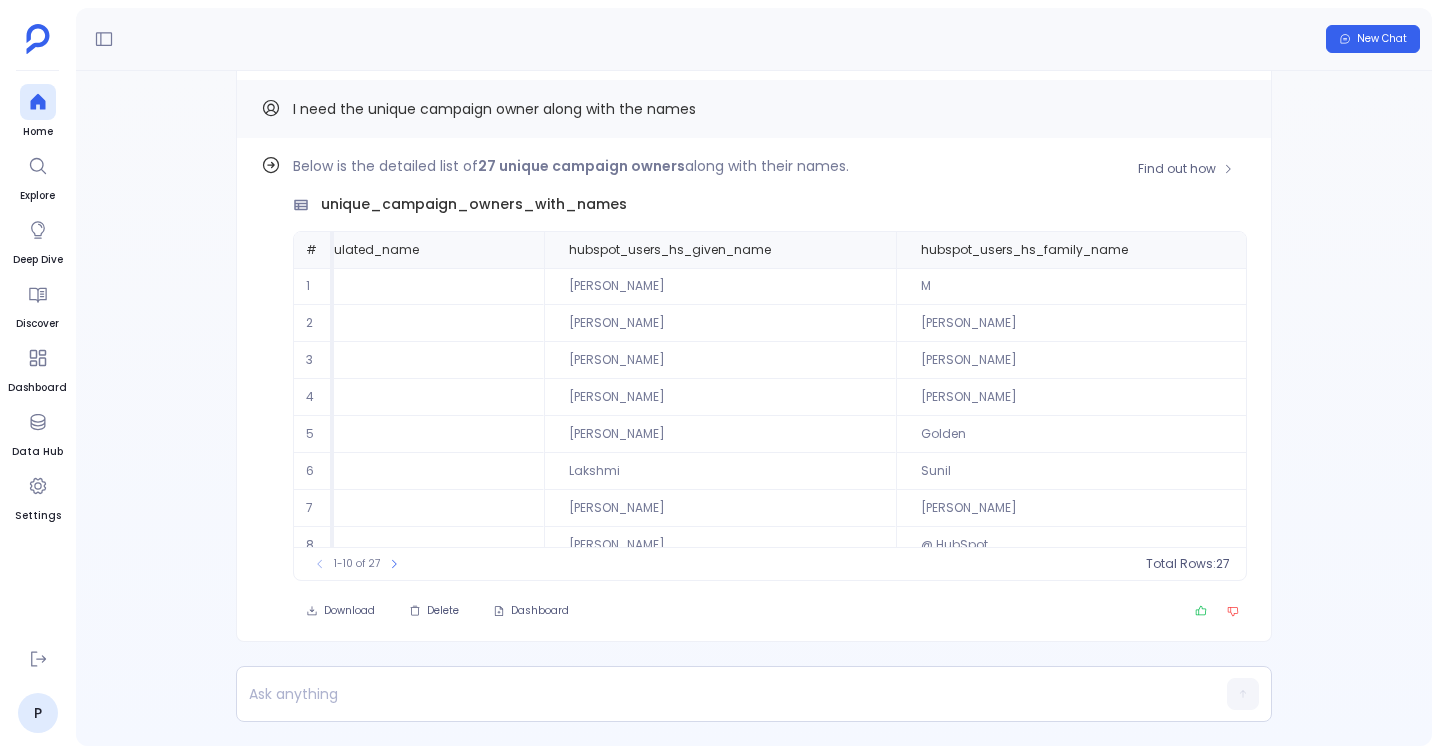 scroll, scrollTop: 0, scrollLeft: 0, axis: both 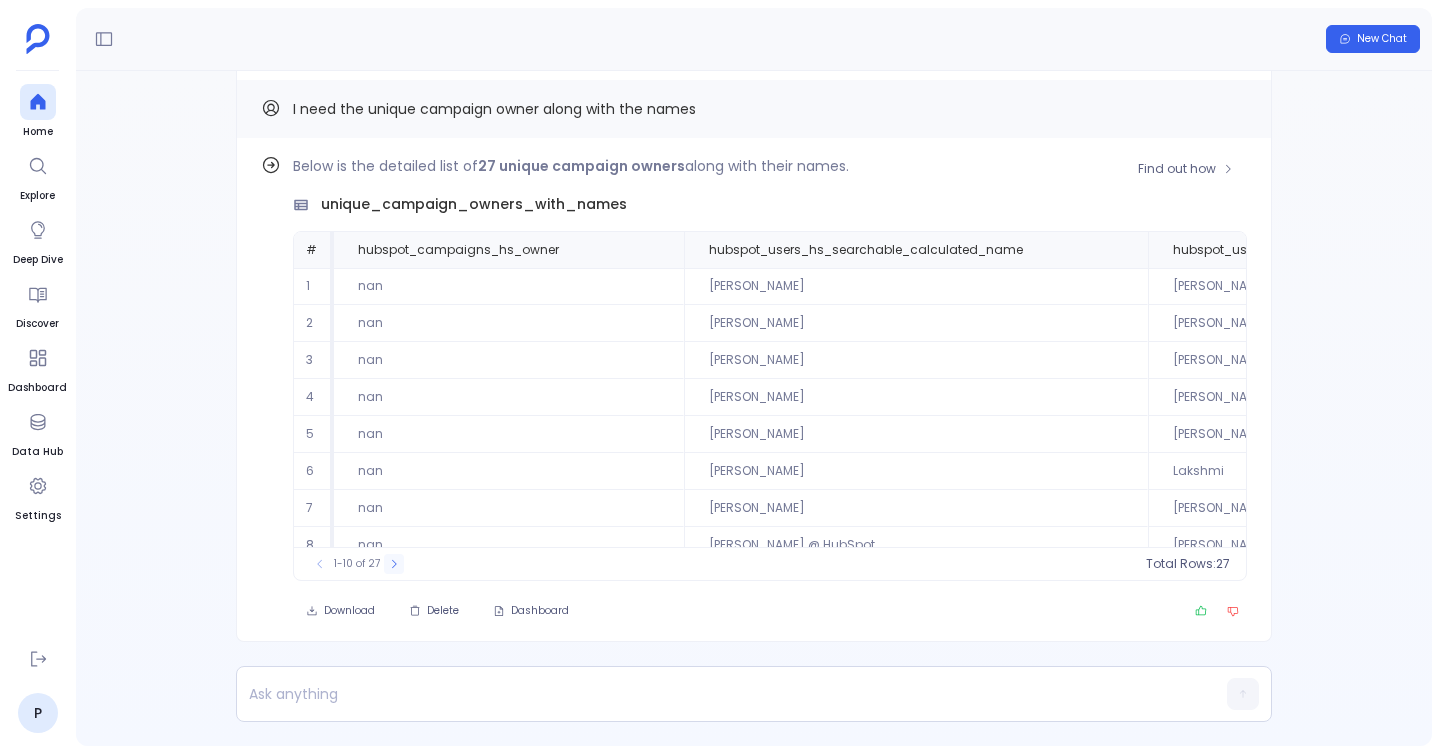 click at bounding box center [394, 564] 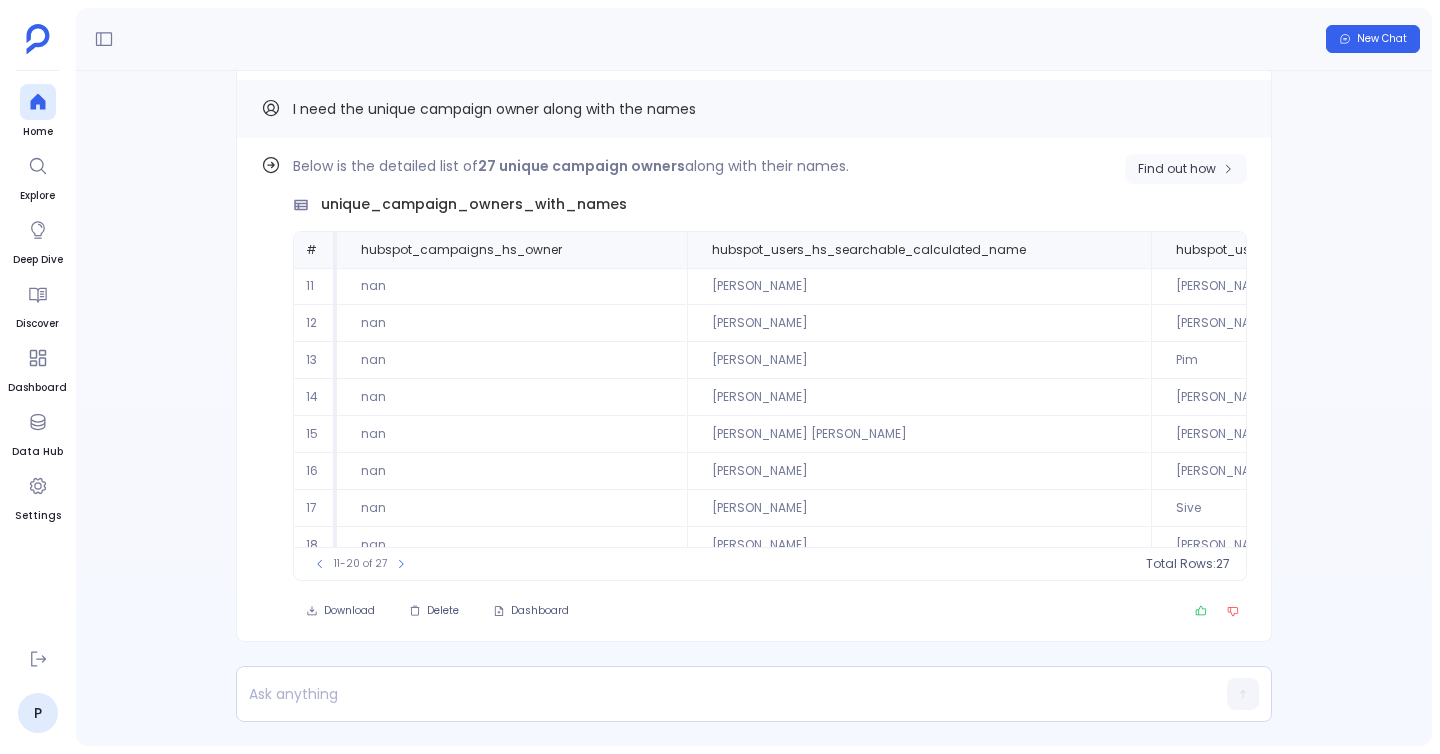 click on "Find out how" at bounding box center [1177, 169] 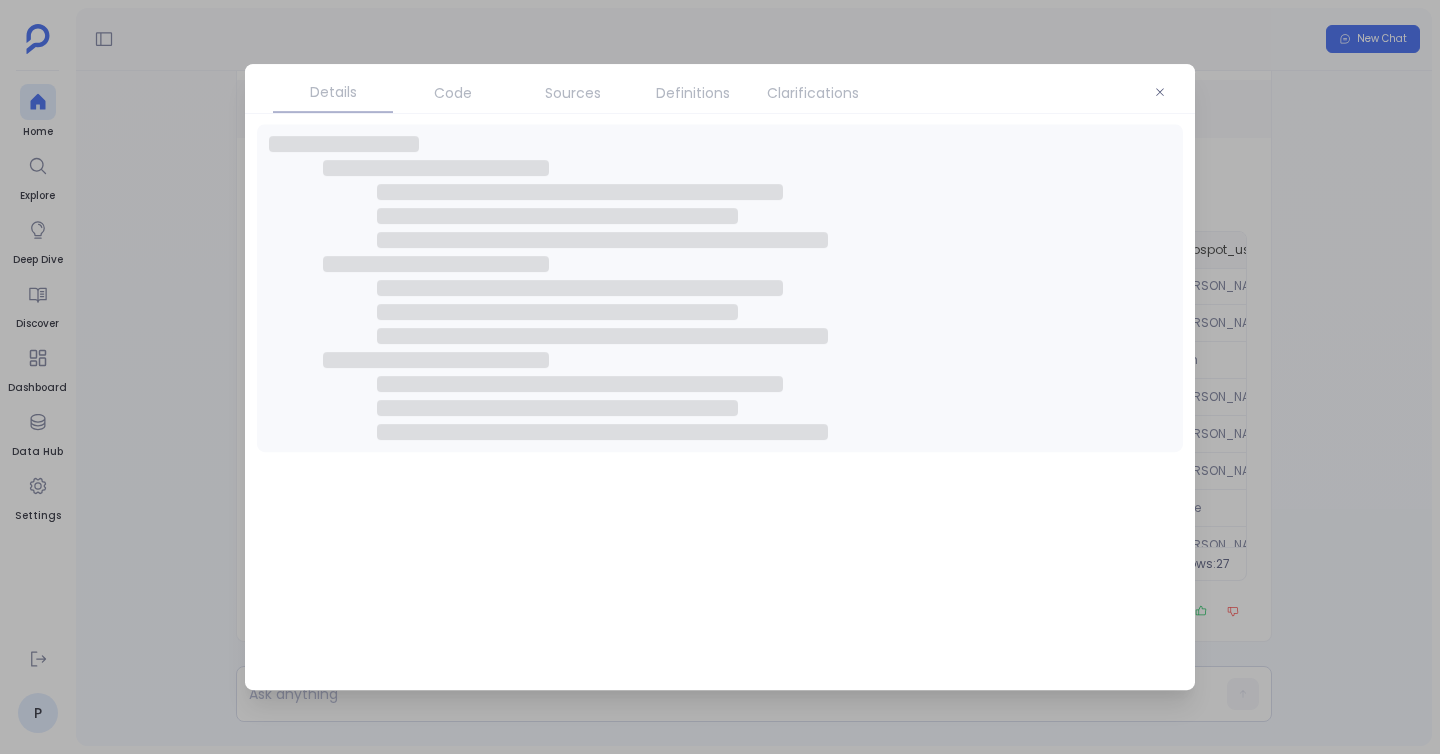 click on "Details Code Sources Definitions Clarifications" at bounding box center (720, 89) 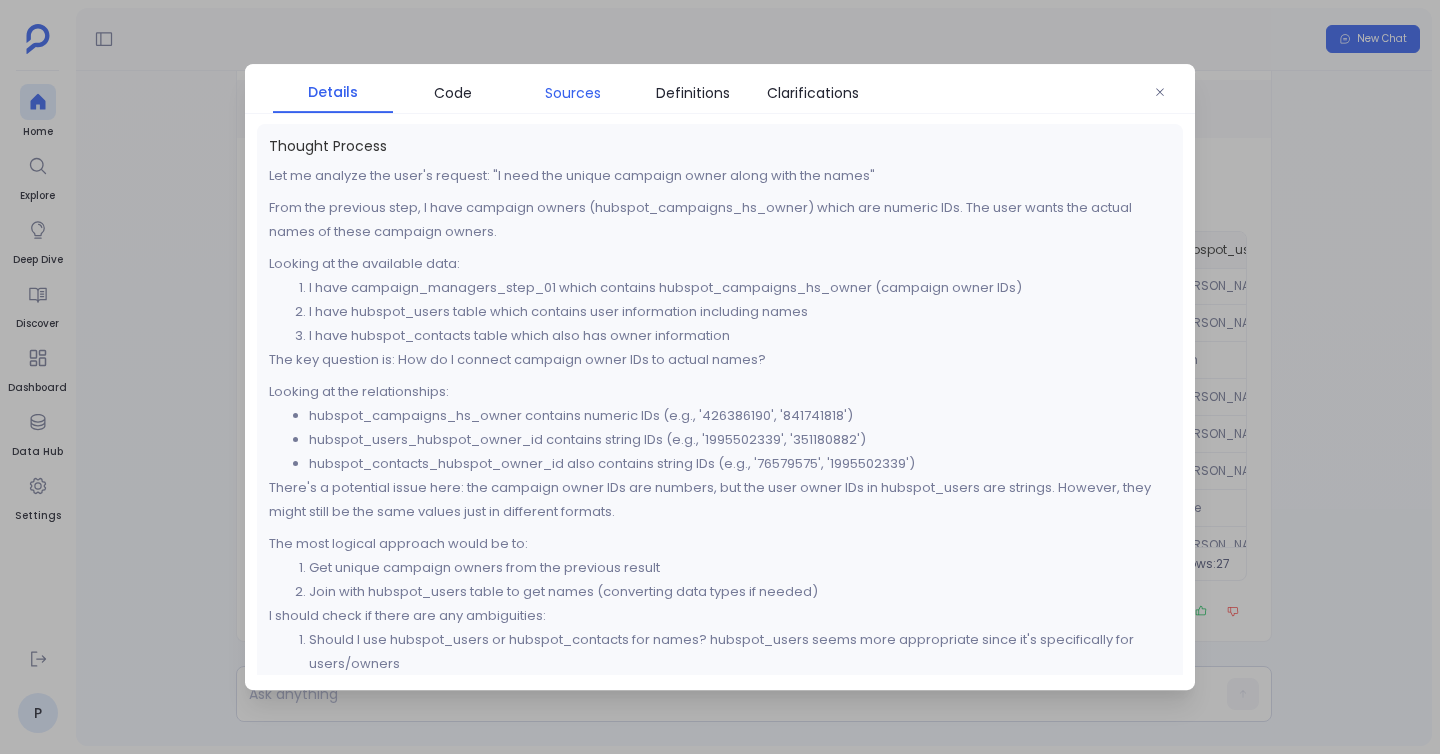 click on "Sources" at bounding box center [573, 93] 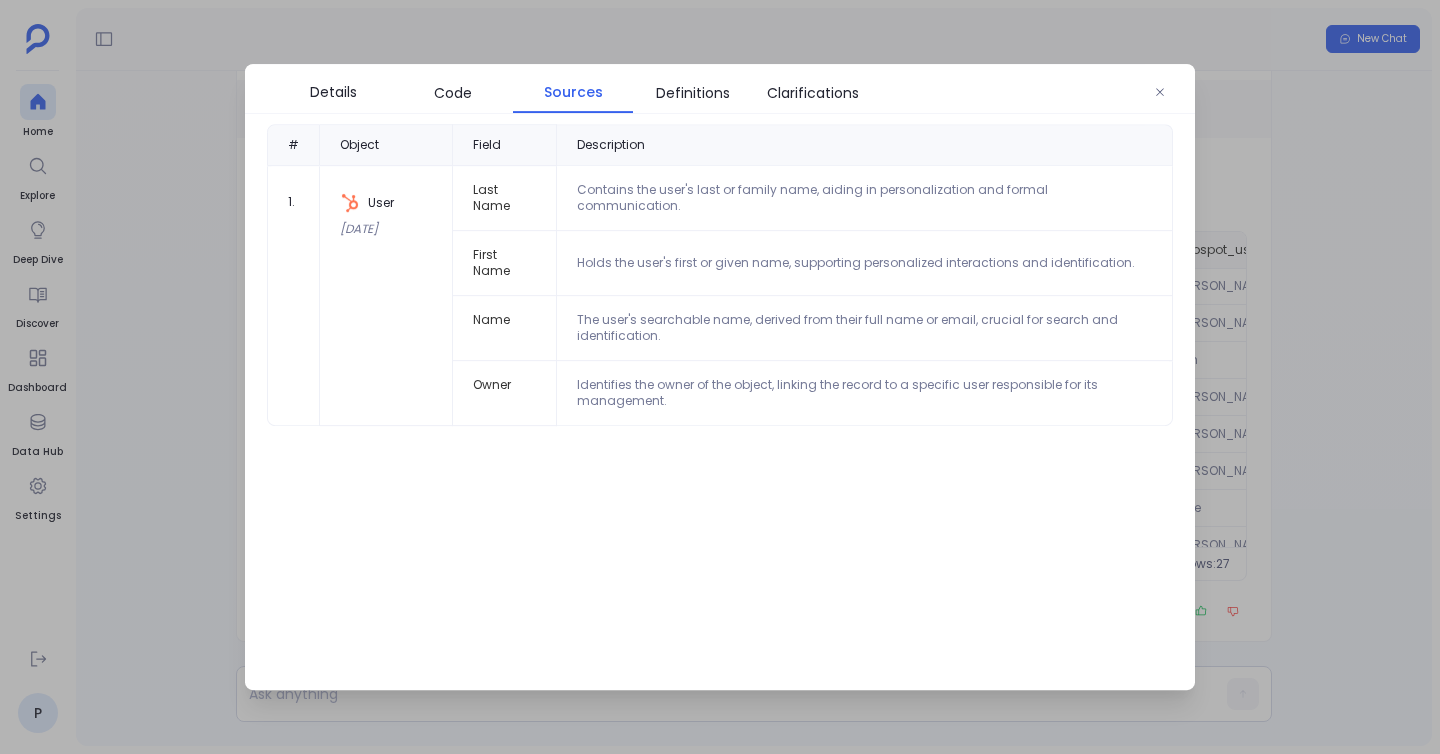 click at bounding box center (720, 377) 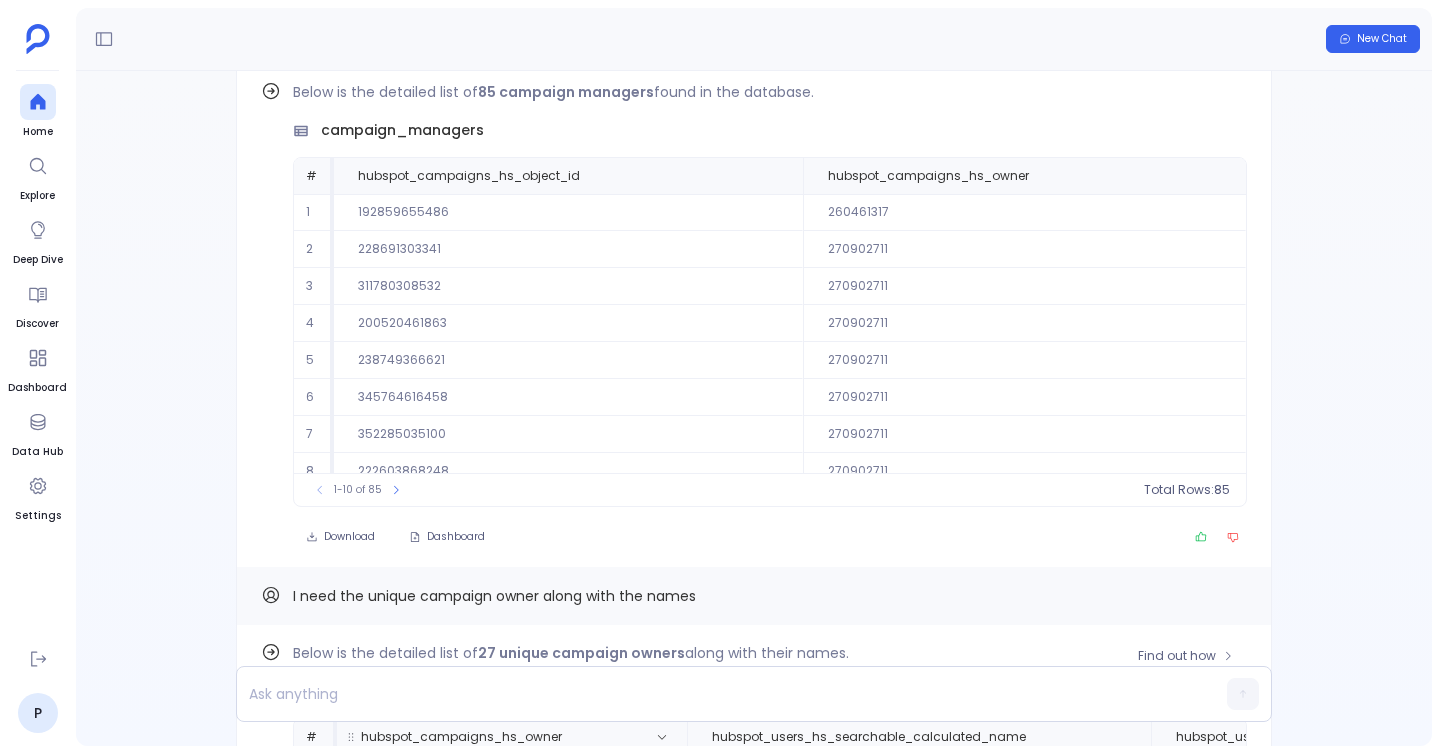 scroll, scrollTop: -519, scrollLeft: 0, axis: vertical 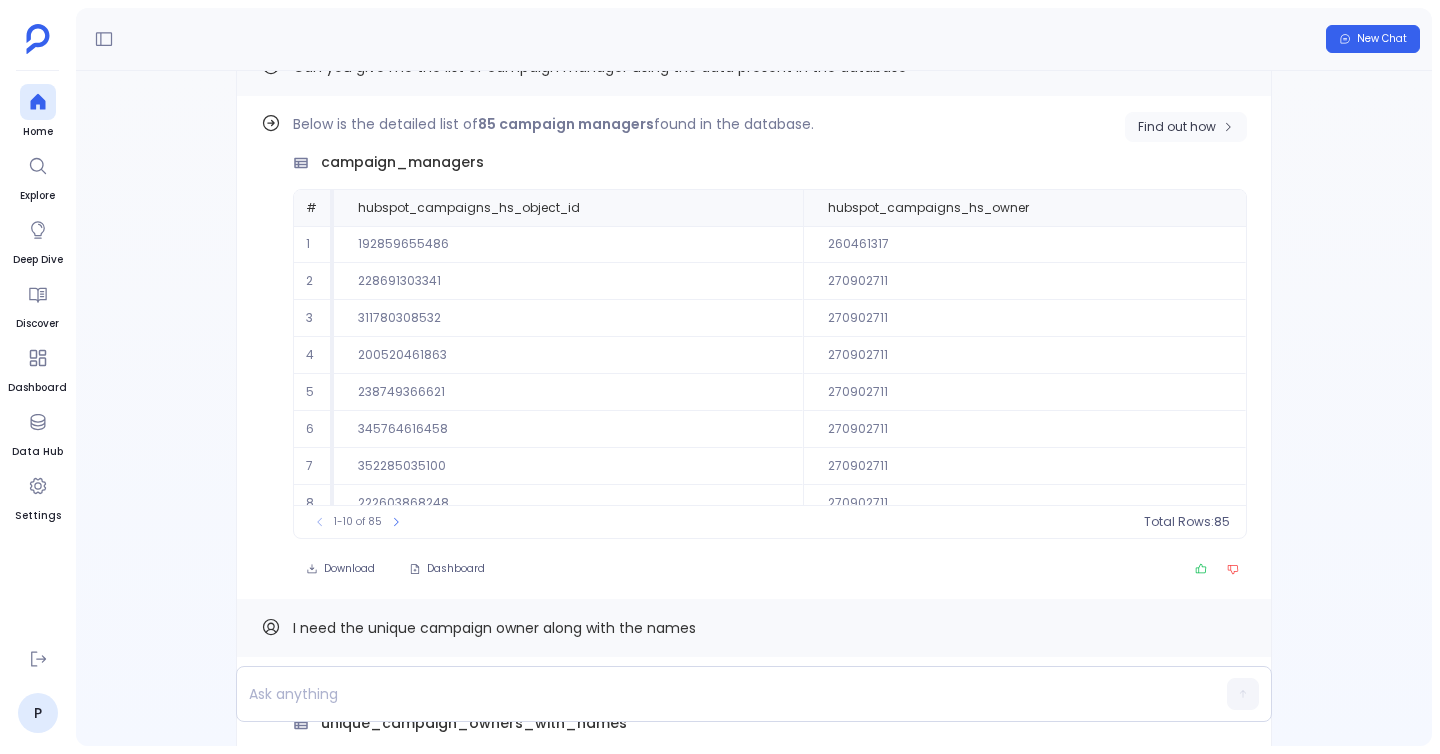 click on "Find out how" at bounding box center (1186, 127) 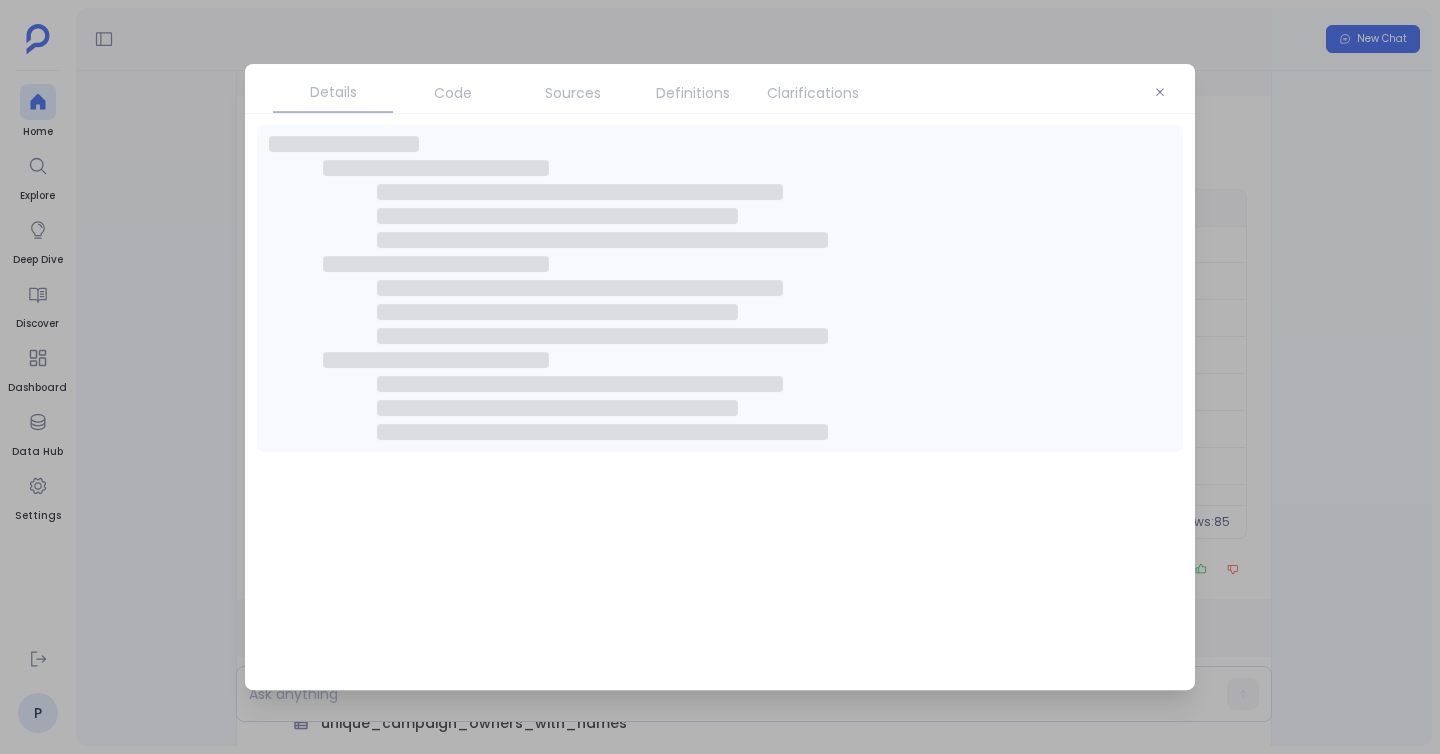 click at bounding box center (720, 288) 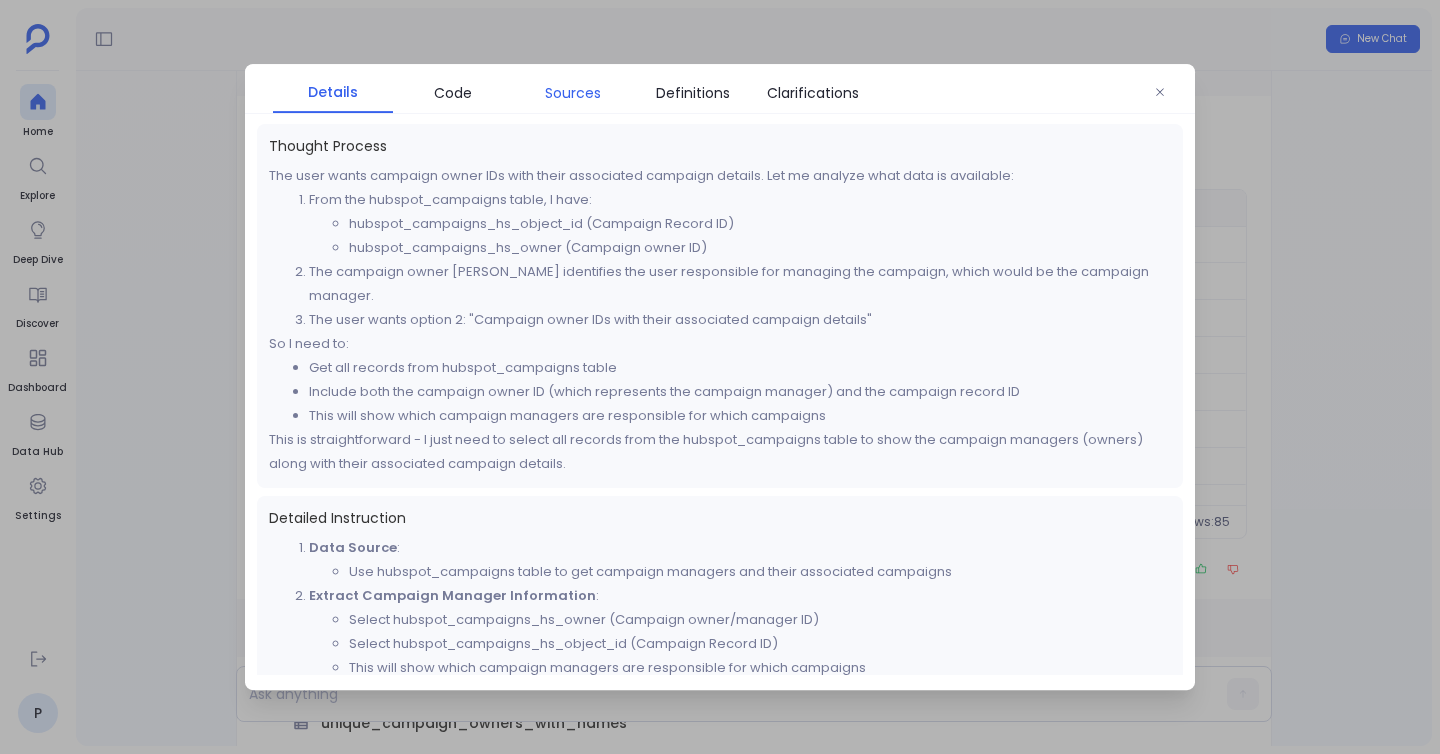 click on "Sources" at bounding box center (573, 93) 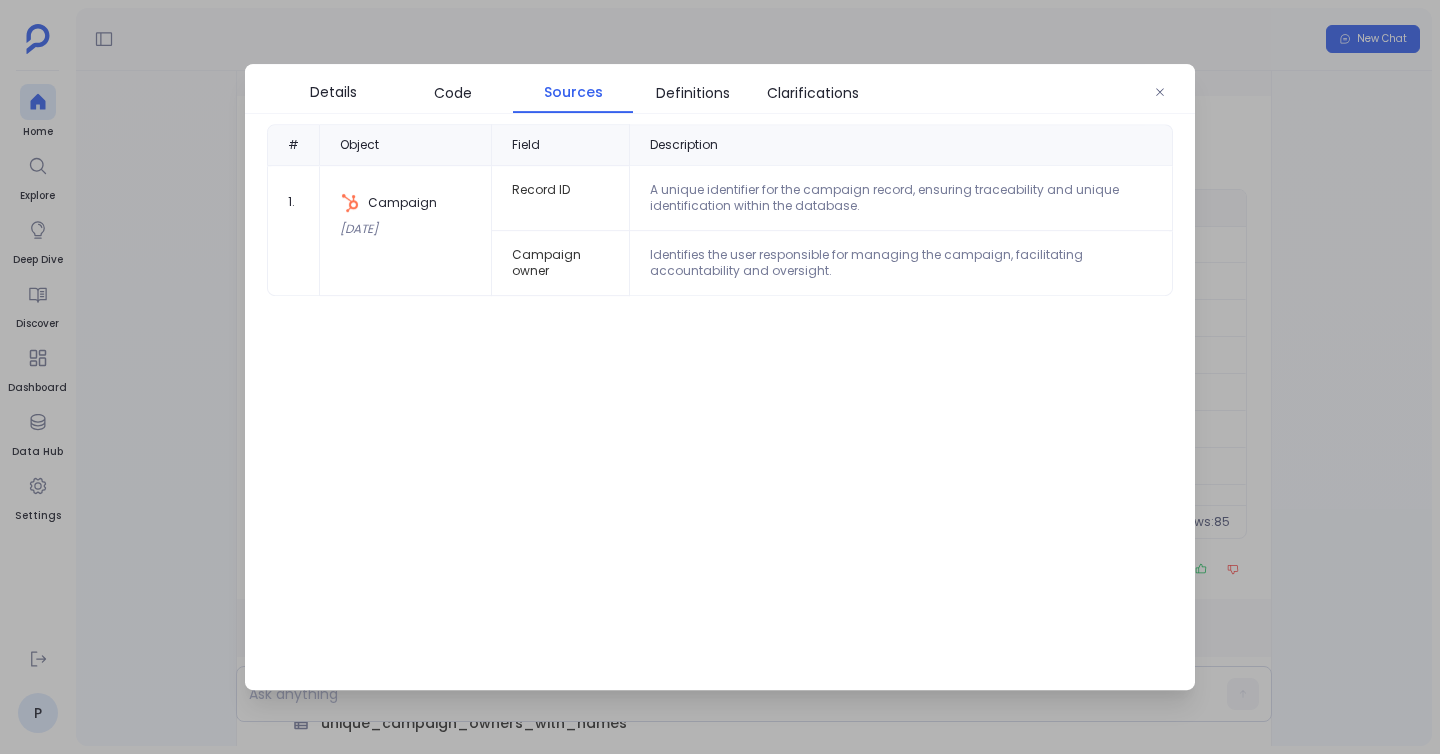 click at bounding box center (720, 377) 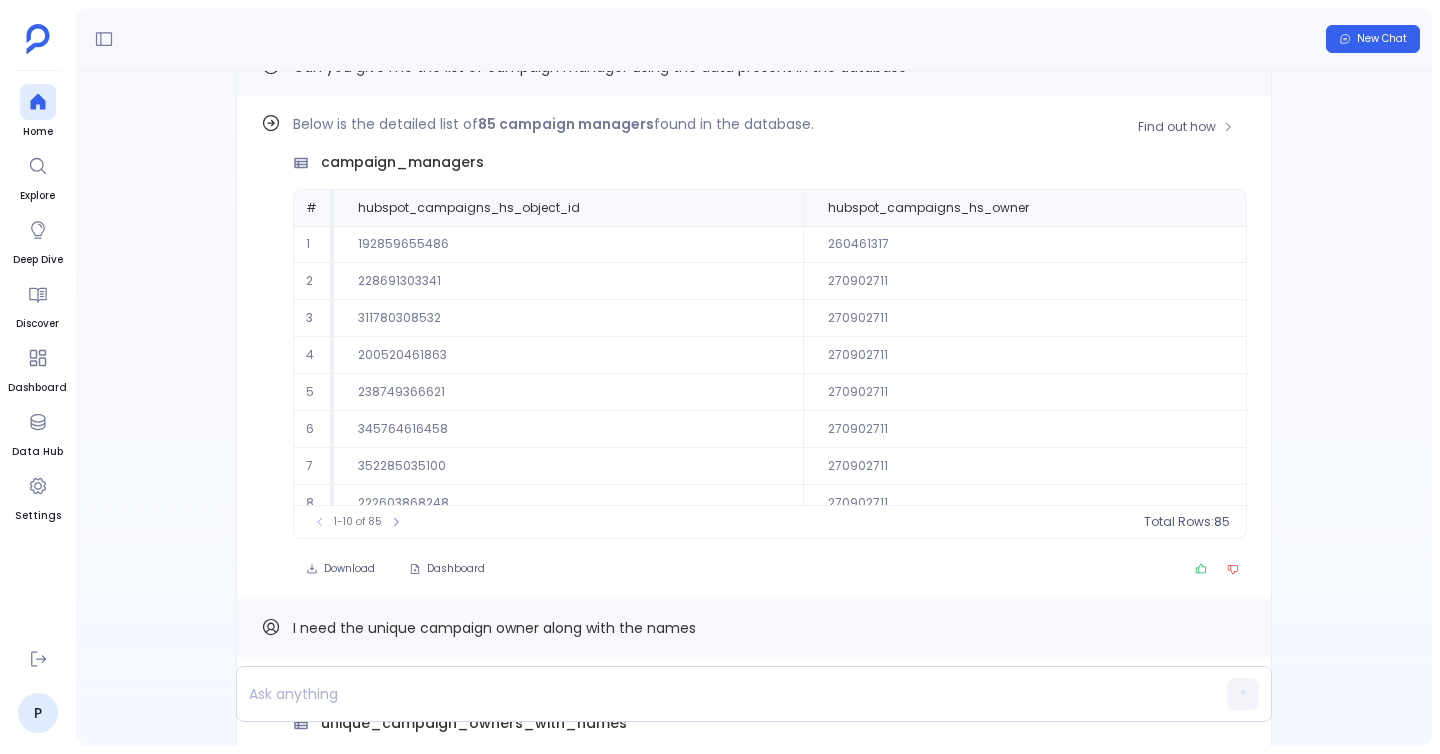 scroll, scrollTop: -577, scrollLeft: 0, axis: vertical 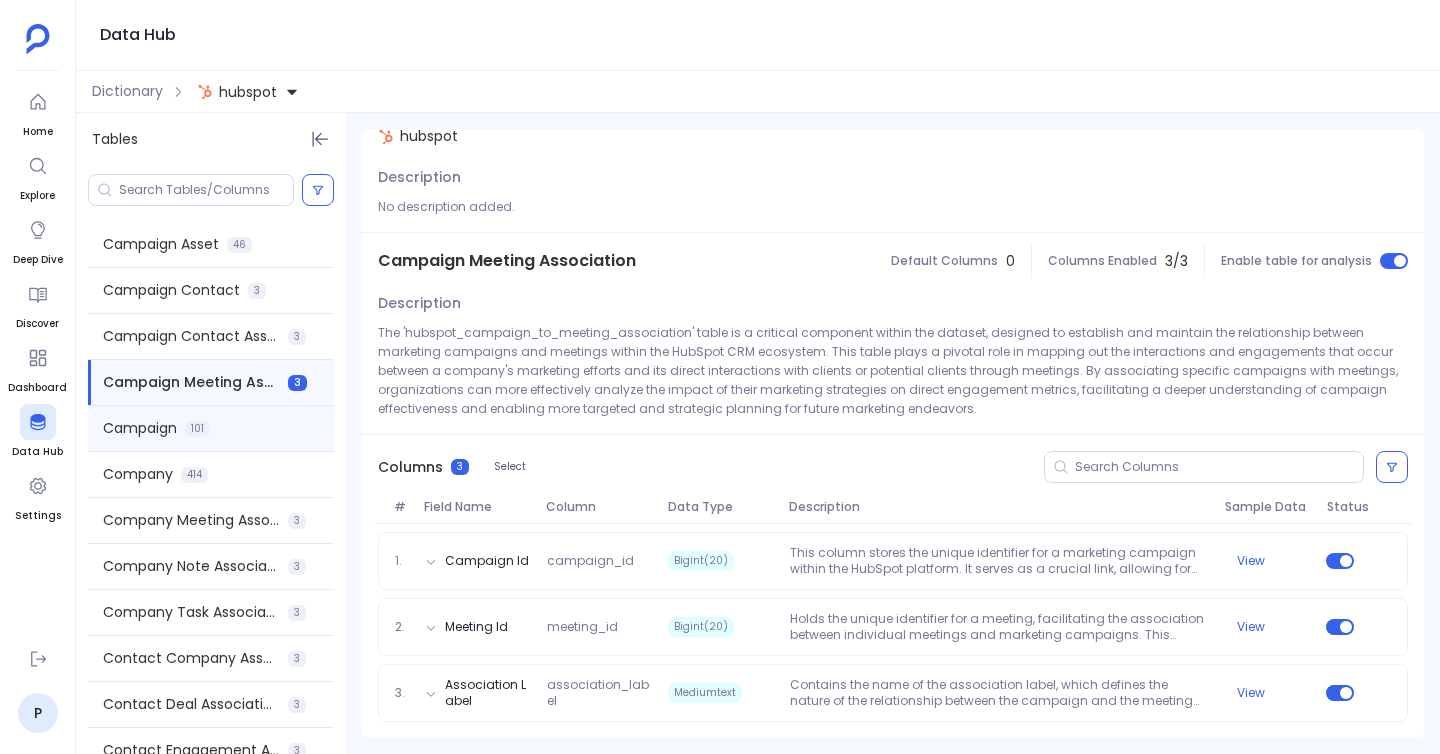 click on "Campaign" at bounding box center (140, 428) 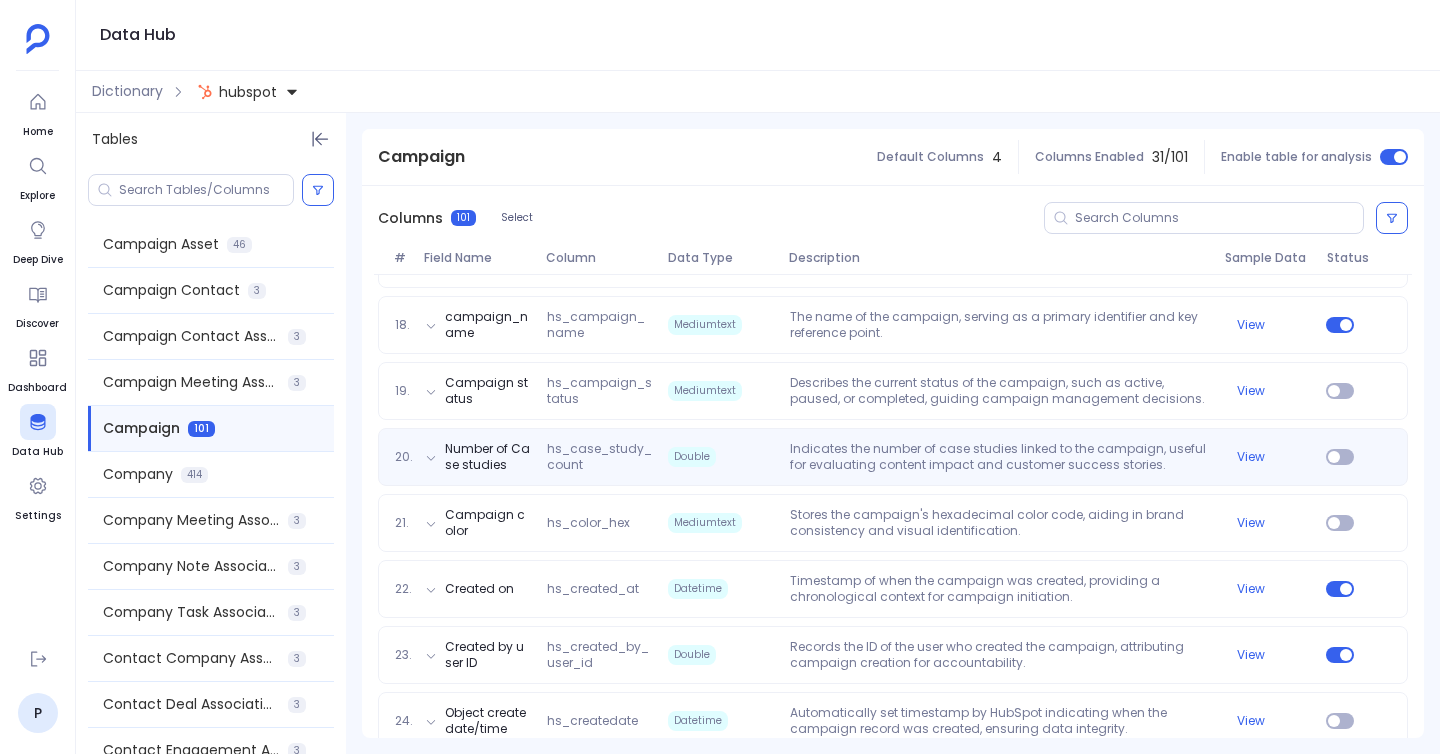 scroll, scrollTop: 1367, scrollLeft: 0, axis: vertical 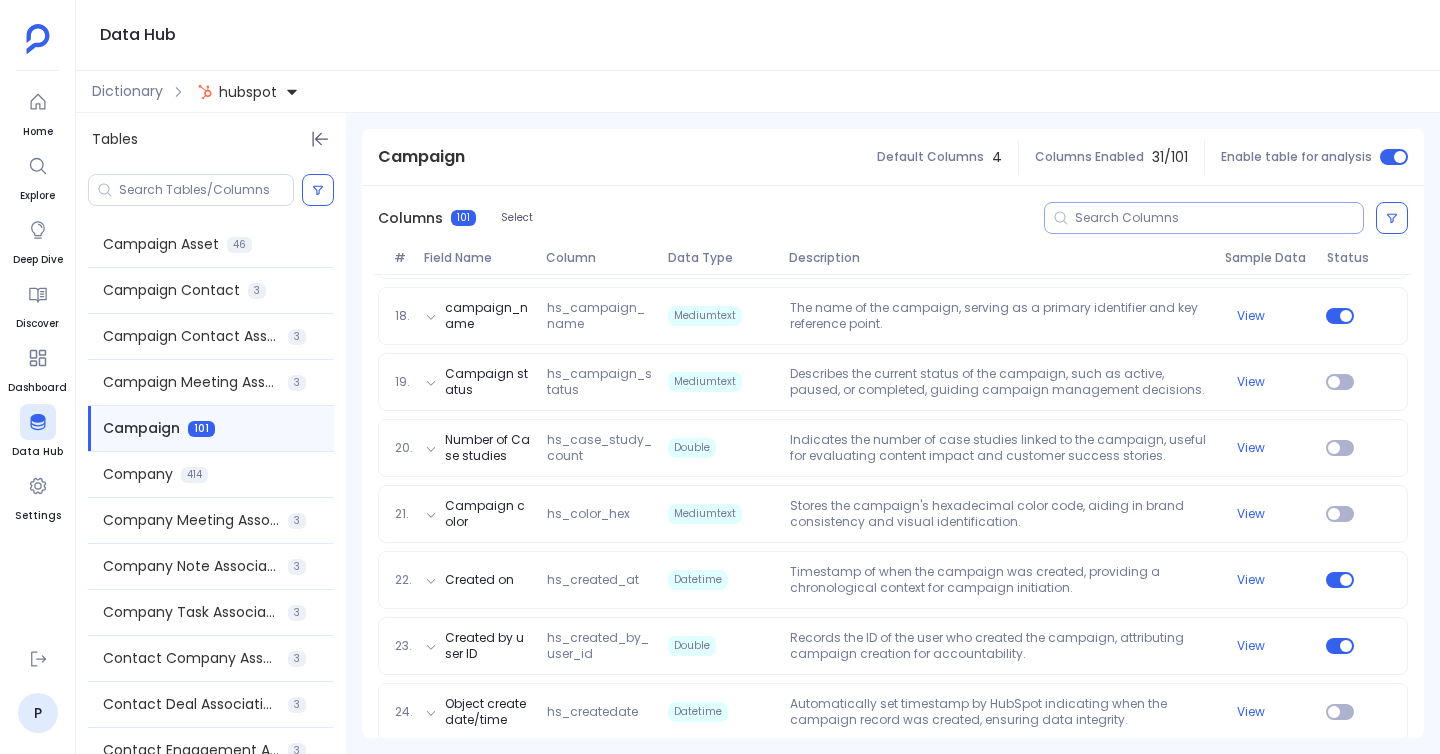 click at bounding box center [1204, 218] 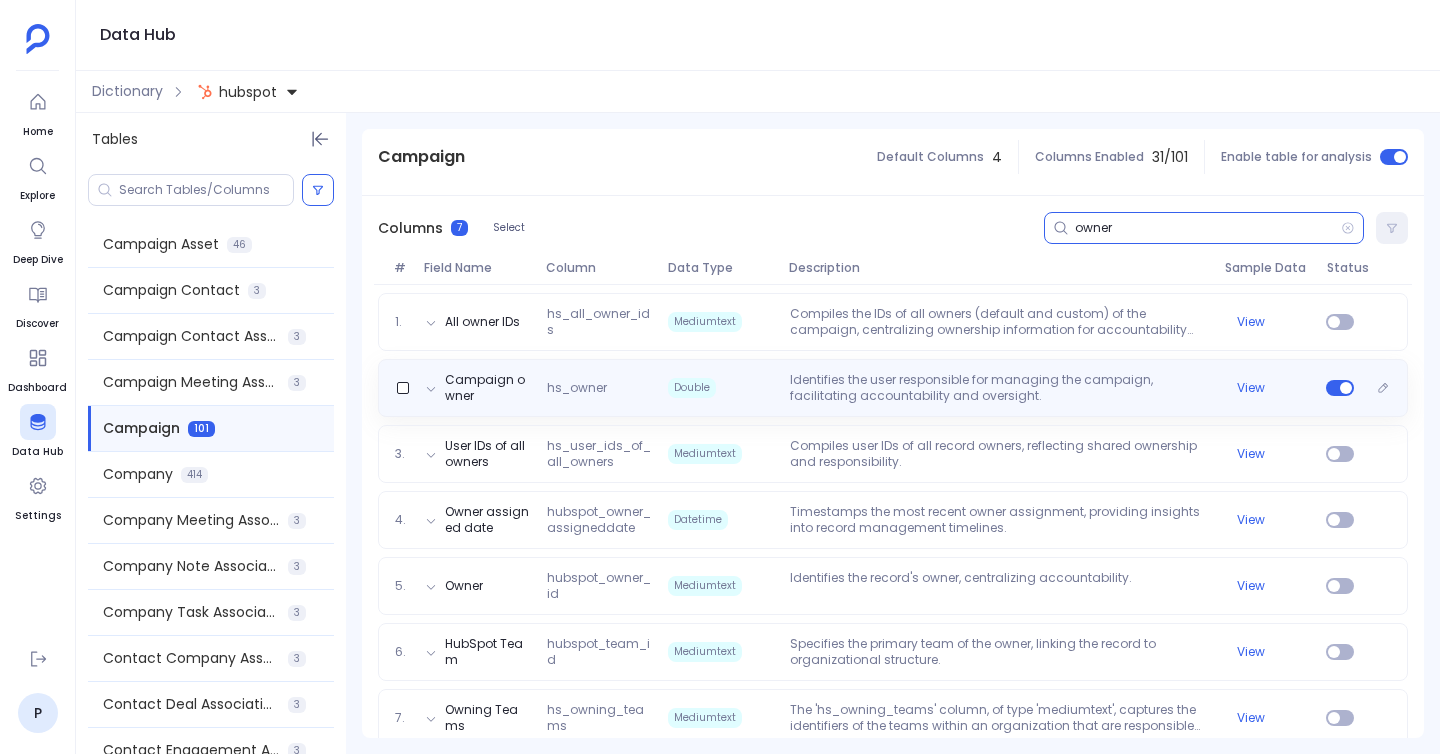 scroll, scrollTop: 264, scrollLeft: 0, axis: vertical 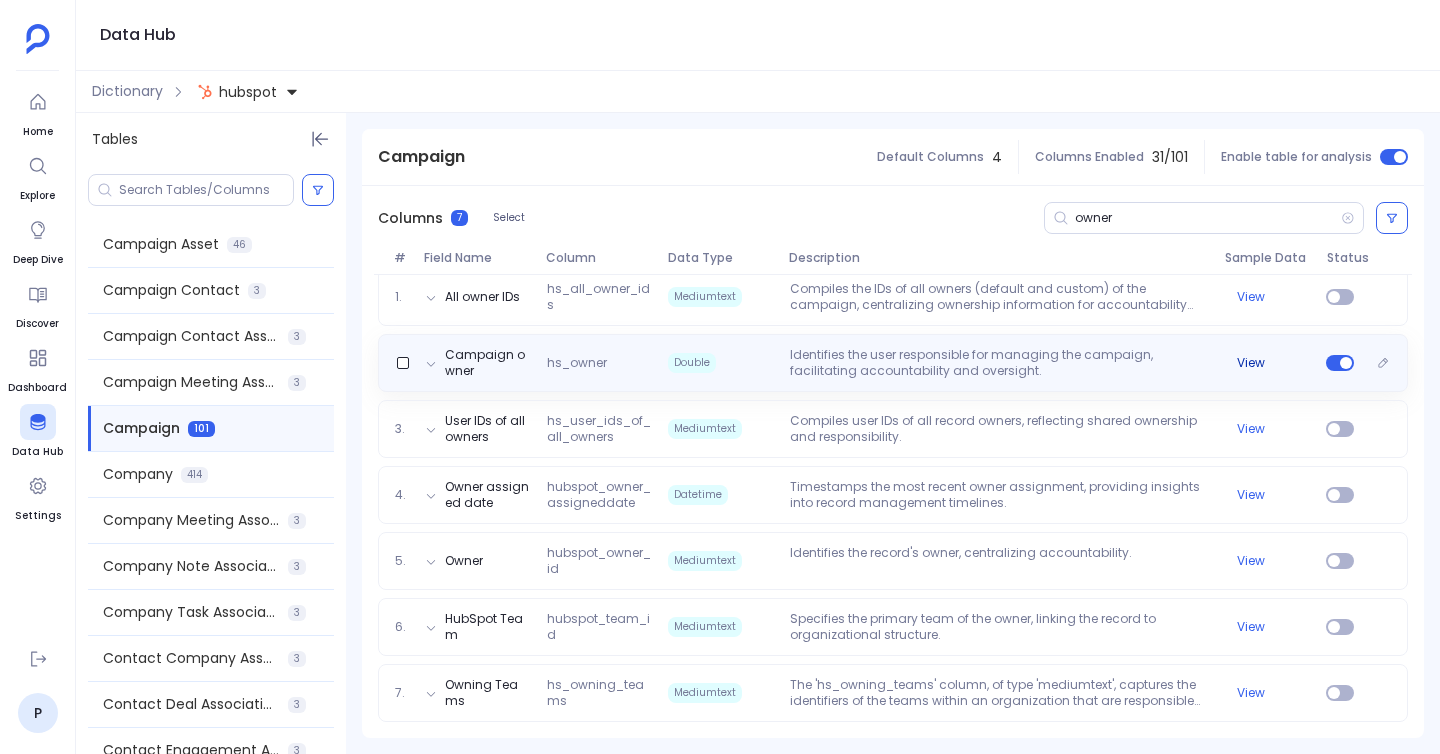 click on "View" at bounding box center [1267, 363] 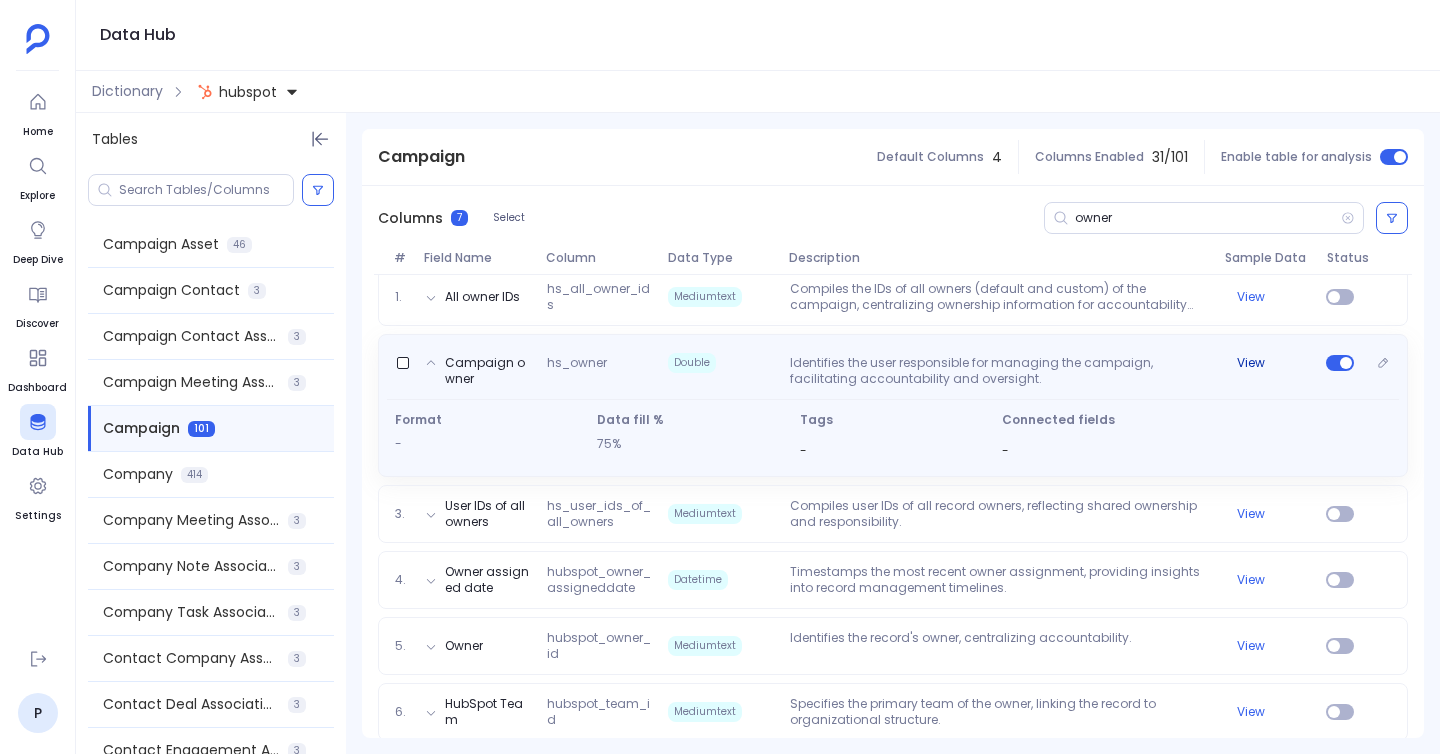 click on "View" at bounding box center [1251, 363] 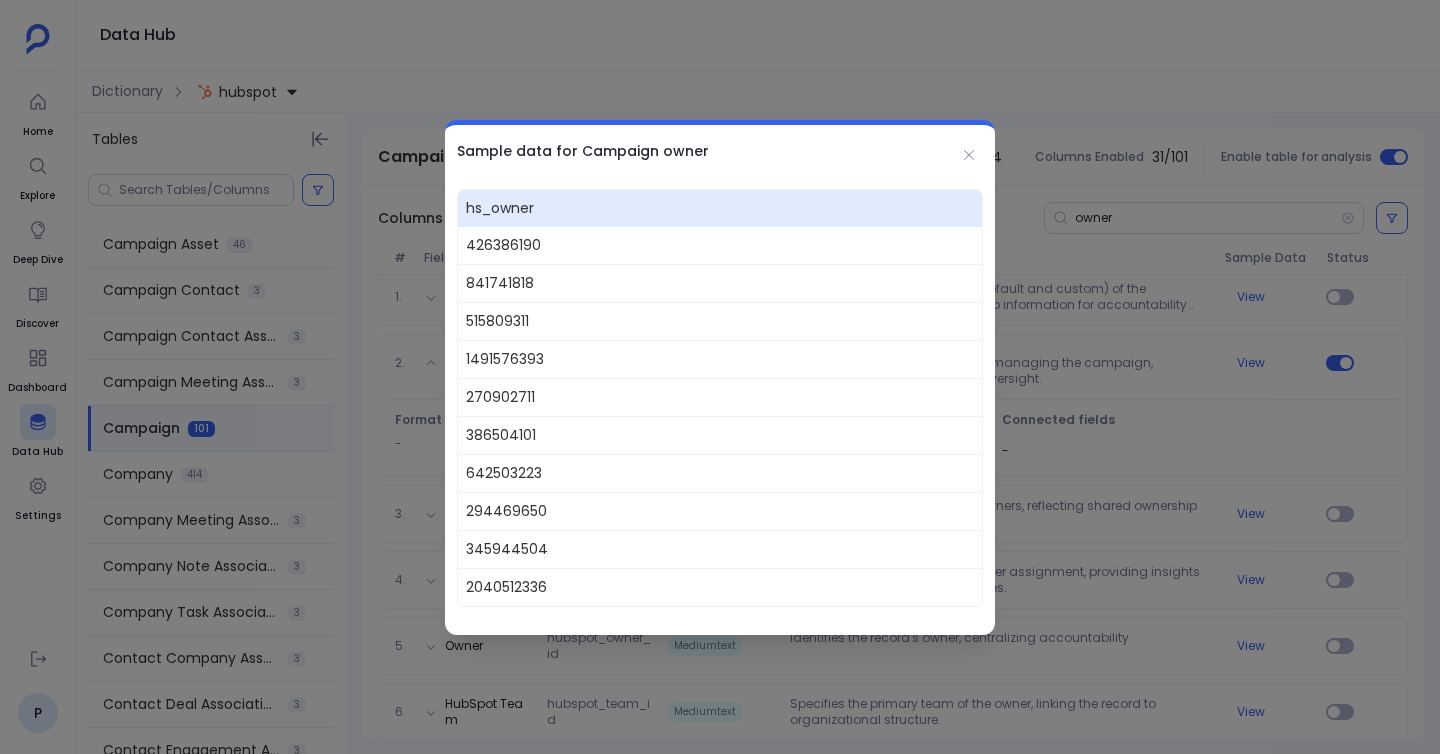 click at bounding box center (720, 377) 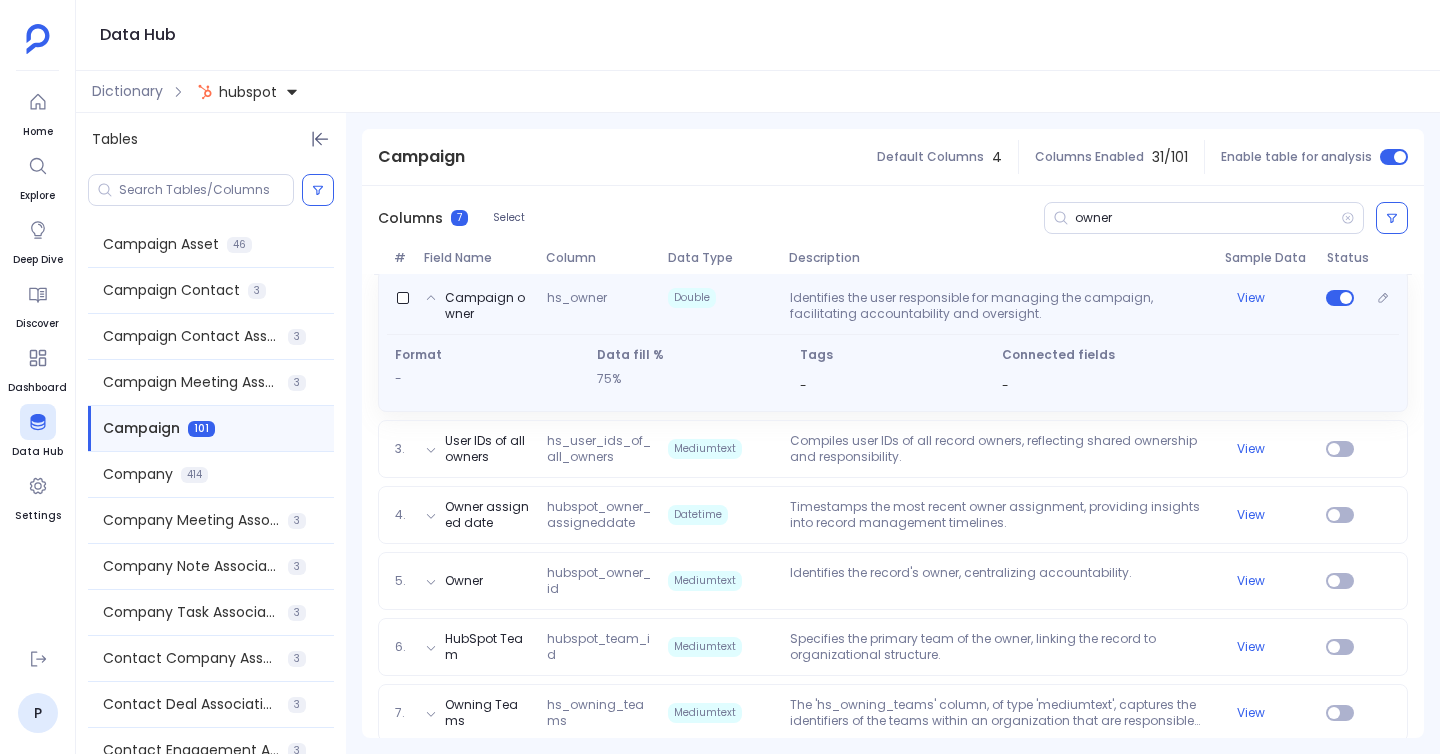scroll, scrollTop: 349, scrollLeft: 0, axis: vertical 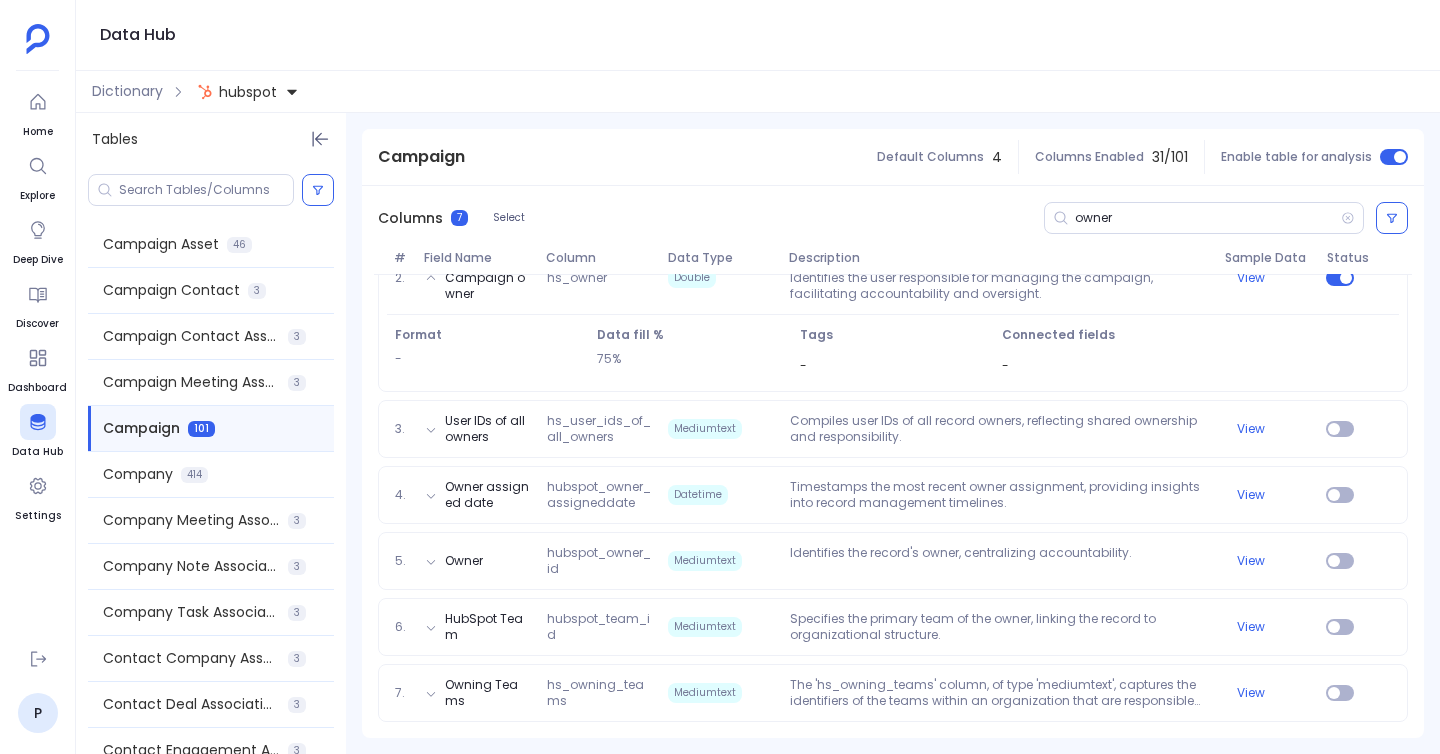 click on "Dictionary hubspot" at bounding box center (758, 92) 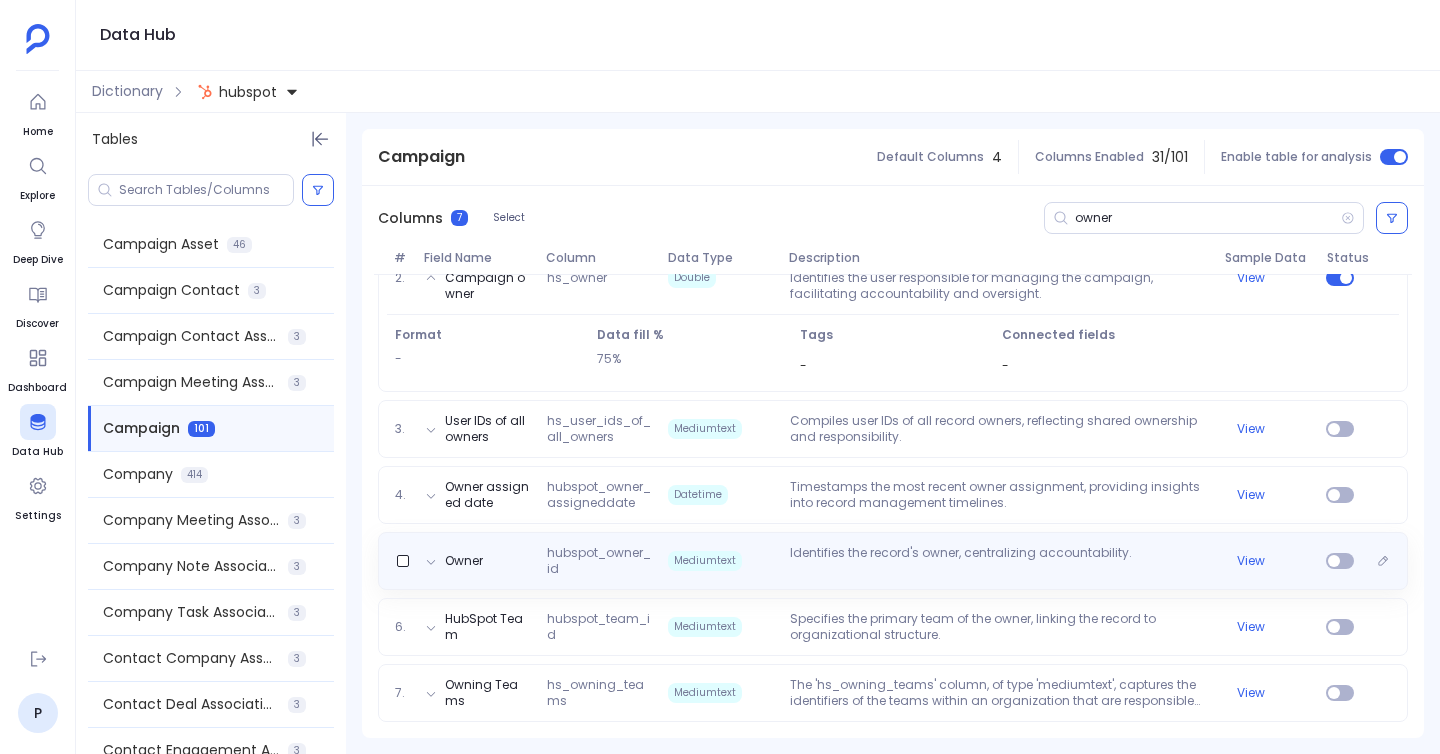 click on "Owner hubspot_owner_id Mediumtext Identifies the record's owner, centralizing accountability. View" at bounding box center [893, 561] 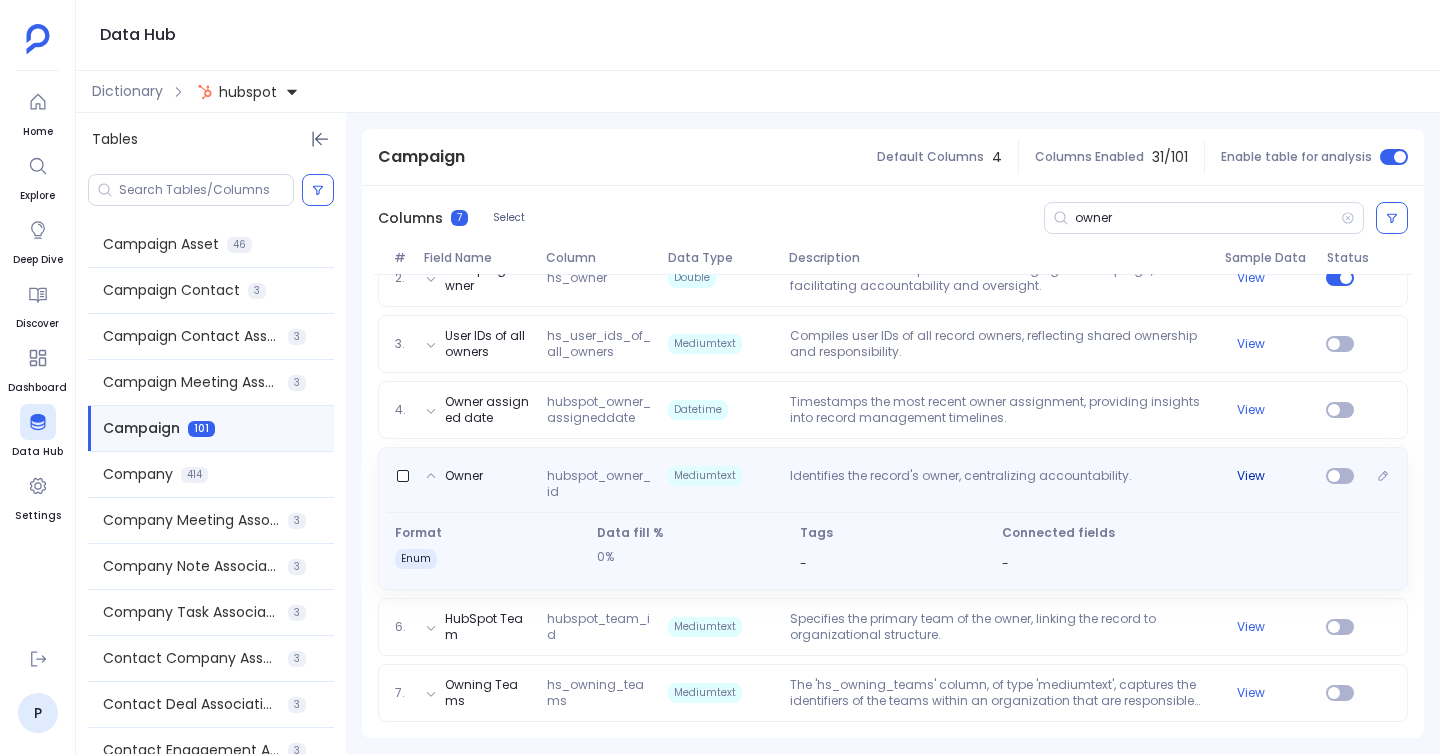 click on "View" at bounding box center (1251, 476) 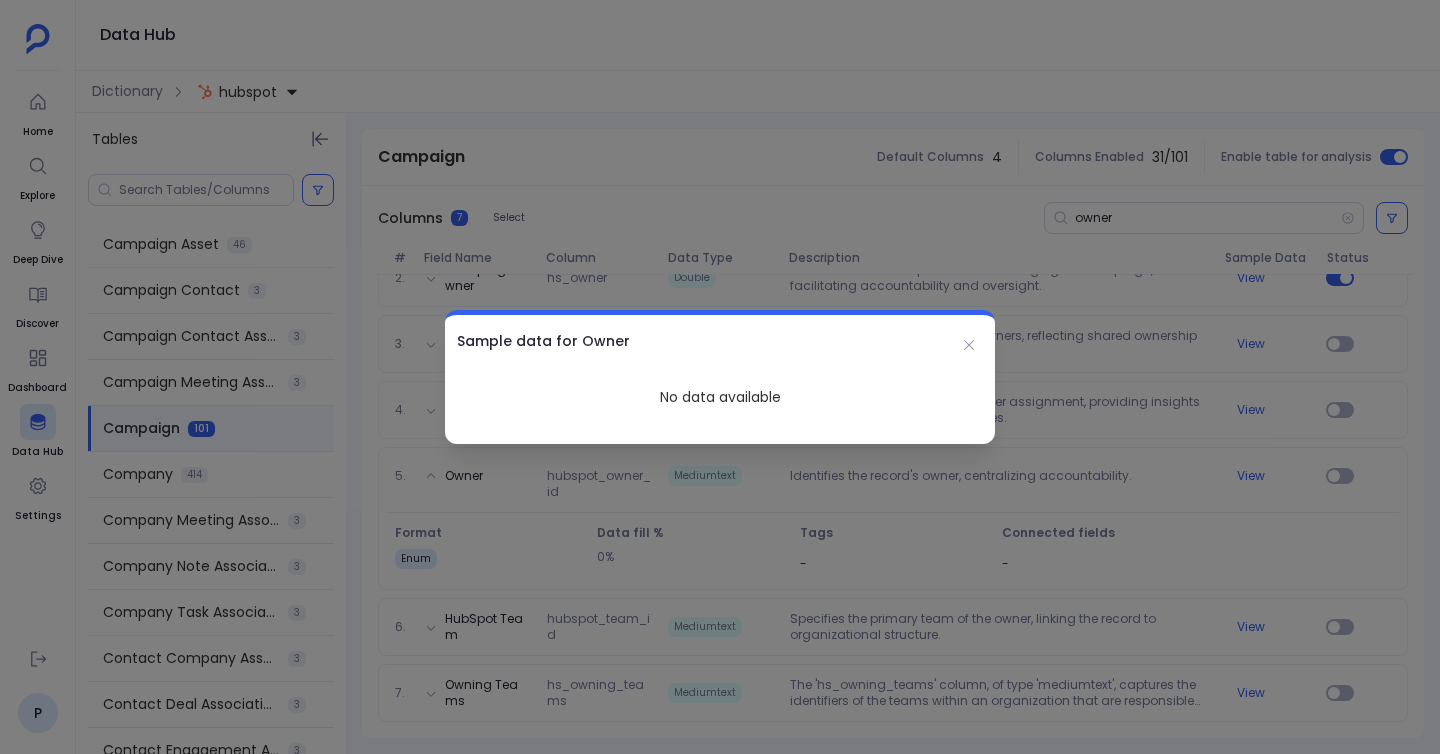 click at bounding box center (720, 377) 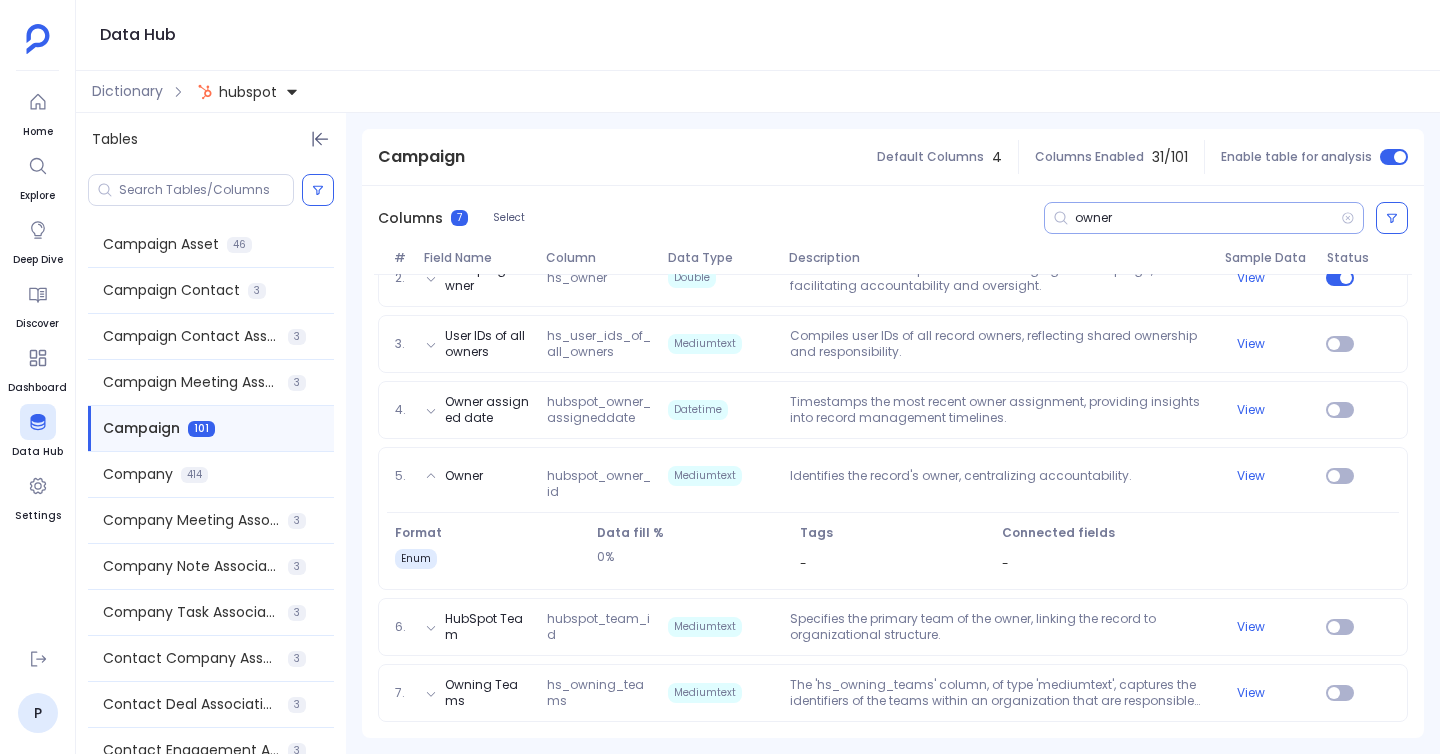 click on "owner" at bounding box center (1208, 218) 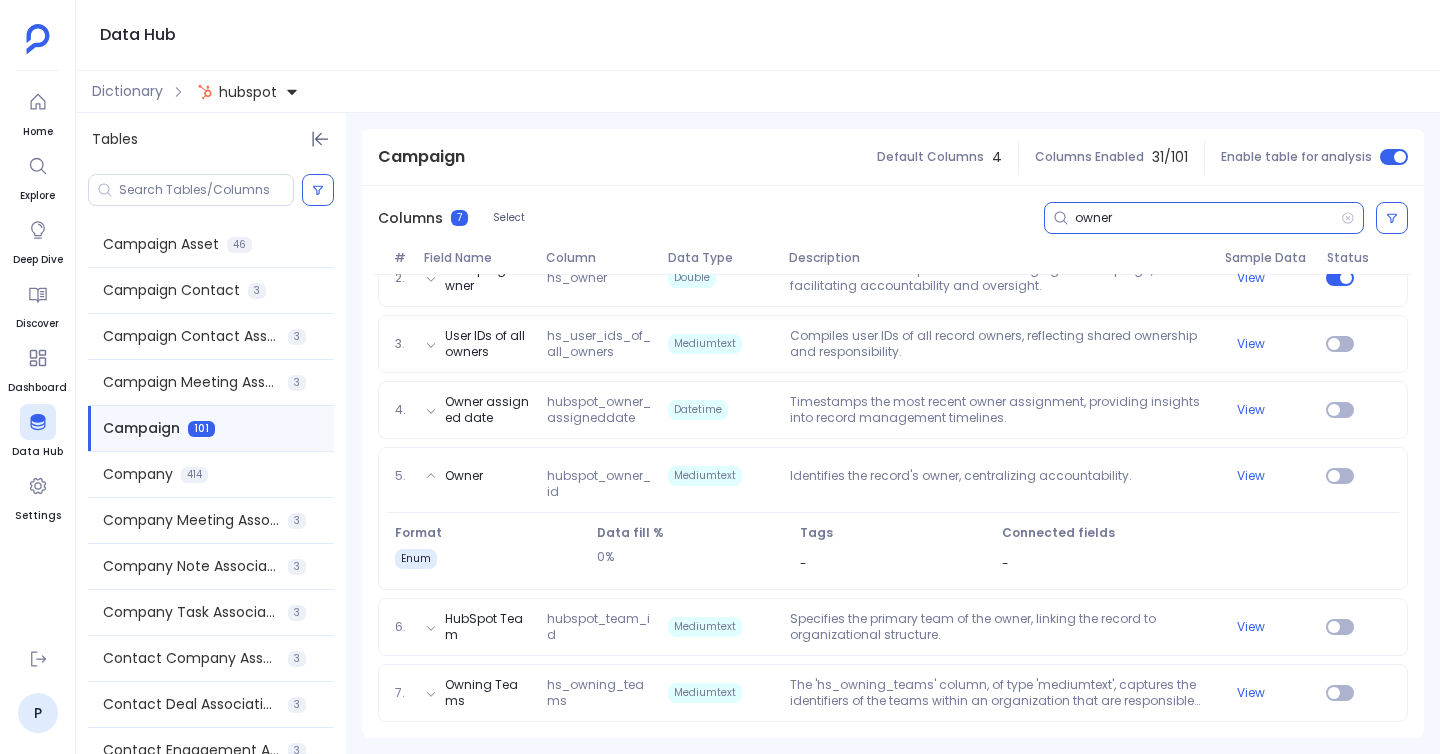 click on "owner" at bounding box center [1208, 218] 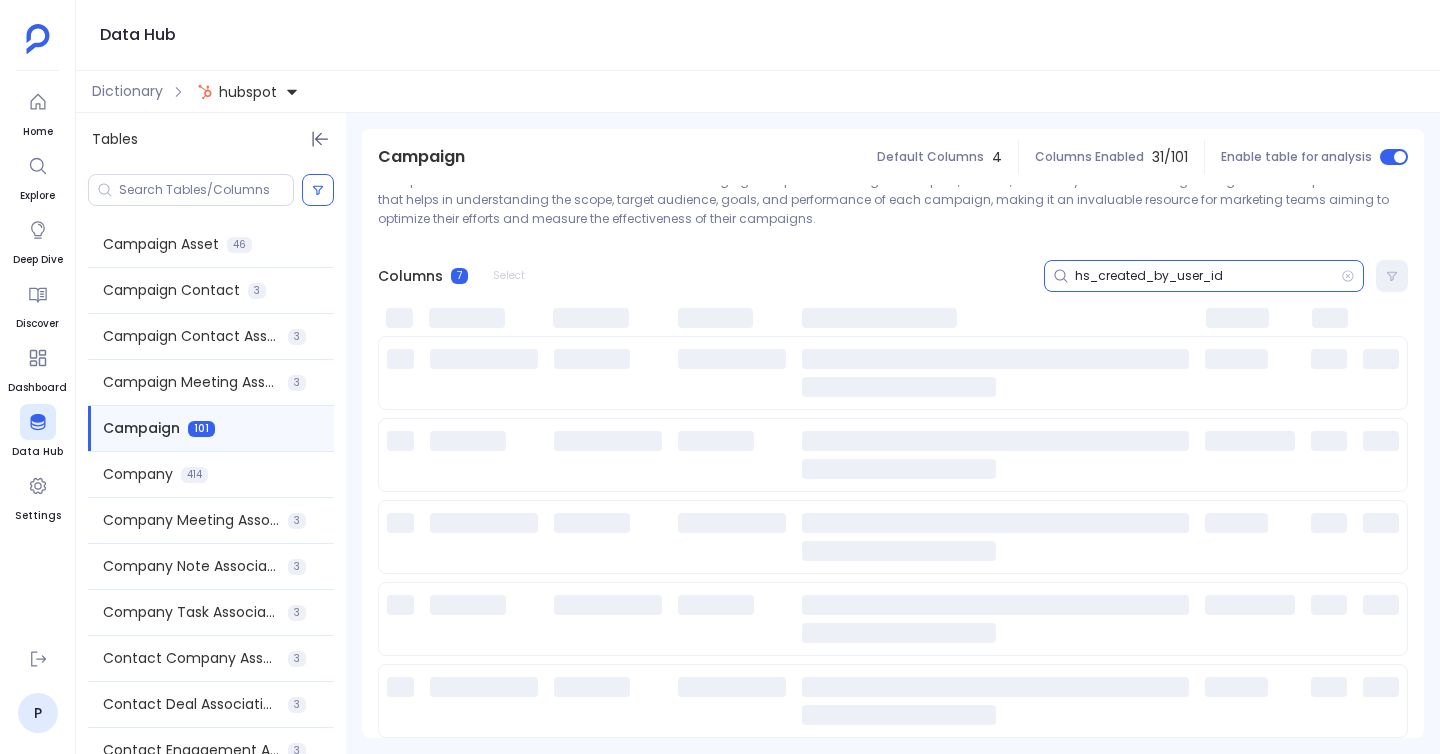 scroll, scrollTop: 0, scrollLeft: 0, axis: both 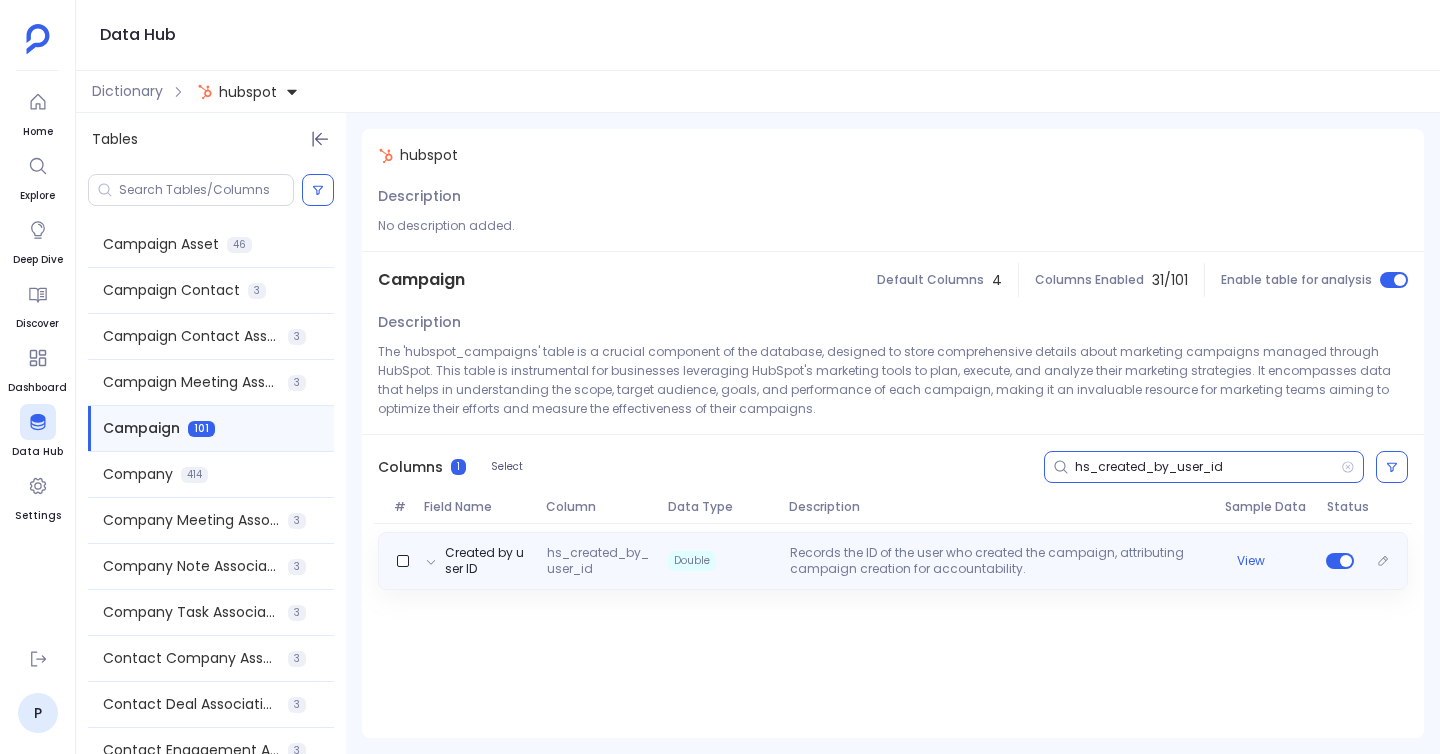 type on "hs_created_by_user_id" 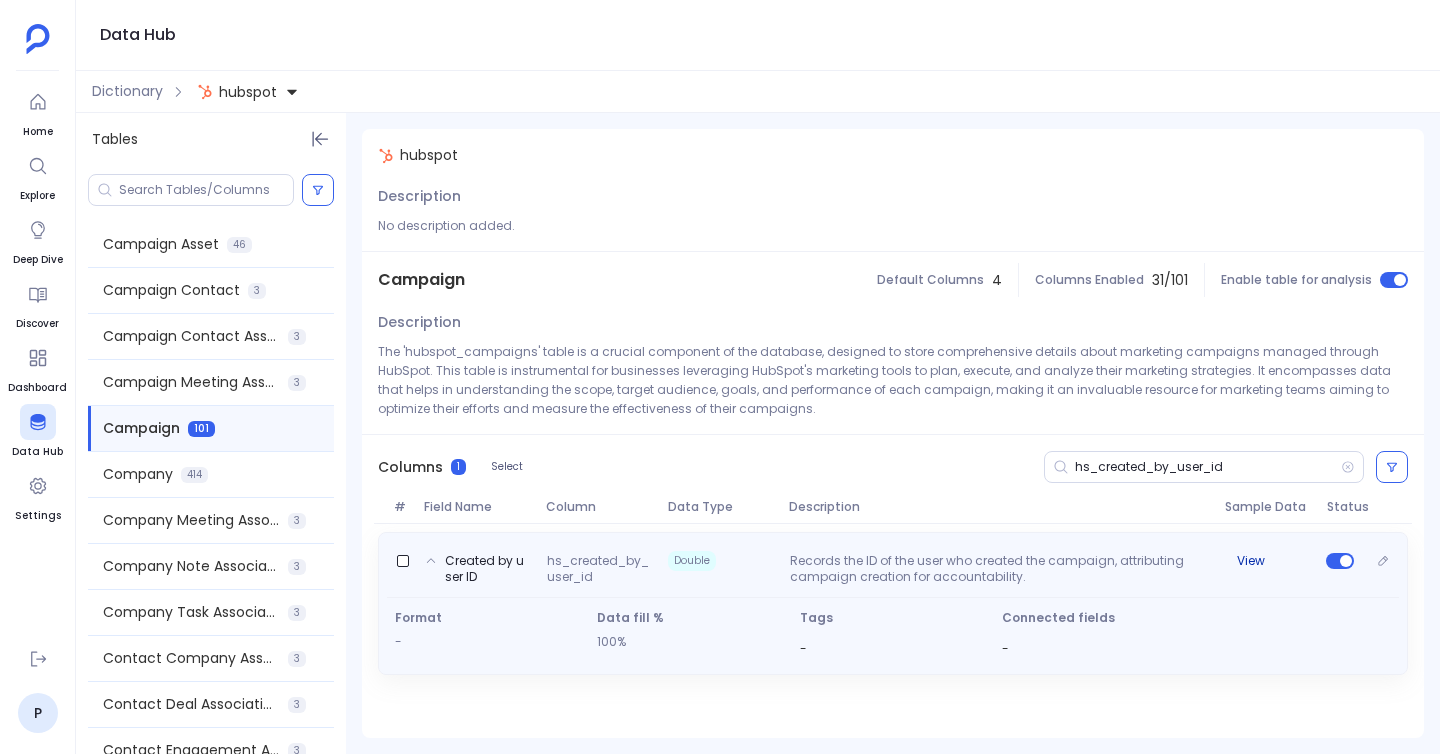 click on "View" at bounding box center (1251, 561) 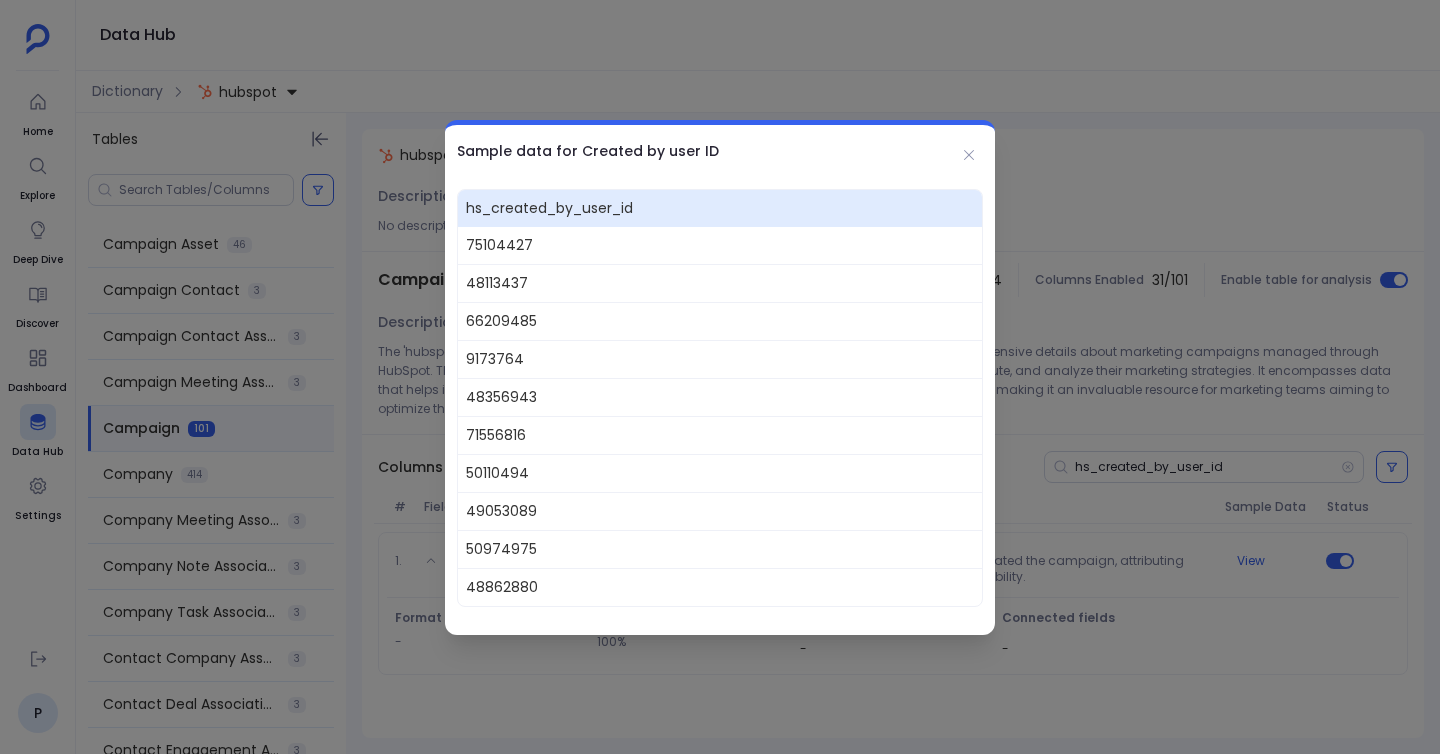 click at bounding box center (720, 377) 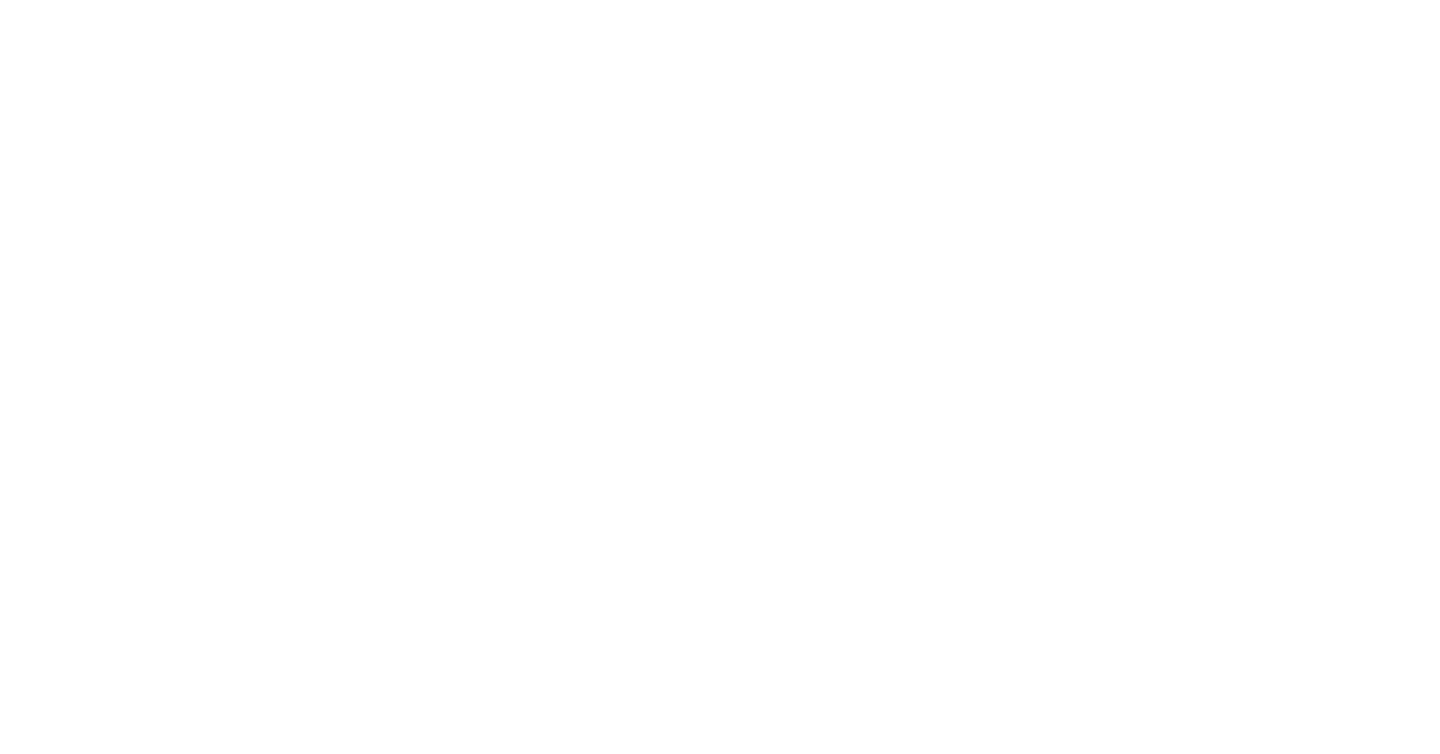 scroll, scrollTop: 0, scrollLeft: 0, axis: both 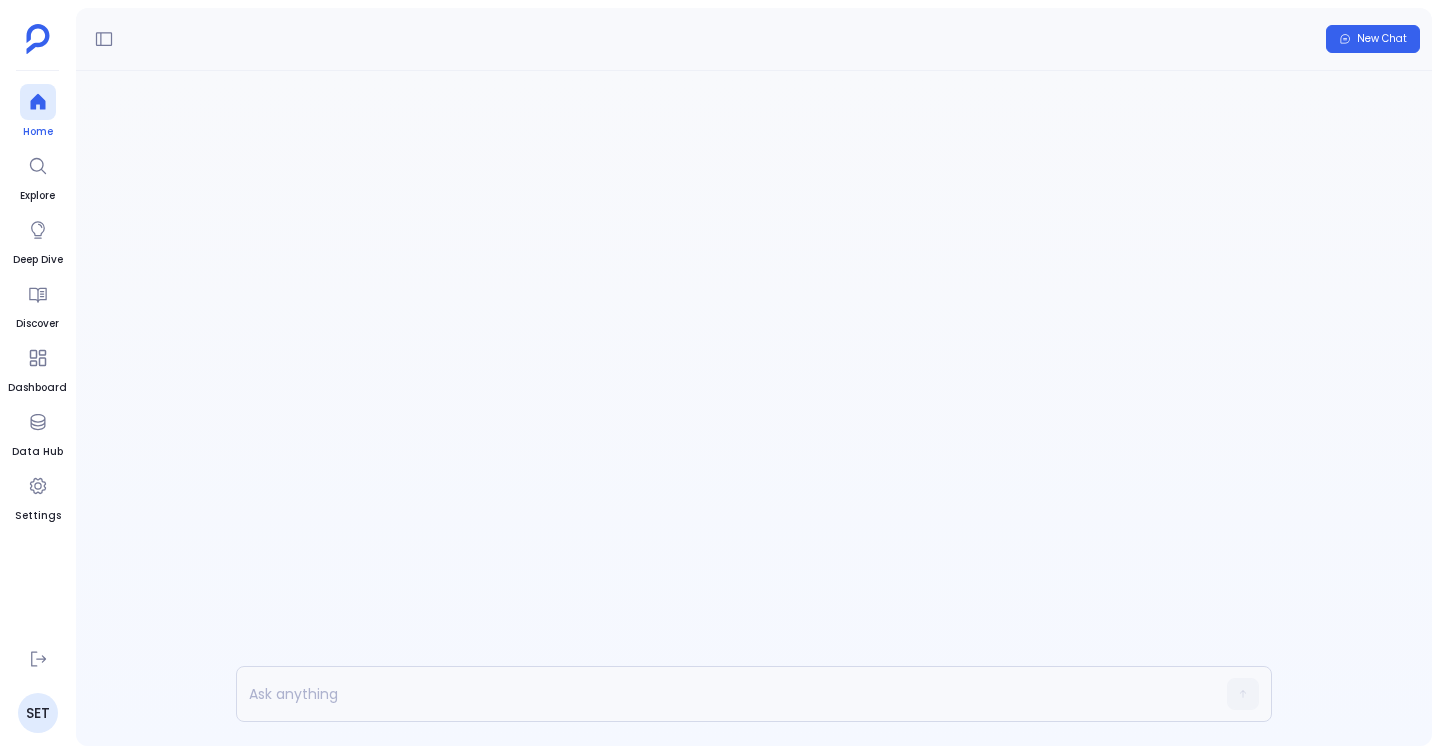 click at bounding box center [38, 102] 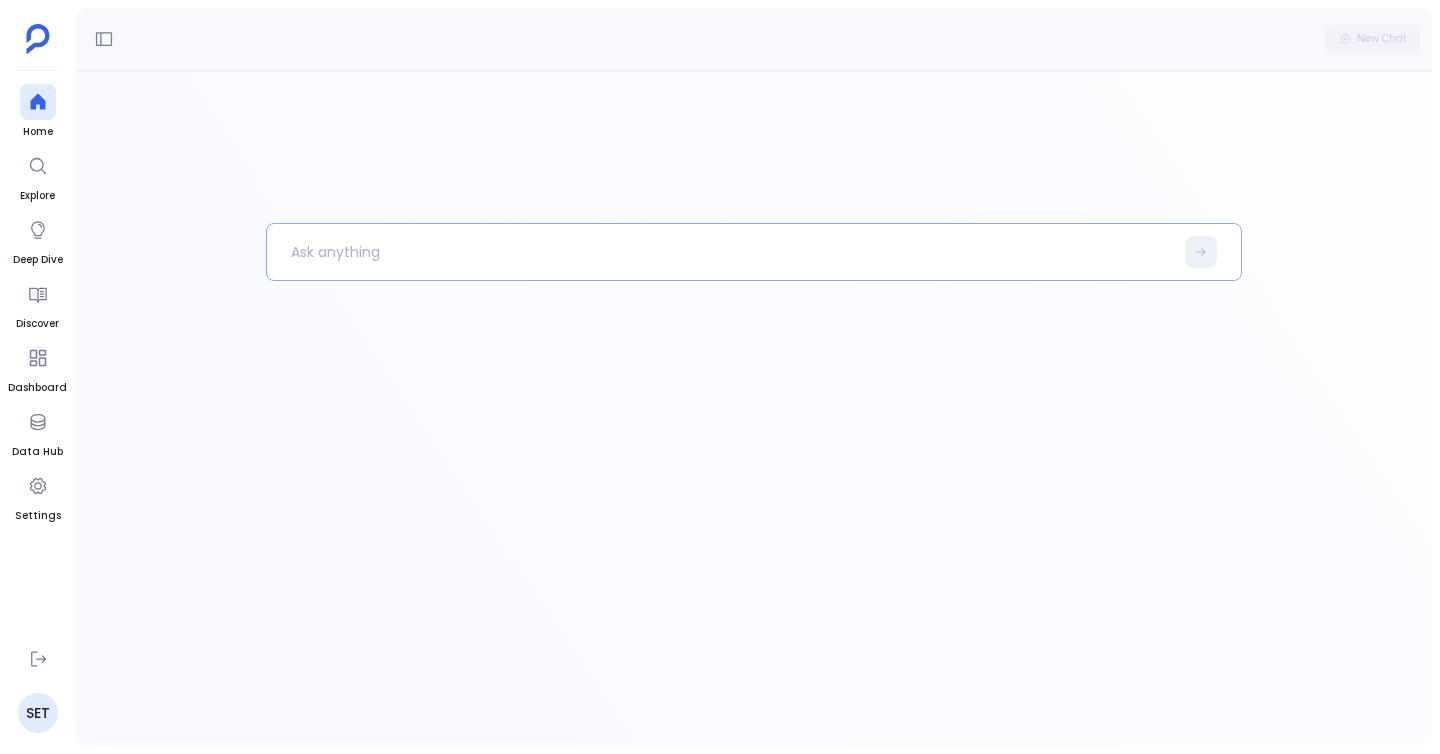 click at bounding box center (720, 252) 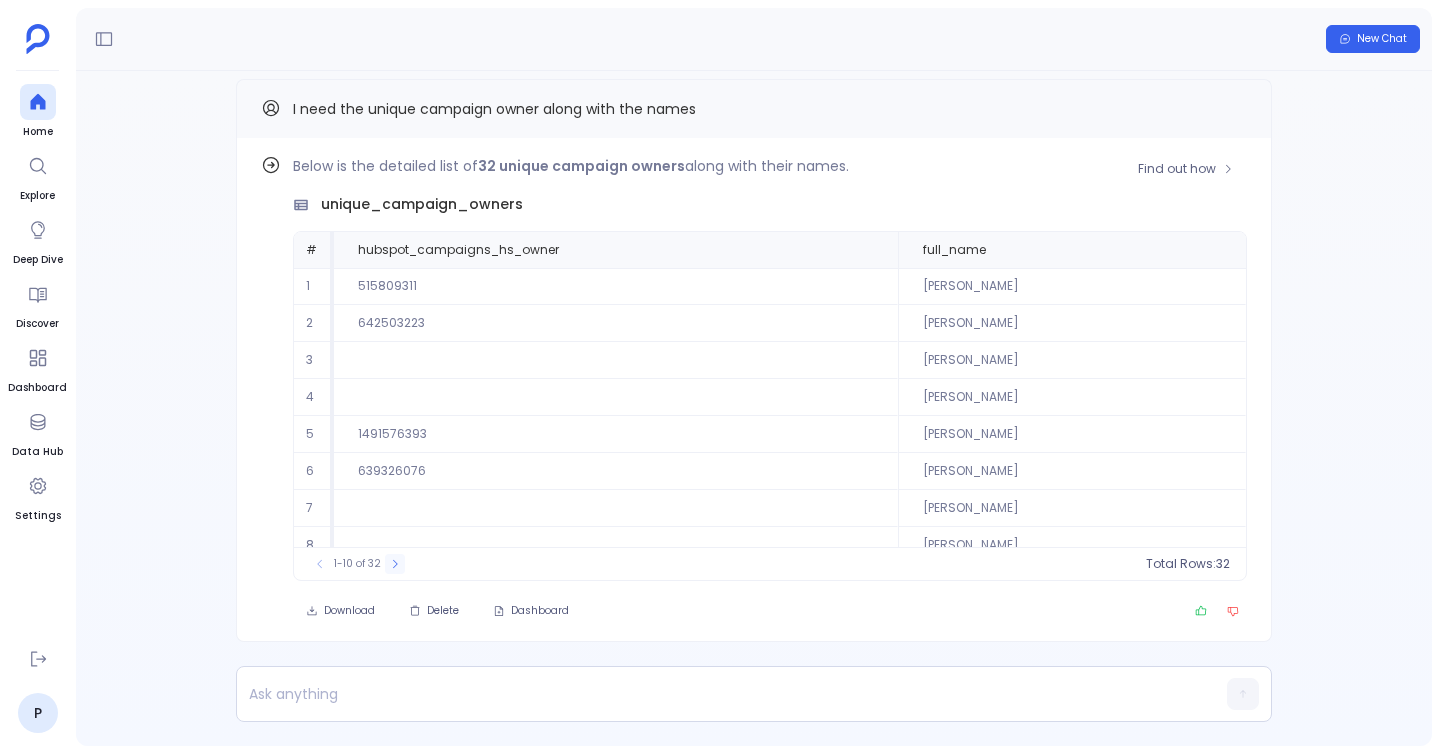 click at bounding box center (395, 564) 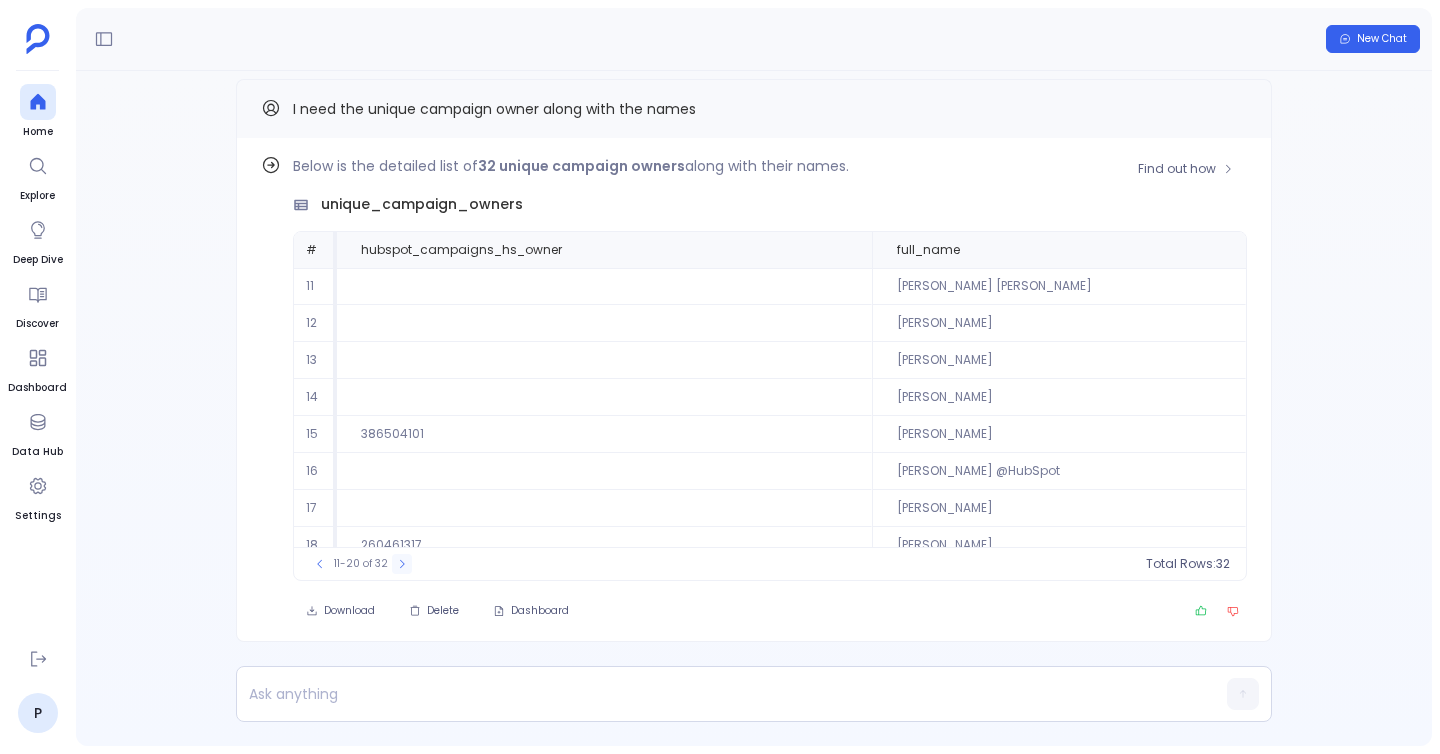 click at bounding box center [402, 564] 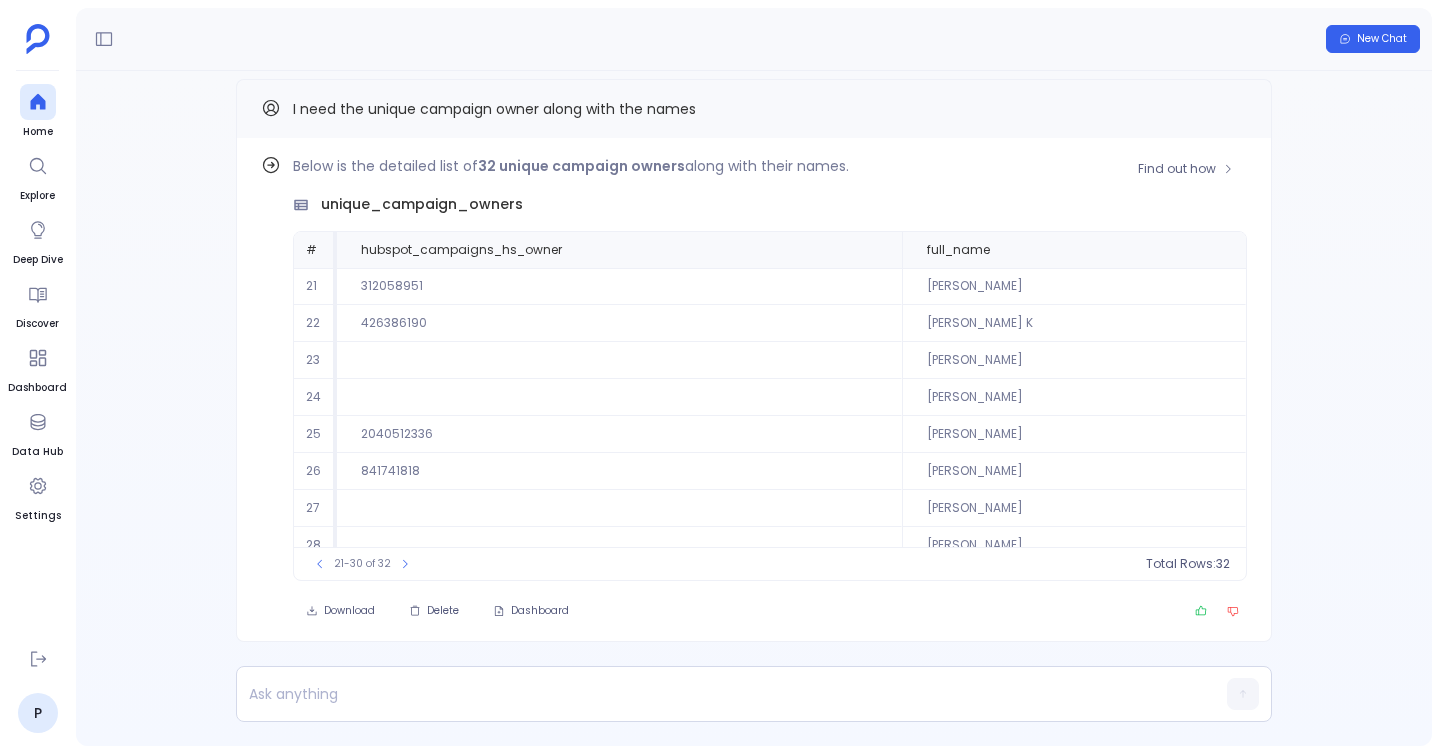 click on "21-30 of 32" at bounding box center (362, 564) 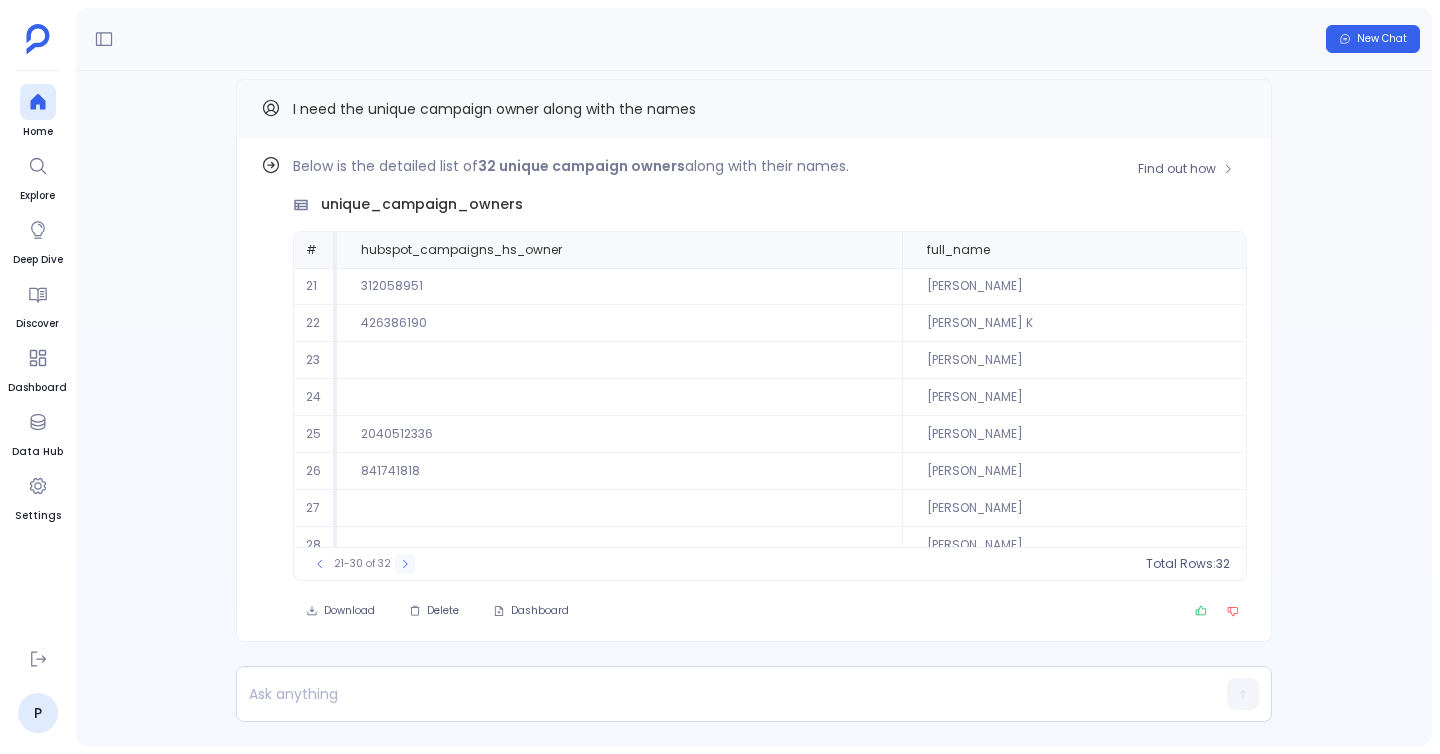 click at bounding box center [405, 564] 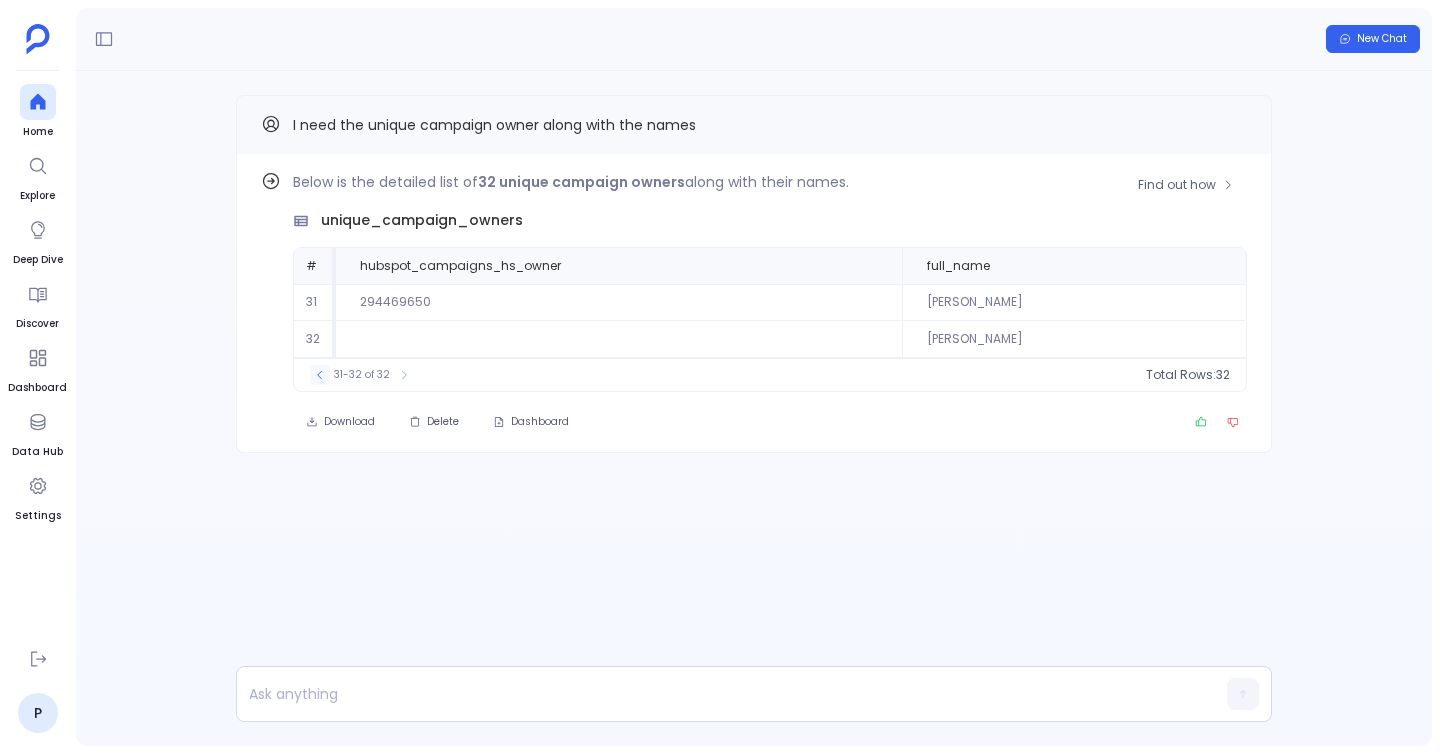 click 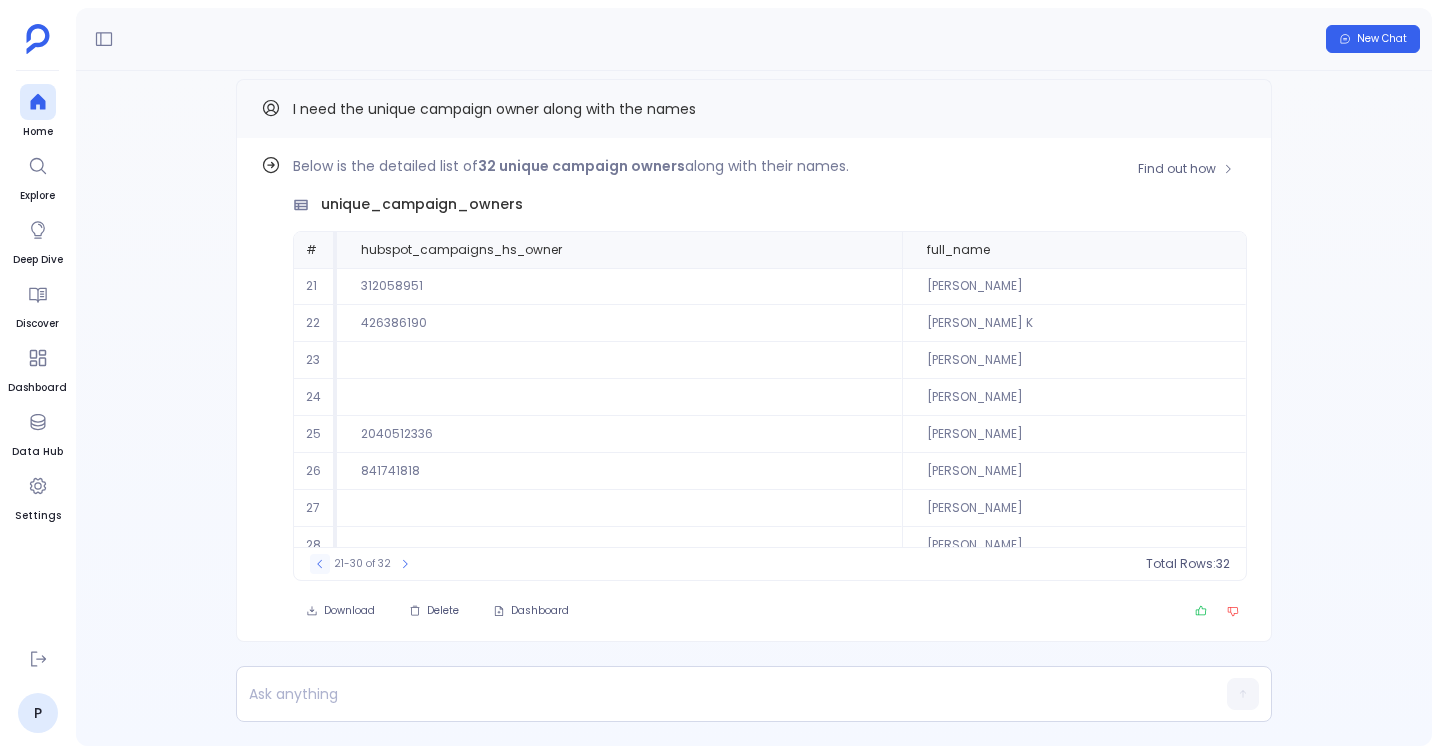 click on "23" at bounding box center (315, 360) 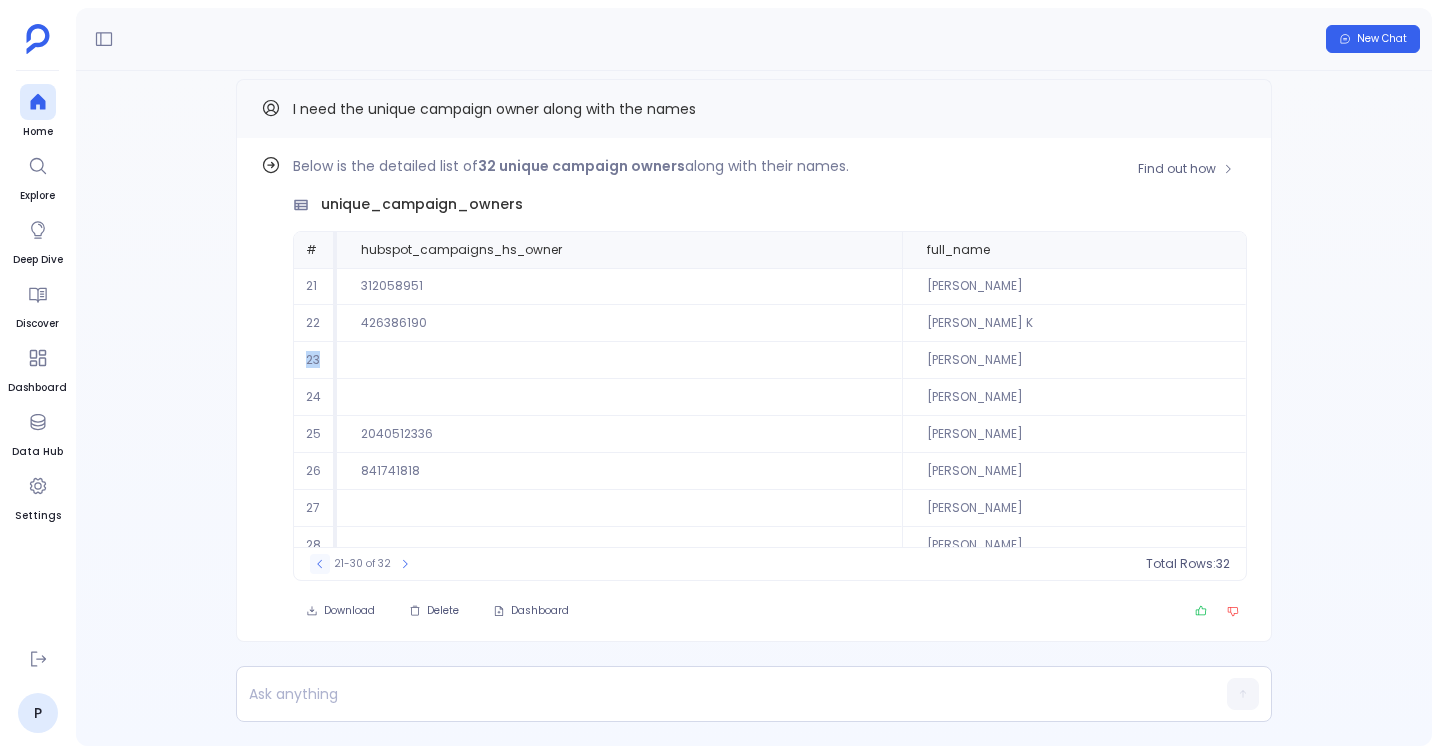 click on "23" at bounding box center (315, 360) 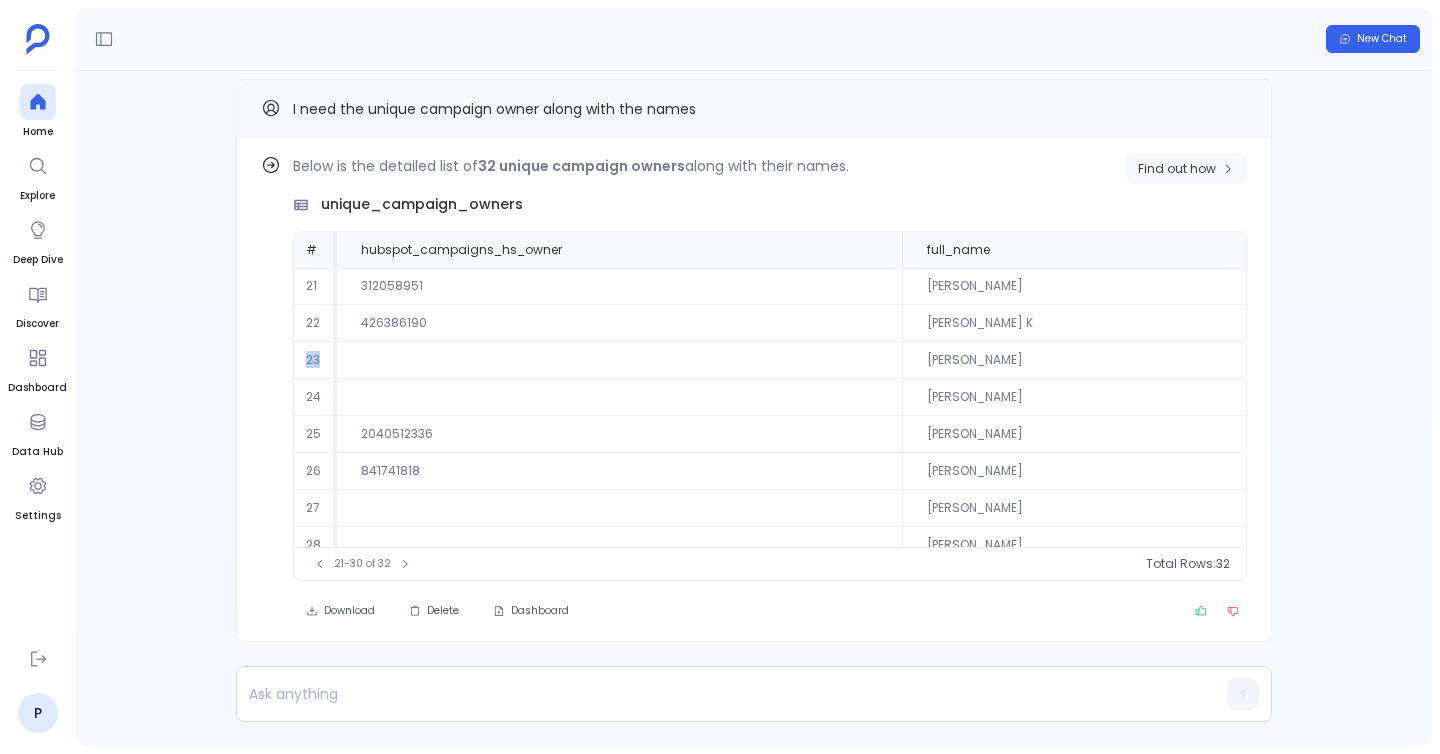 click on "Find out how" at bounding box center (1186, 169) 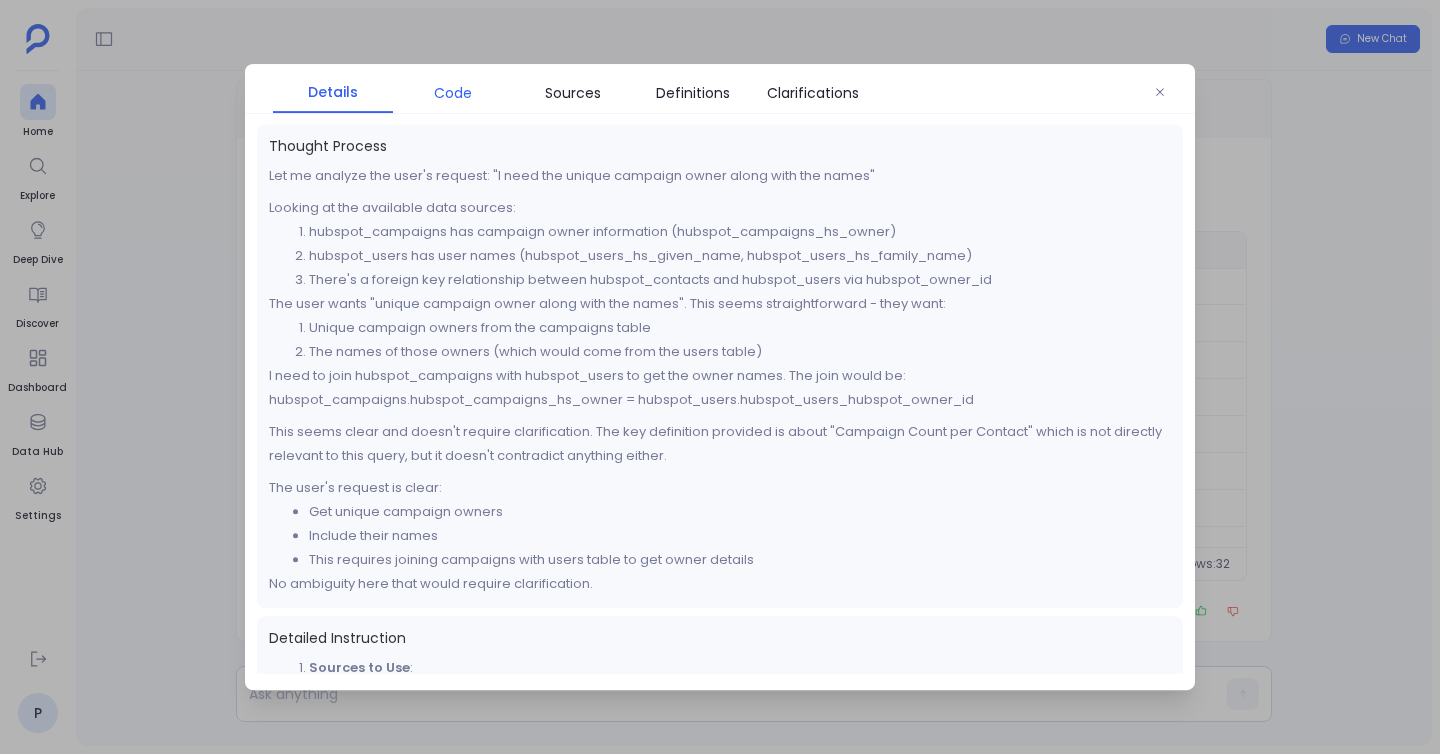 click on "Code" at bounding box center (453, 93) 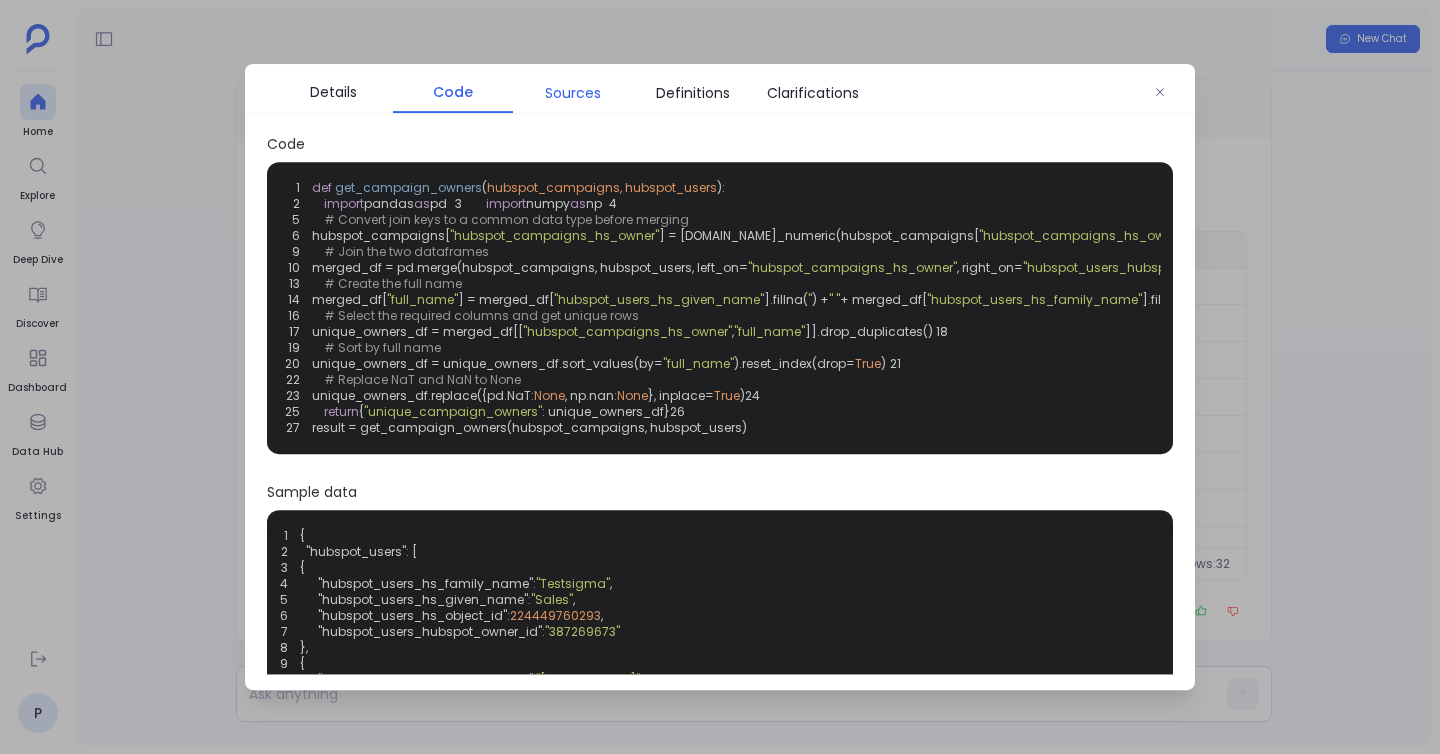 click on "Sources" at bounding box center [573, 93] 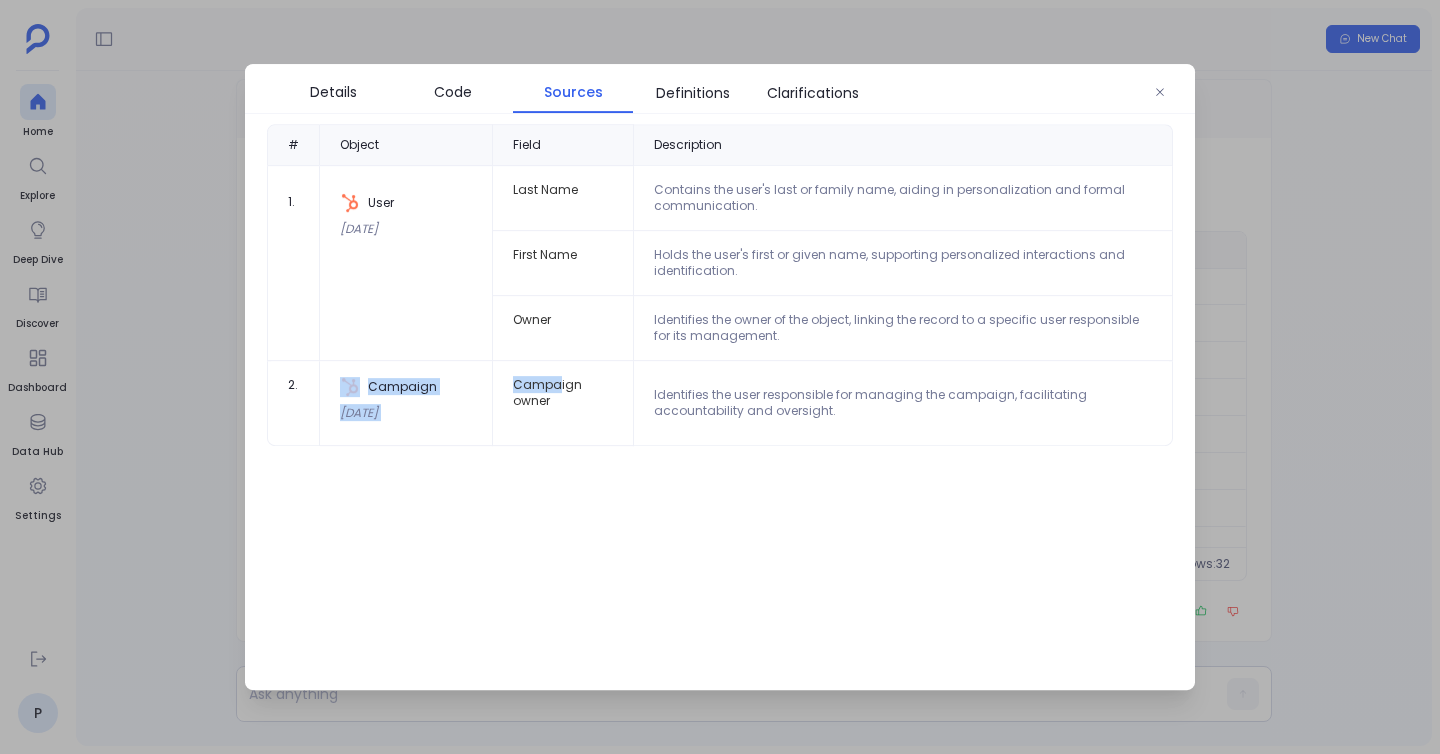 drag, startPoint x: 364, startPoint y: 379, endPoint x: 551, endPoint y: 385, distance: 187.09624 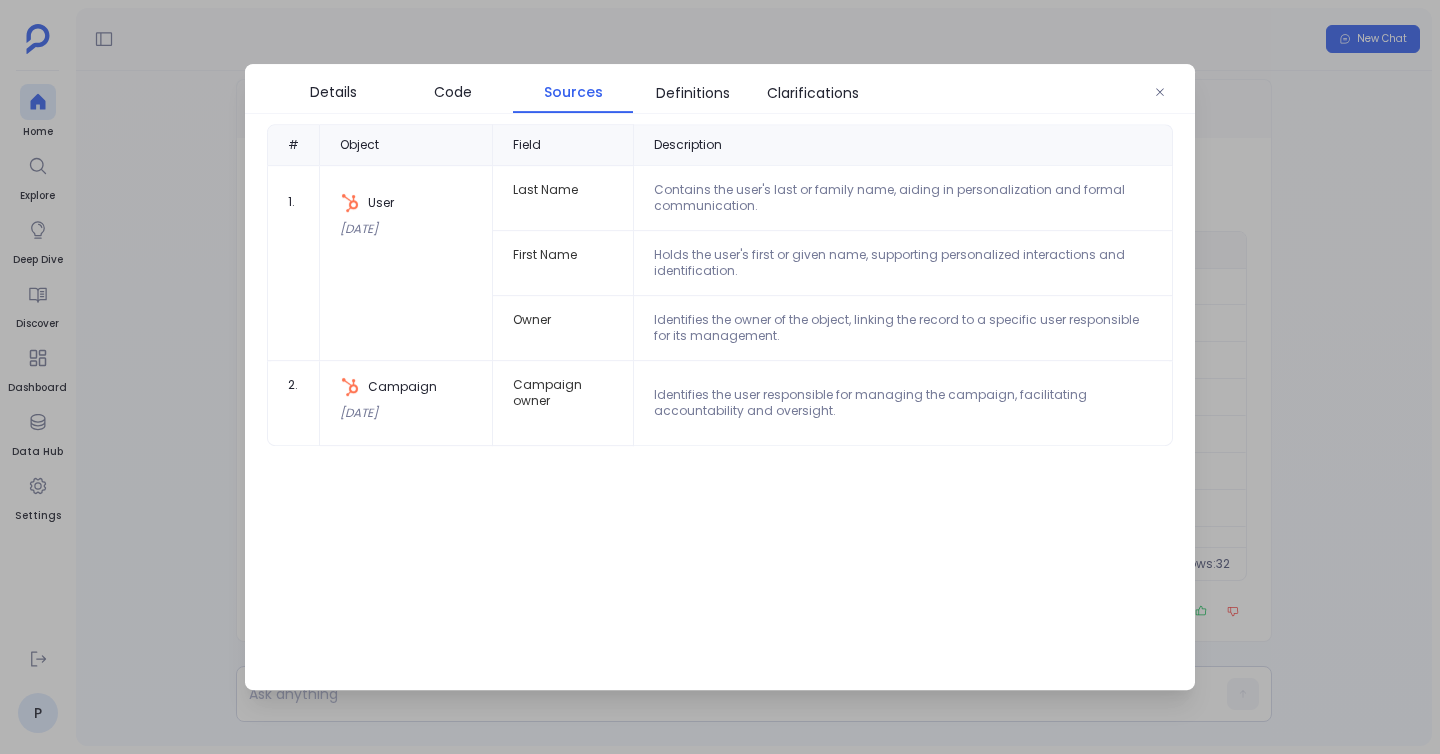 click on "Campaign owner" at bounding box center (563, 403) 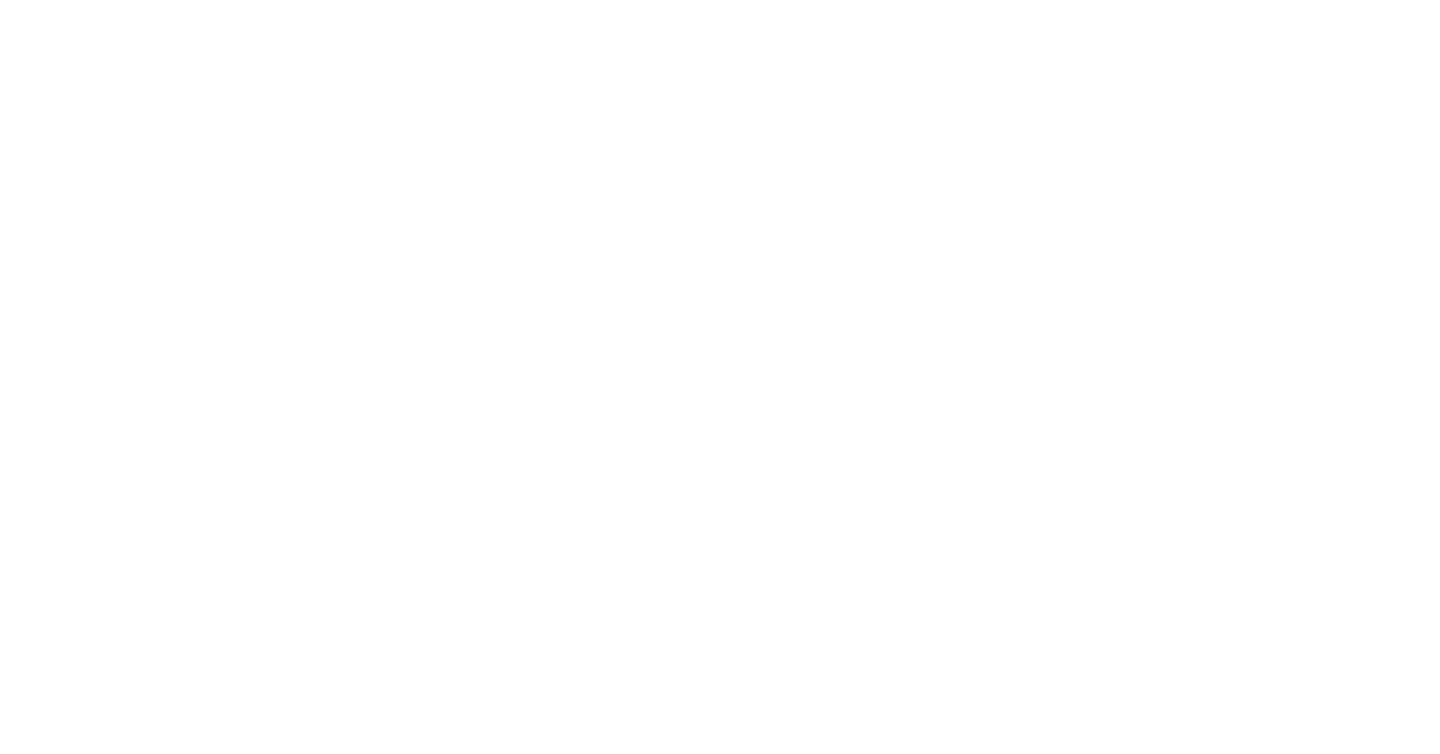 scroll, scrollTop: 0, scrollLeft: 0, axis: both 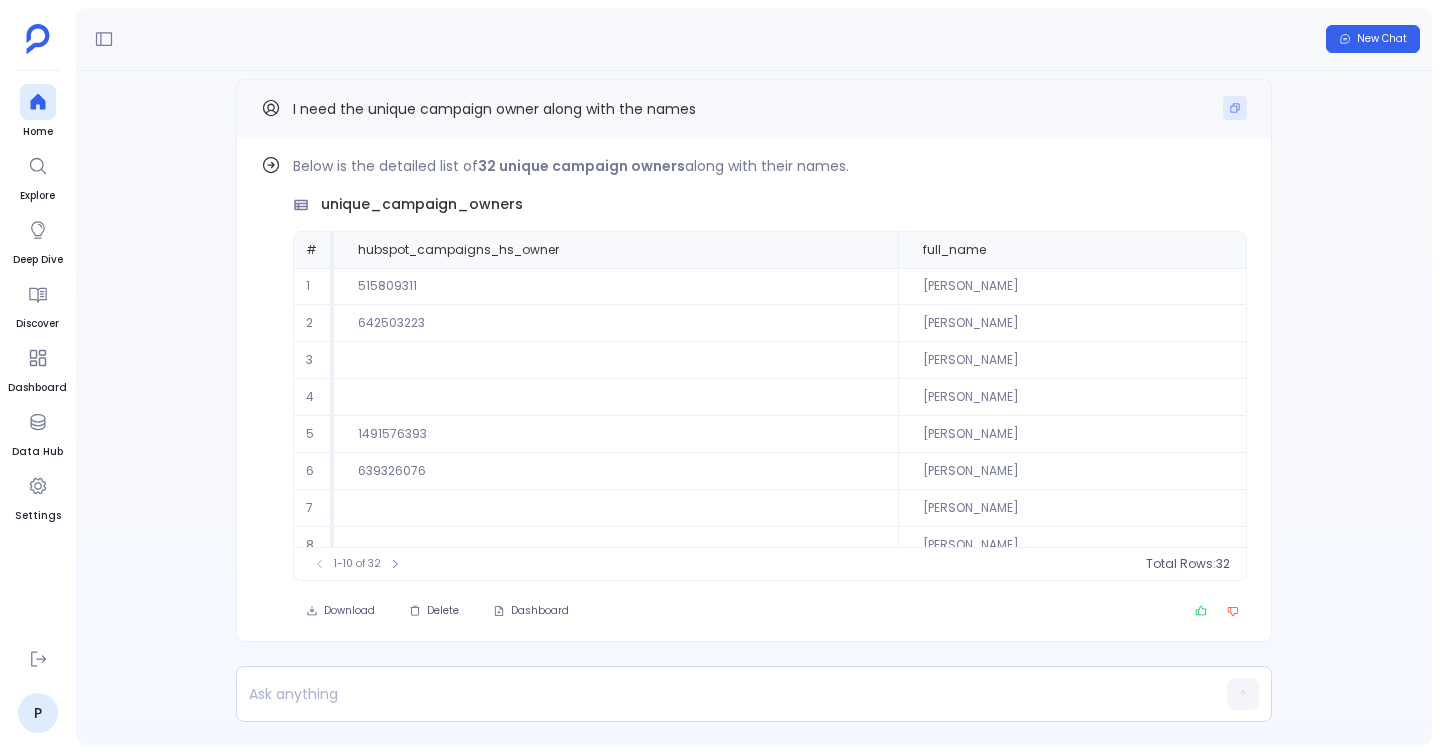 click at bounding box center (1235, 108) 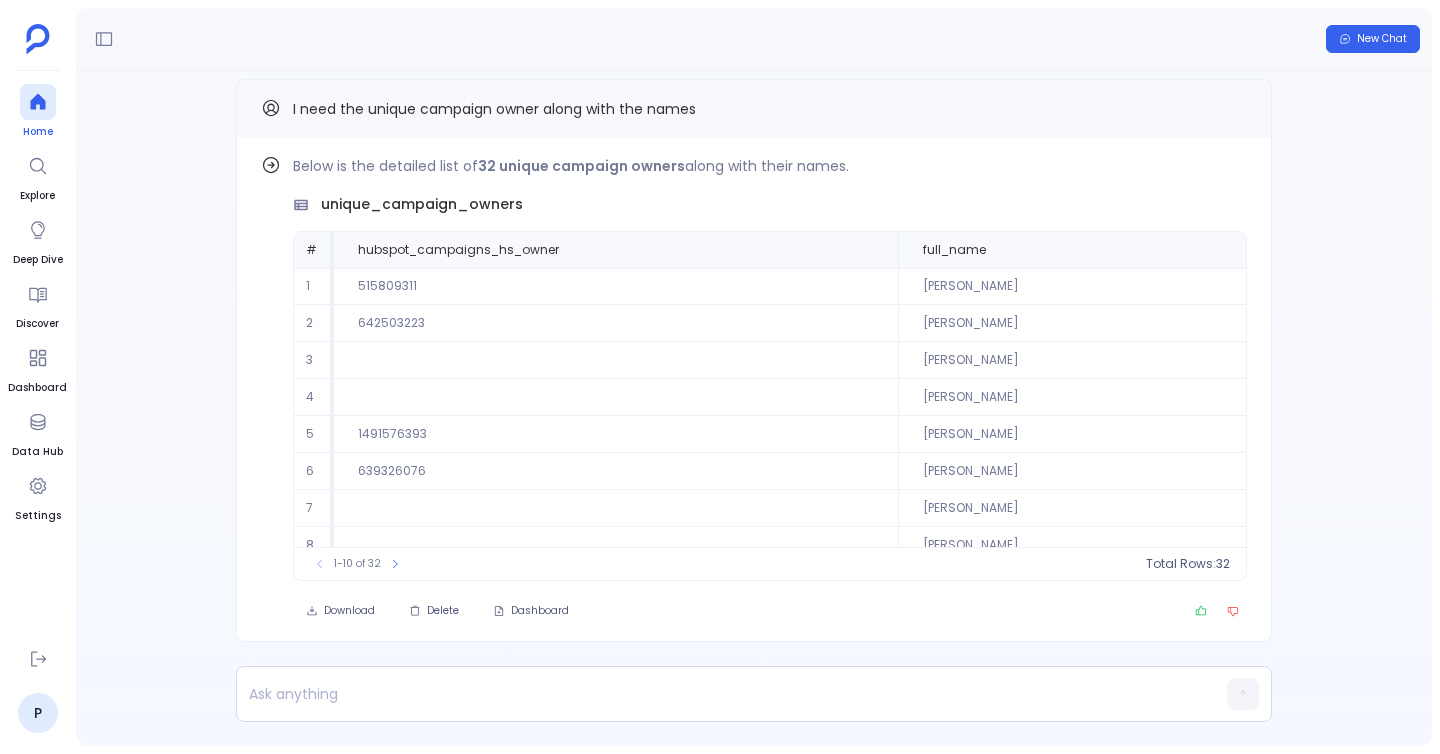 click 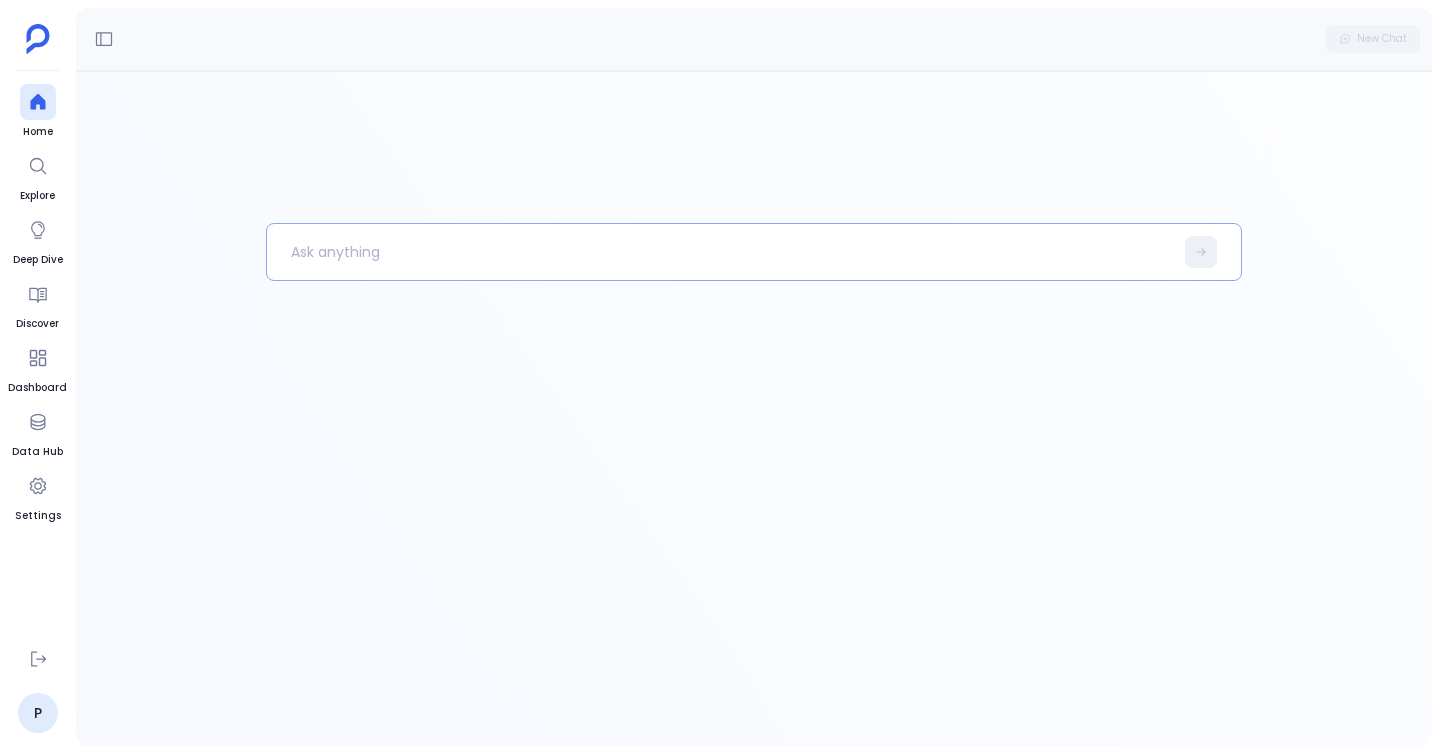 click at bounding box center [720, 252] 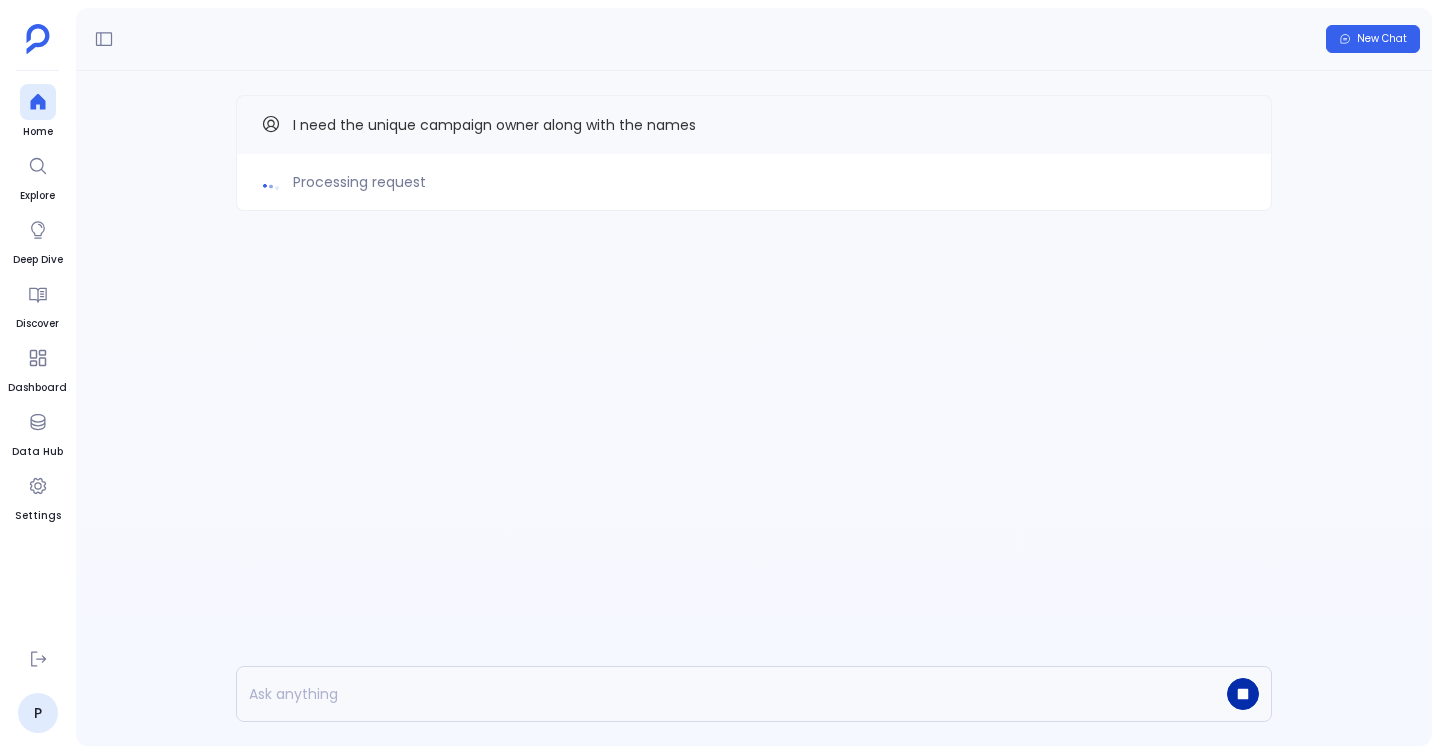 click 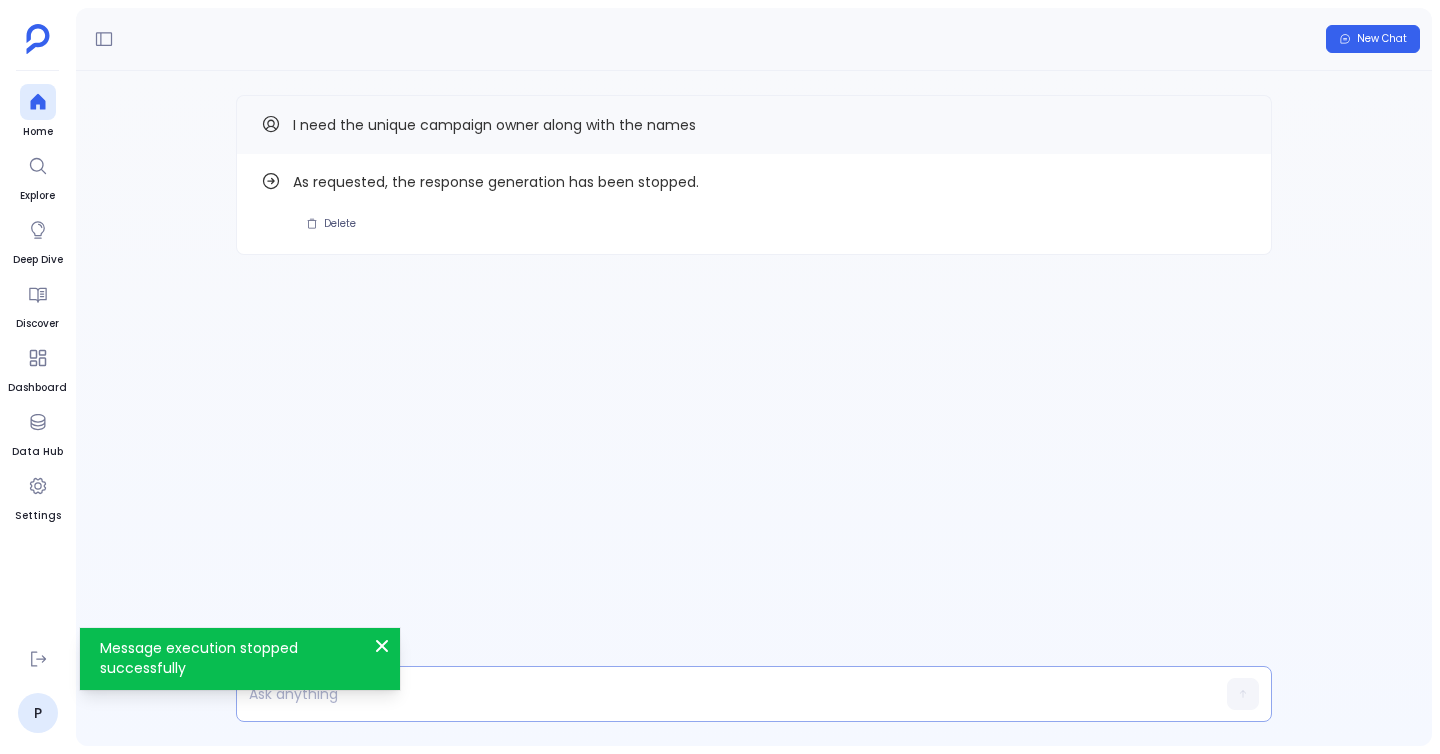click at bounding box center [715, 694] 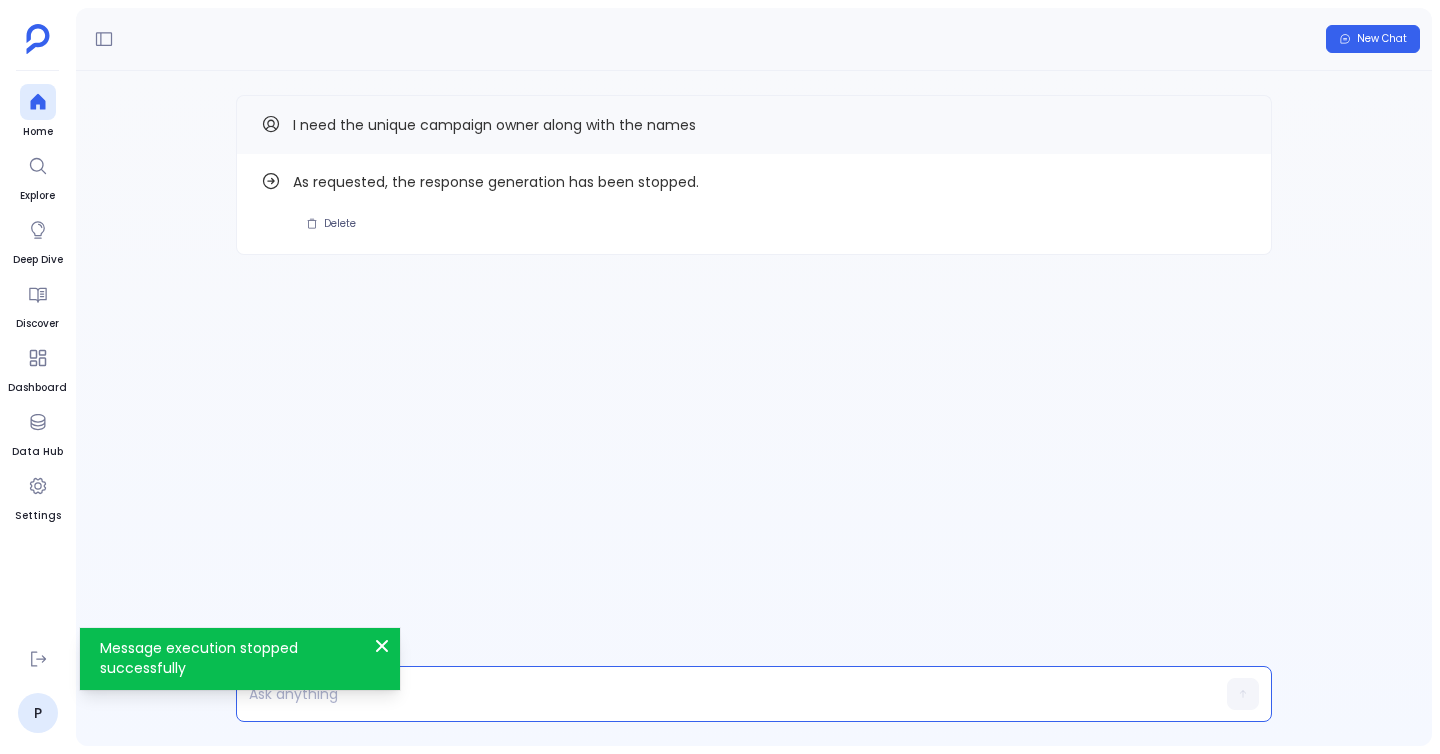 paste 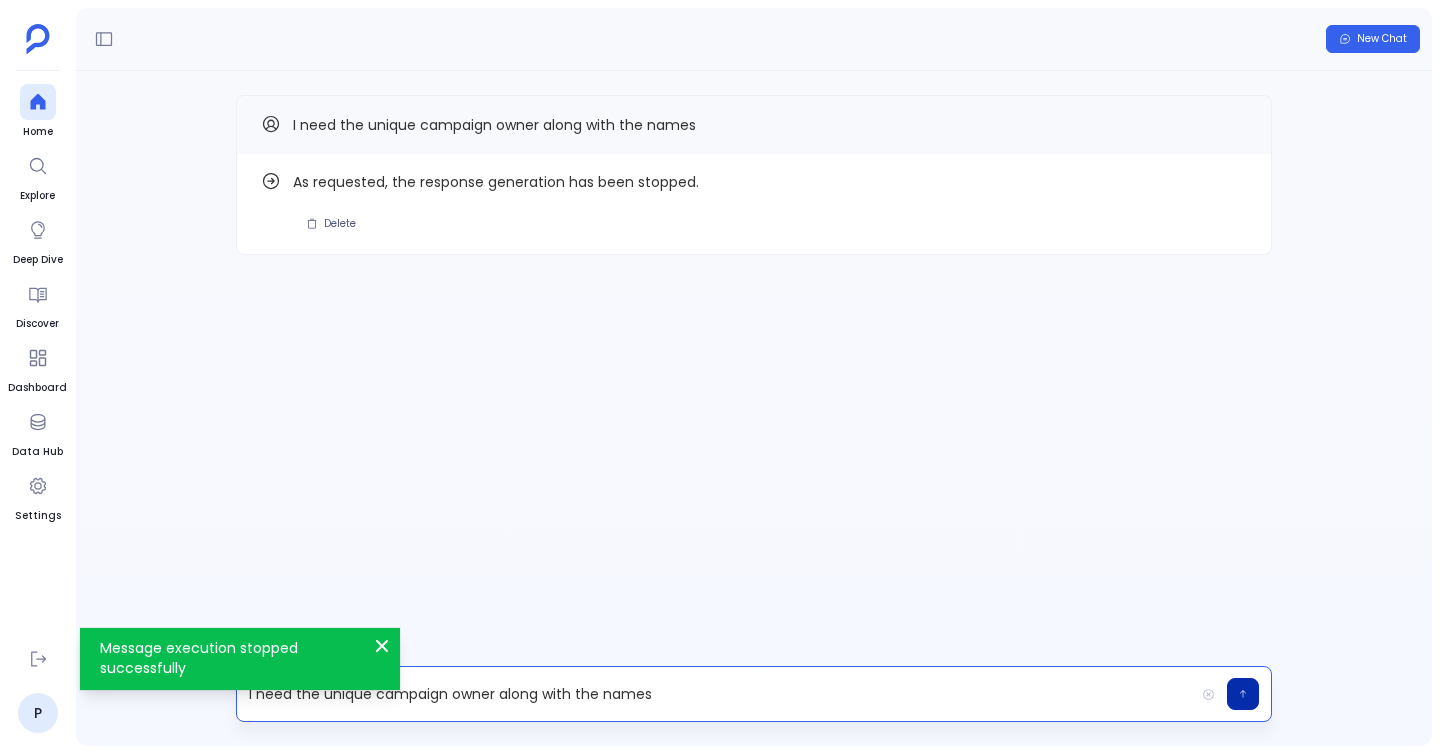 click on "I need the unique campaign owner along with the names" at bounding box center (715, 694) 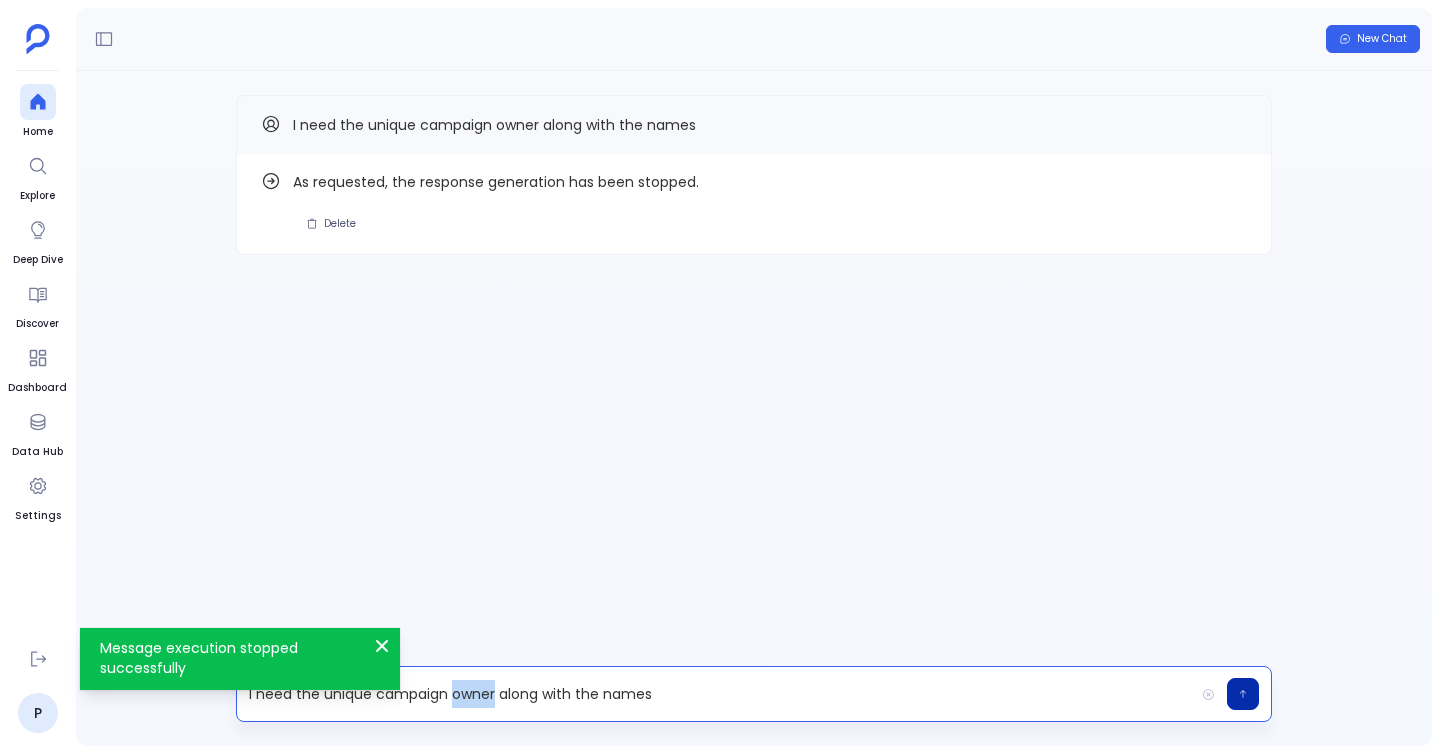 click on "I need the unique campaign owner along with the names" at bounding box center [715, 694] 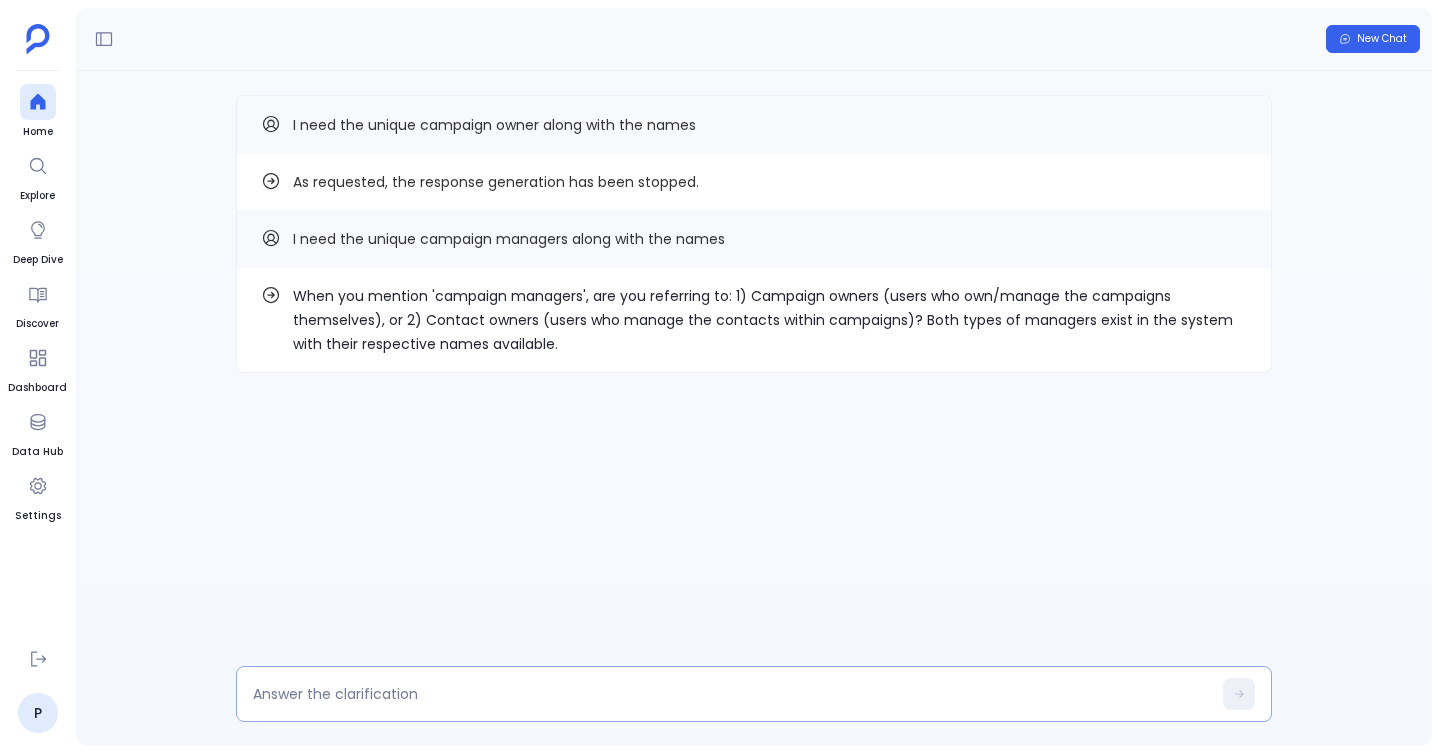 click at bounding box center [732, 694] 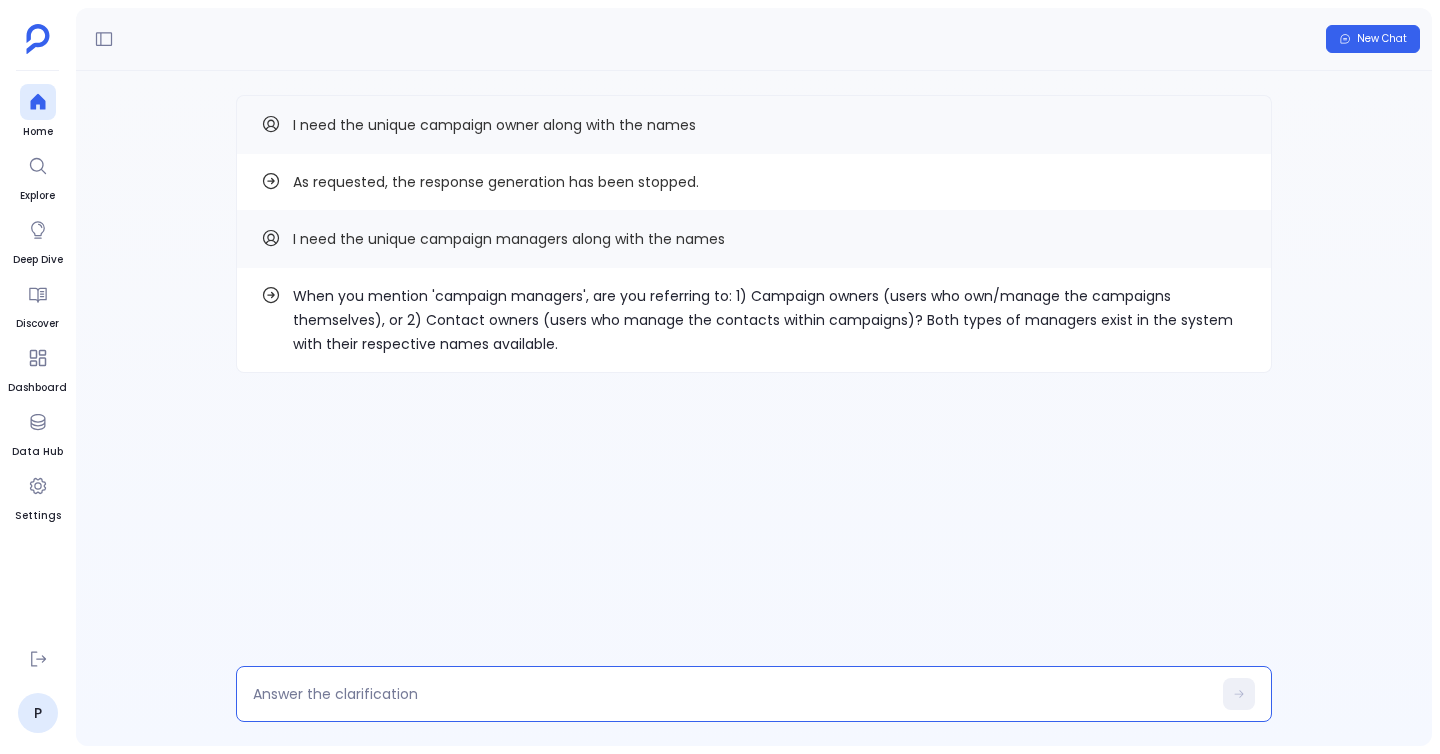 type on "i" 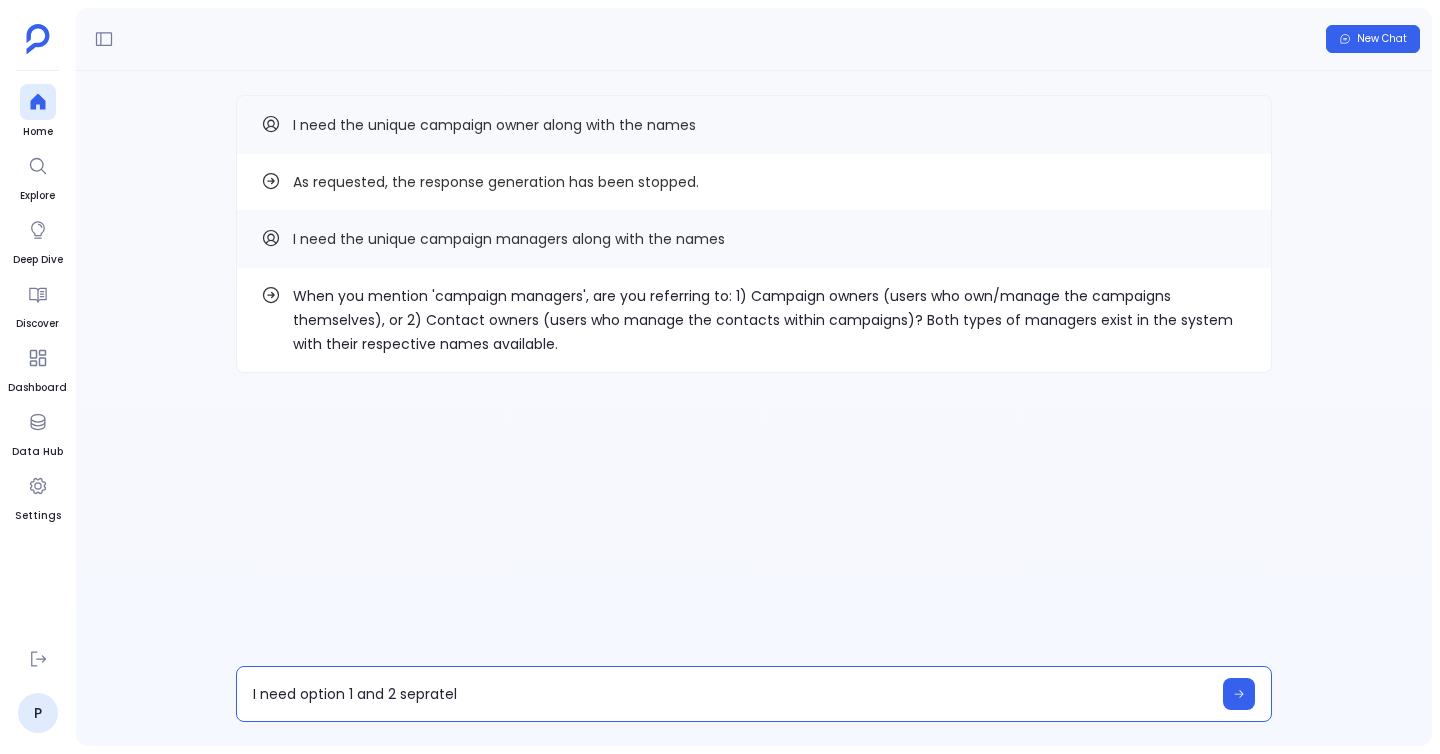 type on "I need option 1 and 2 seprately" 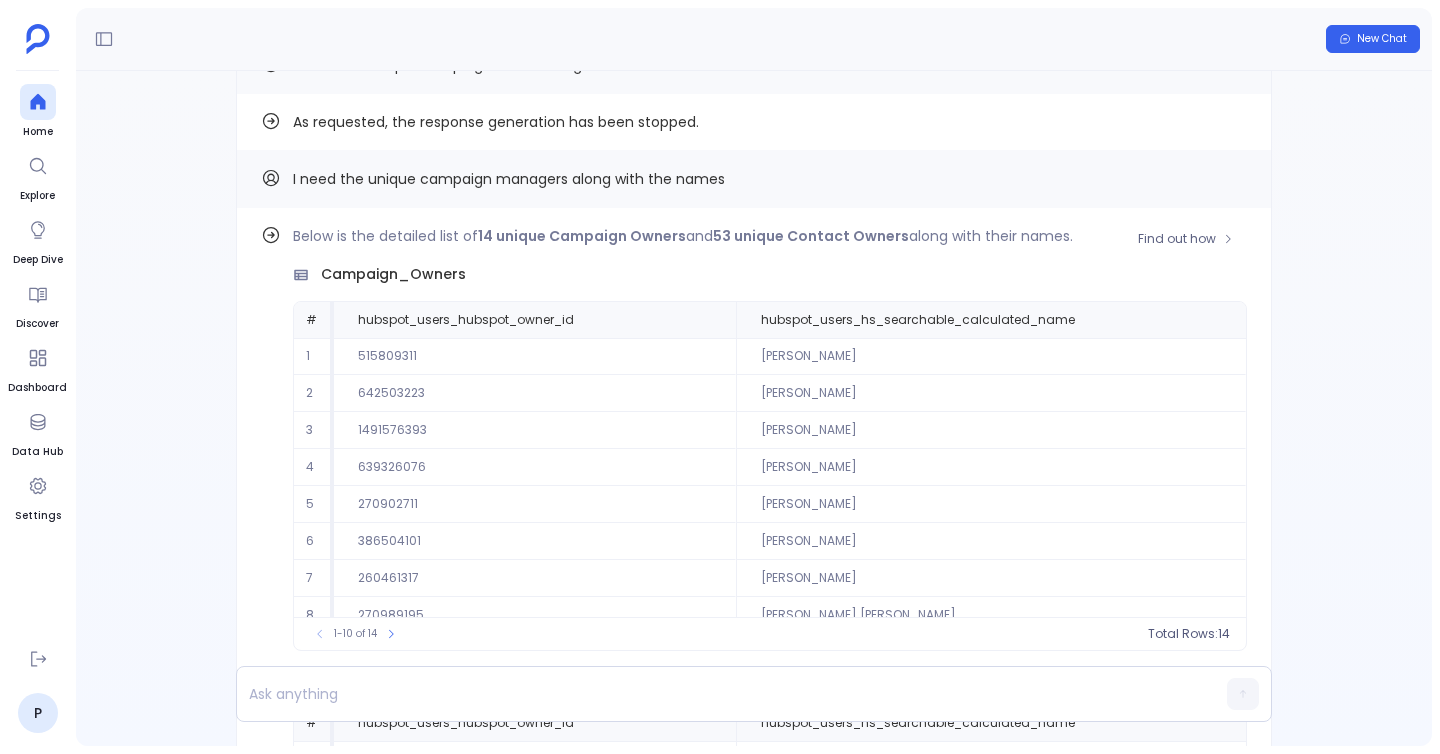 scroll, scrollTop: -474, scrollLeft: 0, axis: vertical 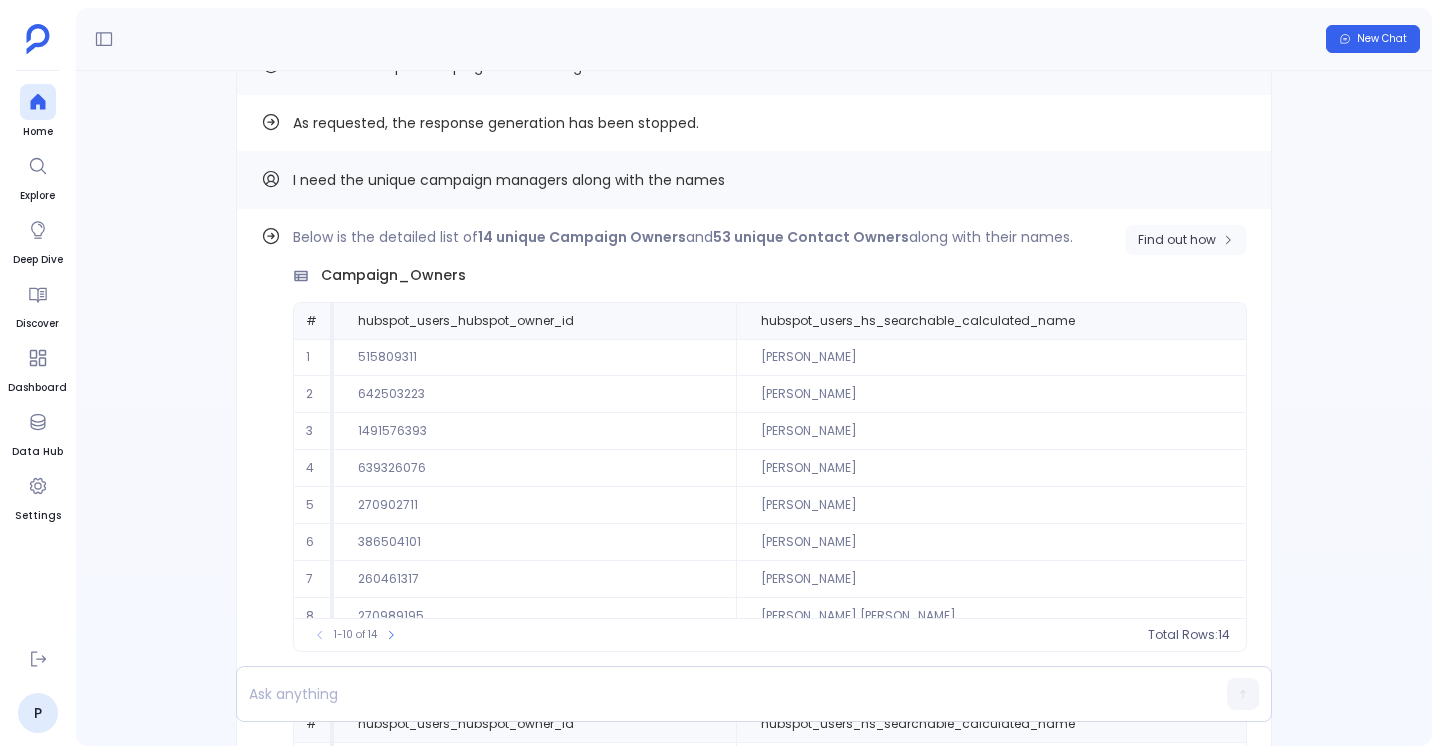 click on "Find out how" at bounding box center (1177, 240) 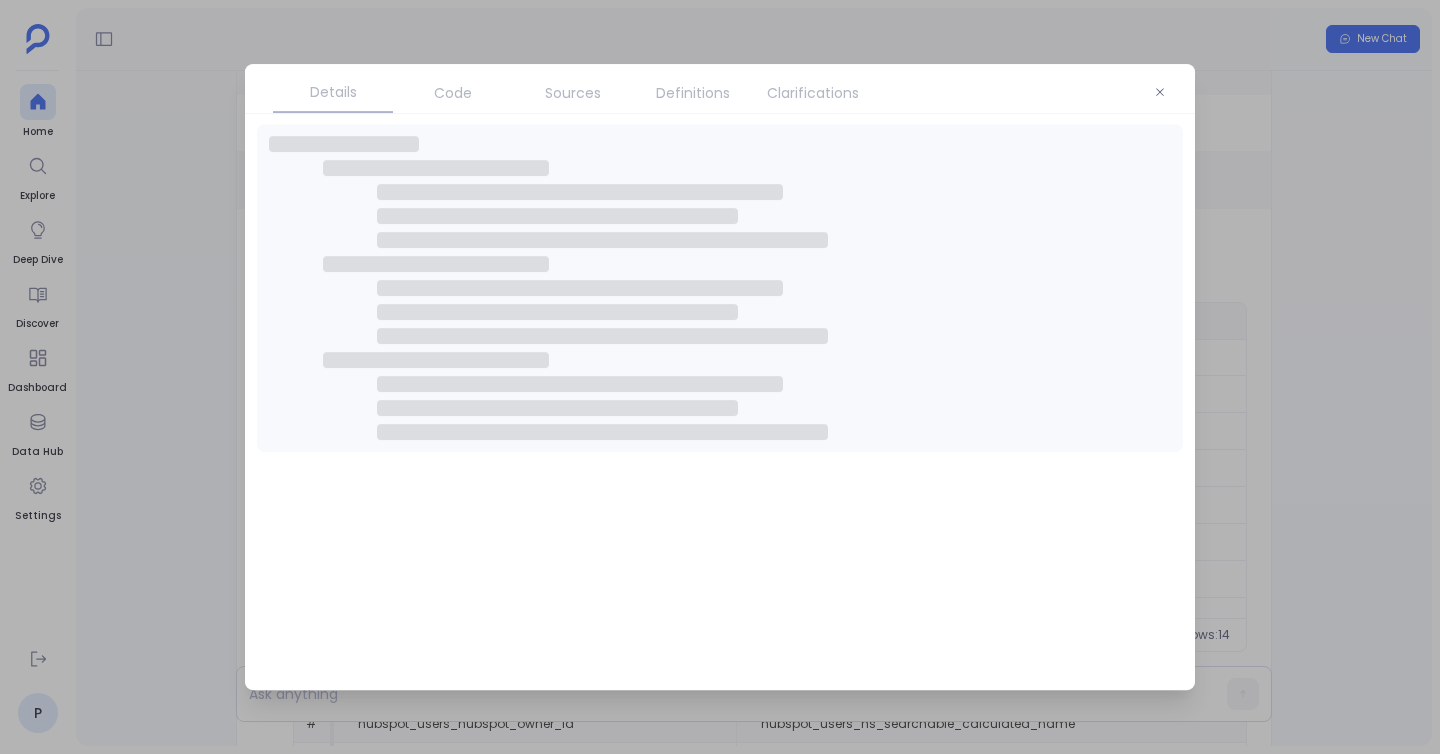 click on "Sources" at bounding box center [573, 93] 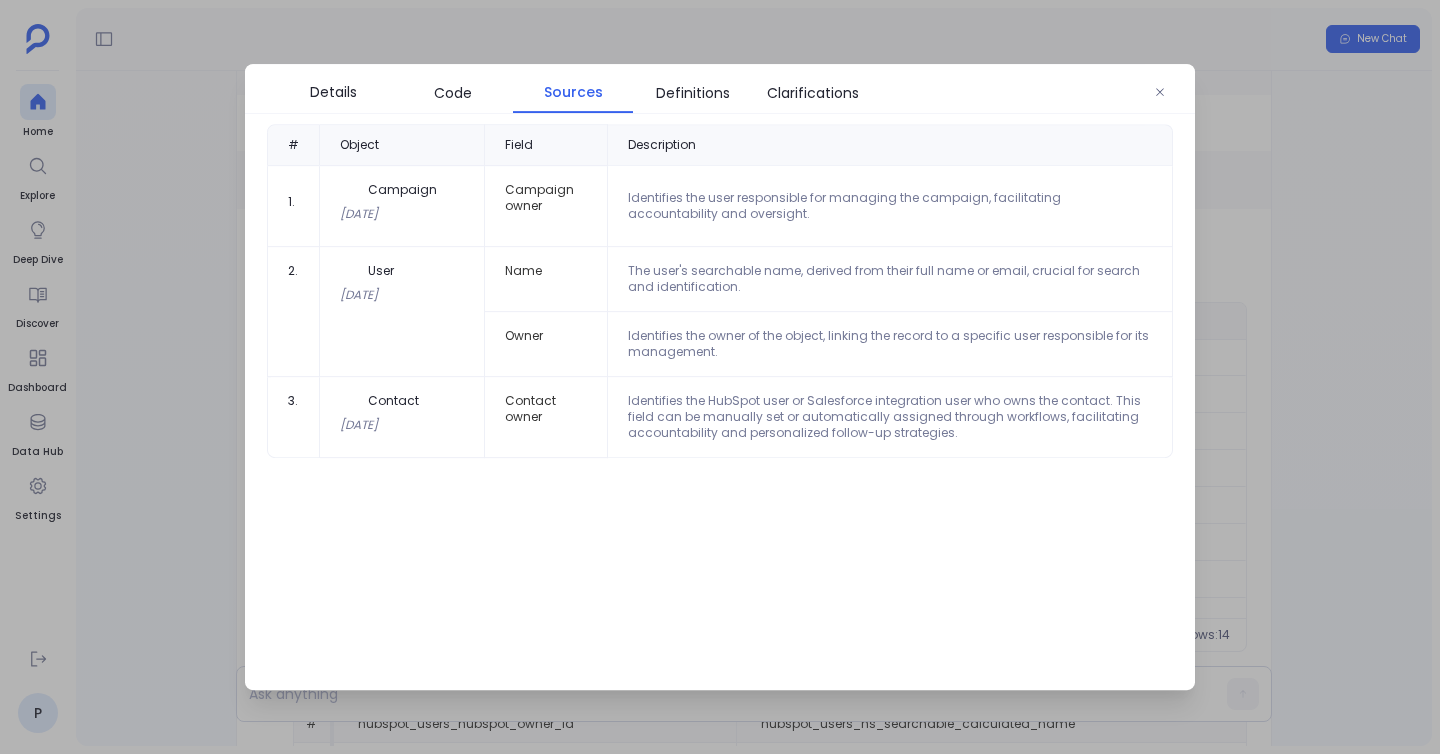 click on "Sources" at bounding box center (573, 92) 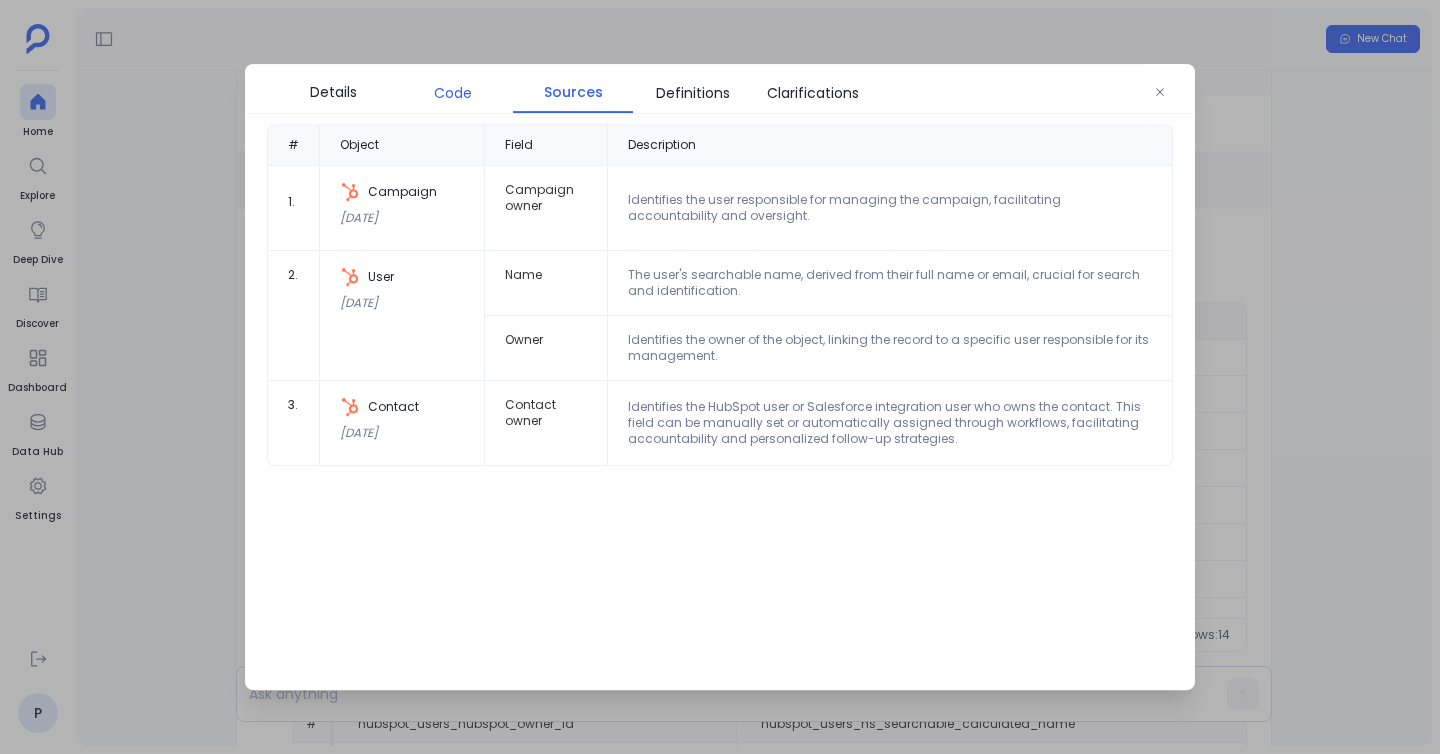 click on "Code" at bounding box center [453, 93] 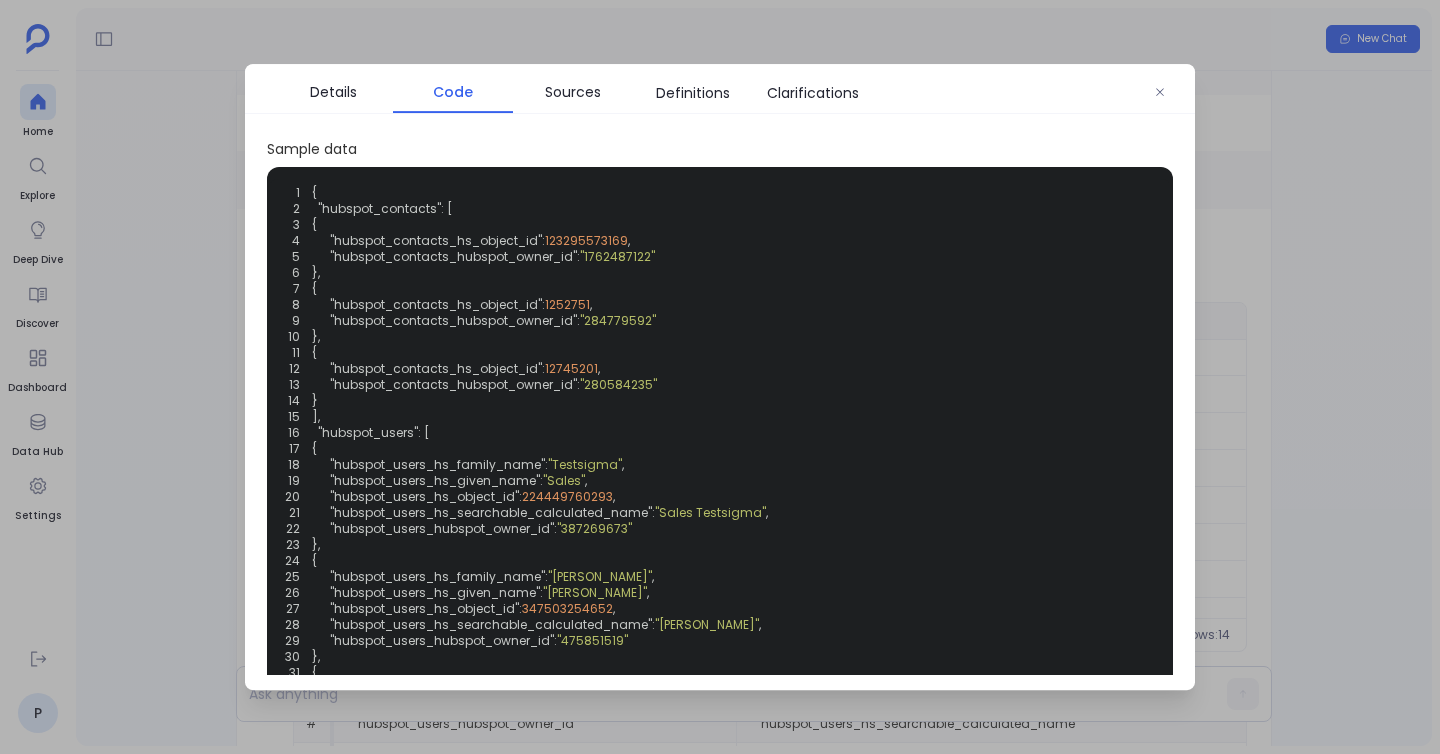 scroll, scrollTop: 262, scrollLeft: 0, axis: vertical 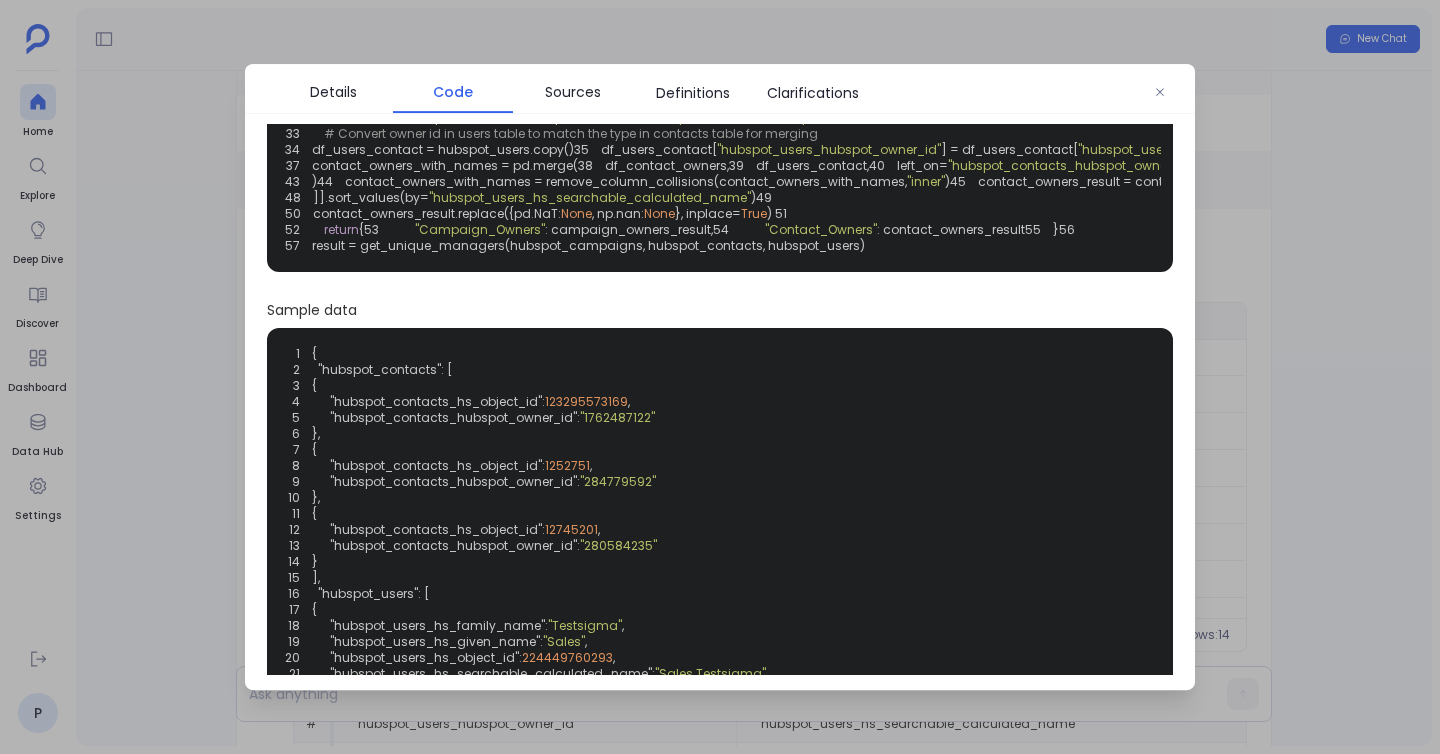 click at bounding box center [720, 377] 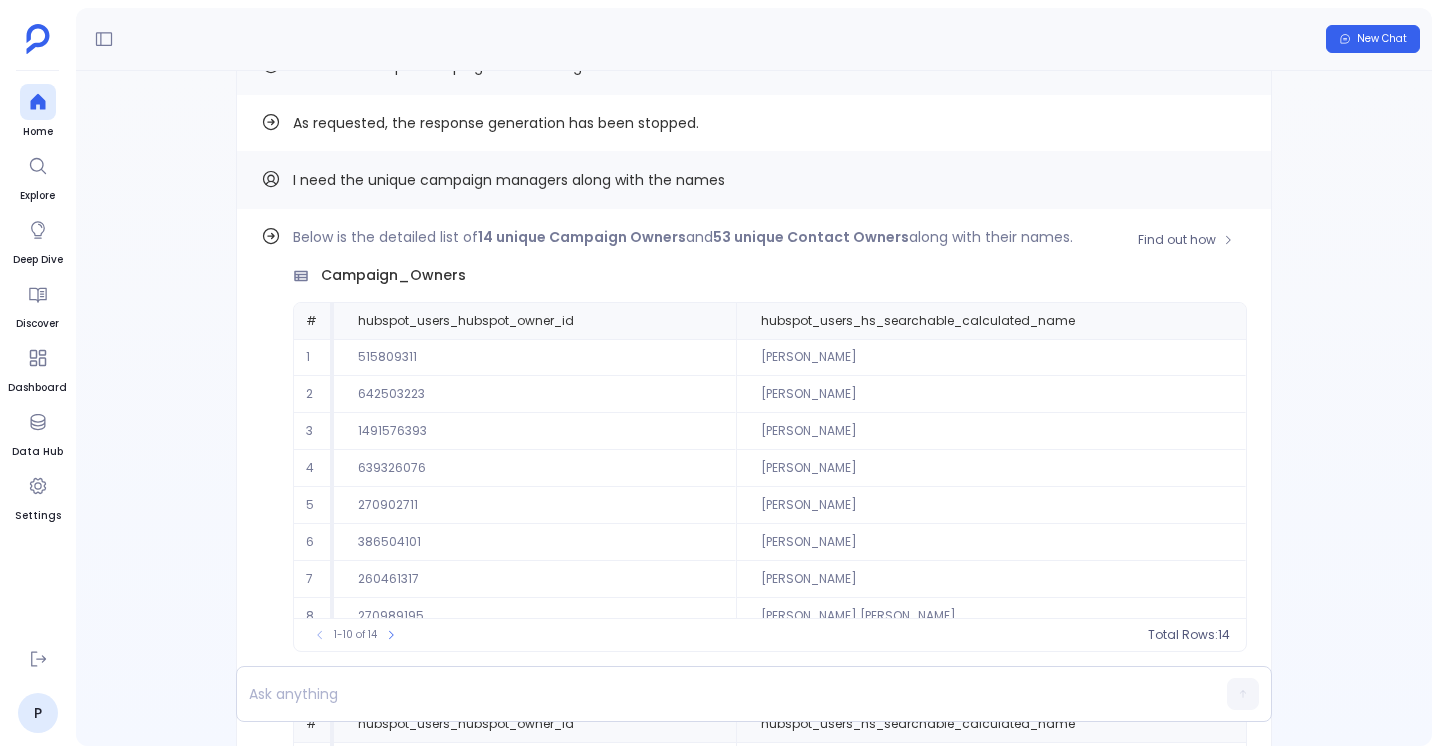 scroll, scrollTop: 91, scrollLeft: 0, axis: vertical 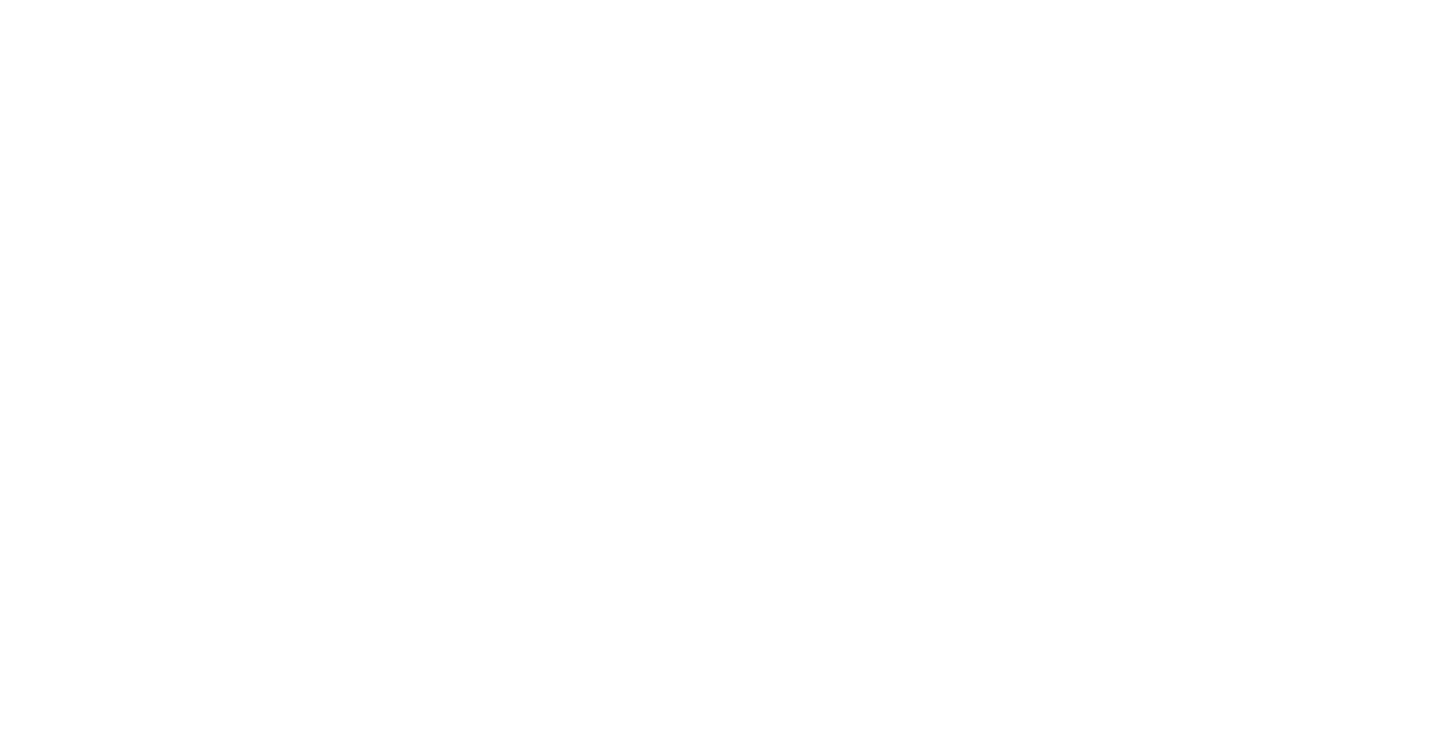 click at bounding box center [720, 0] 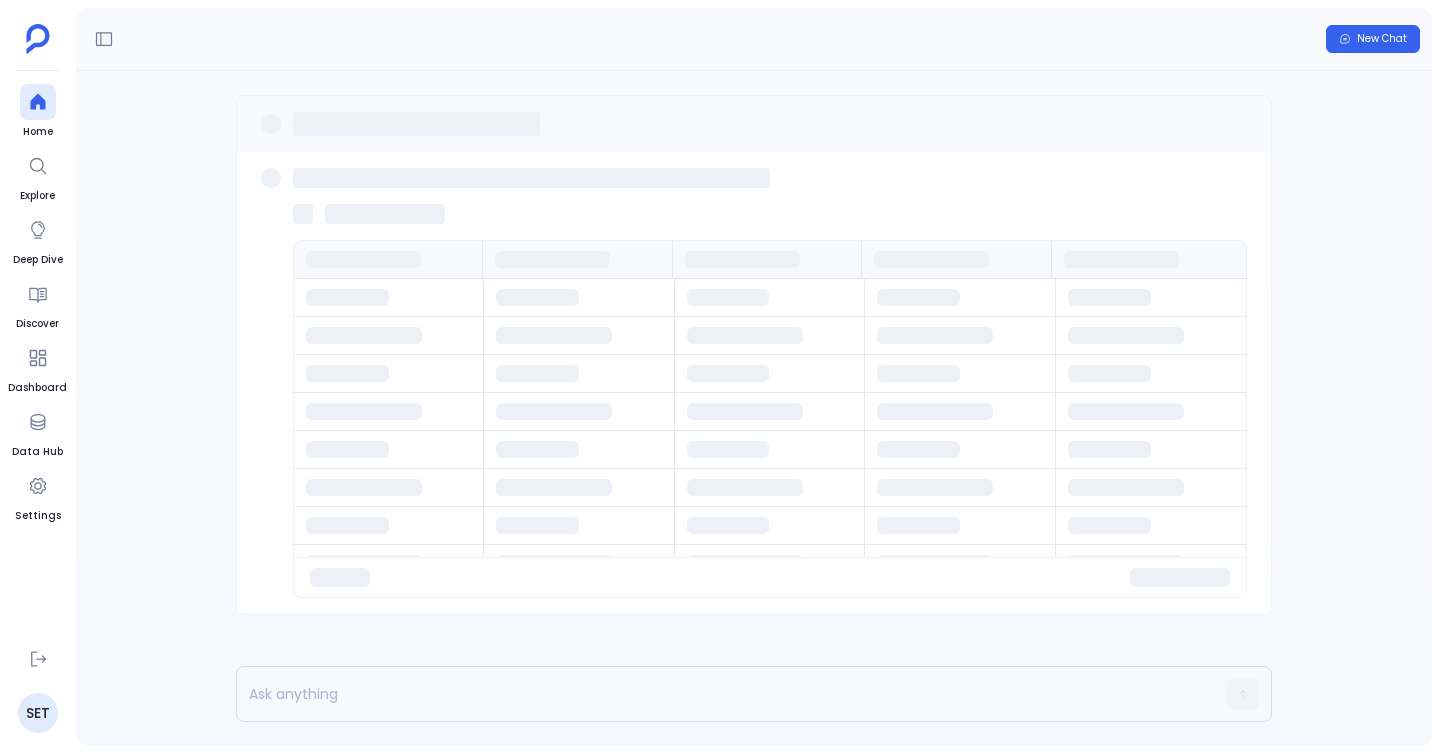 click on "Home" at bounding box center (38, 132) 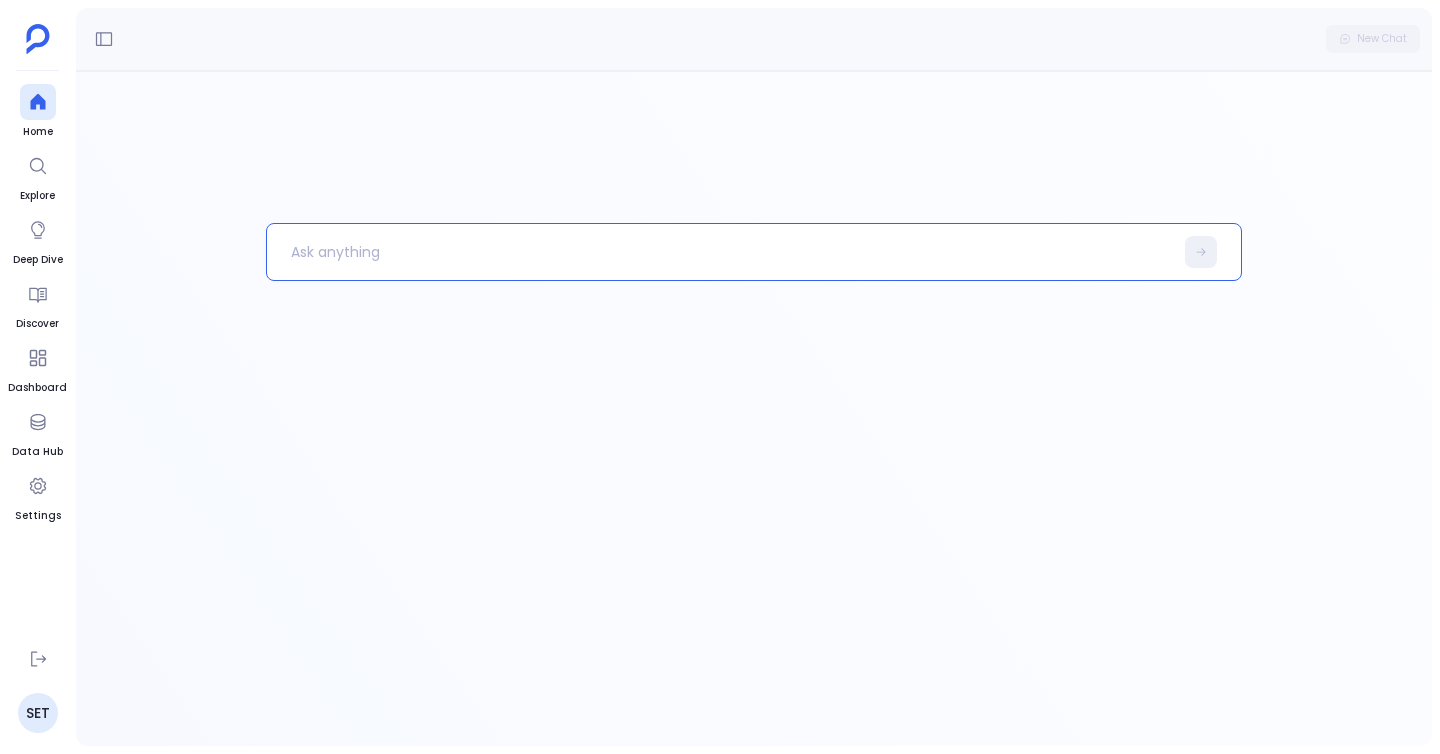 click at bounding box center [720, 252] 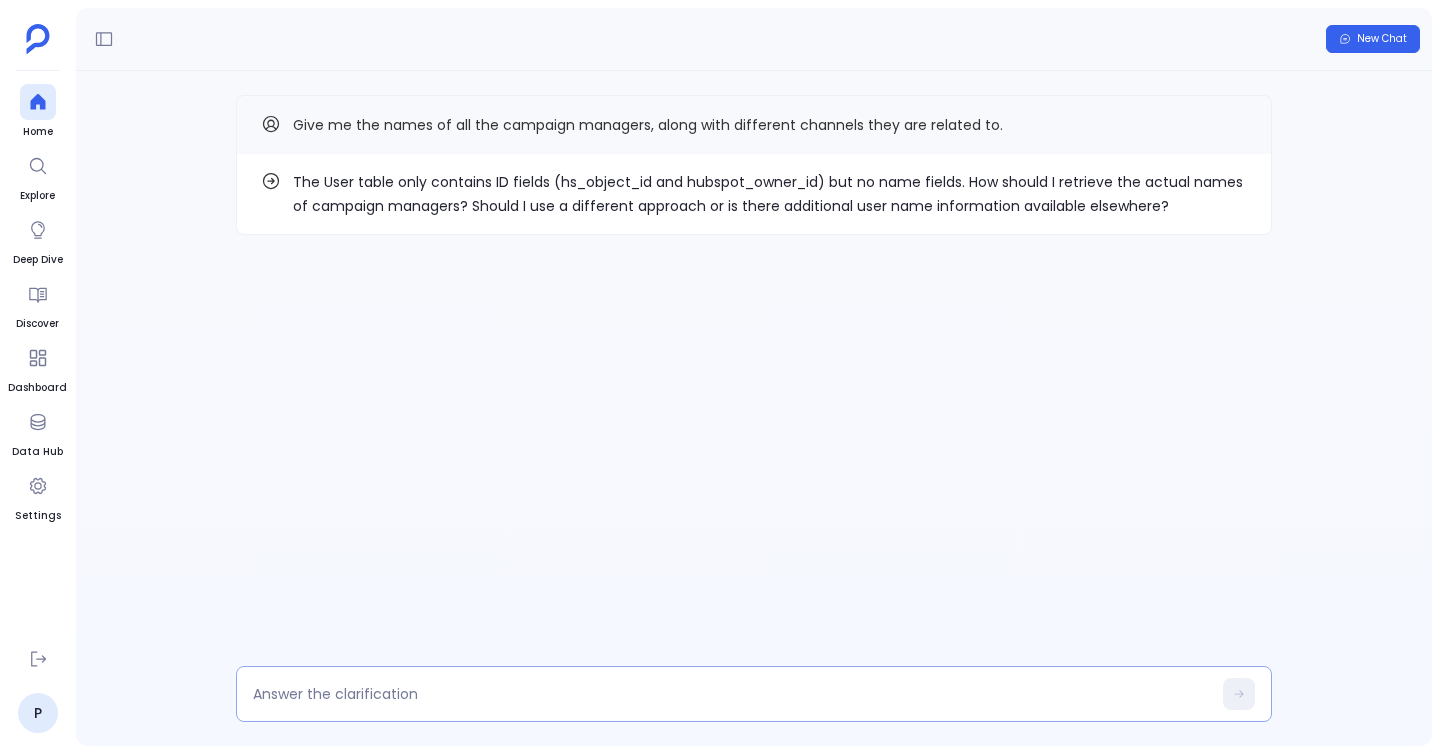 click at bounding box center [732, 694] 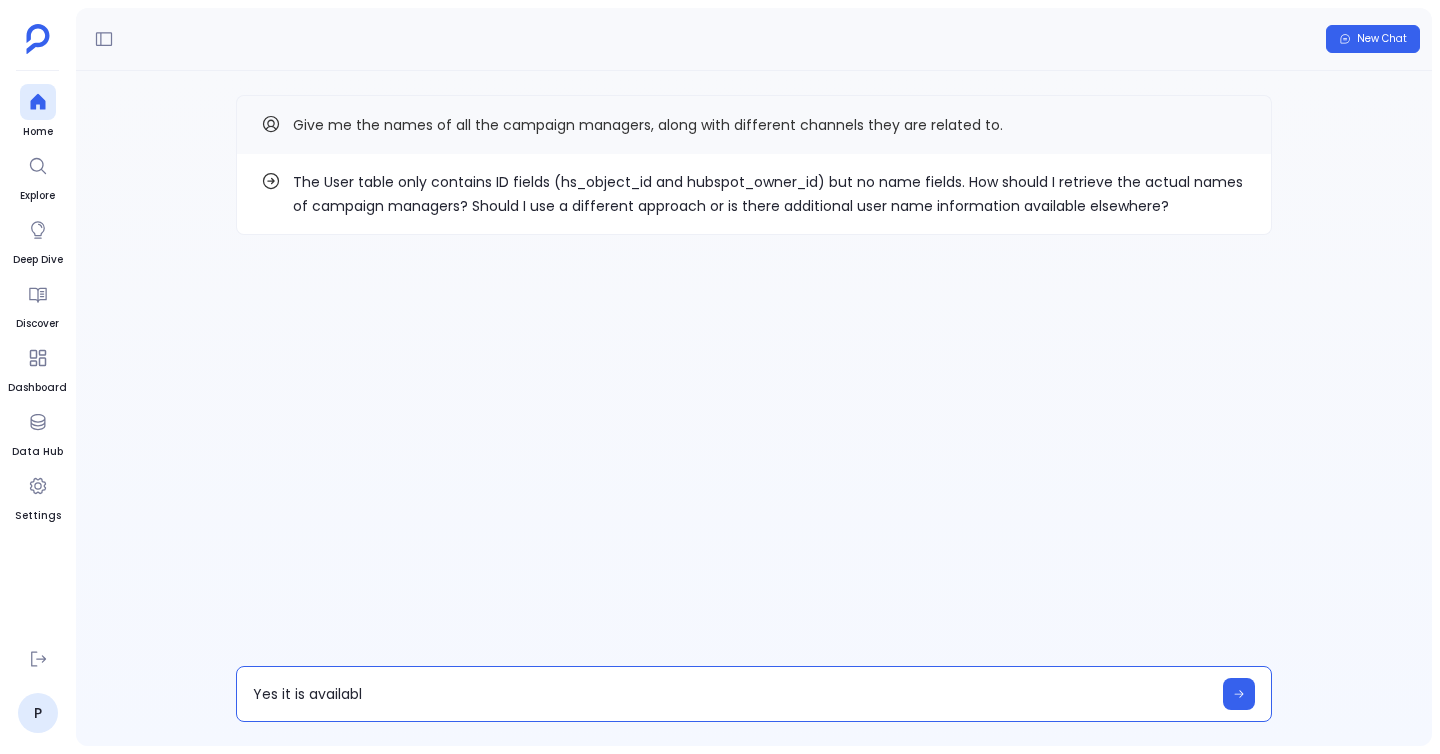 type on "Yes it is available" 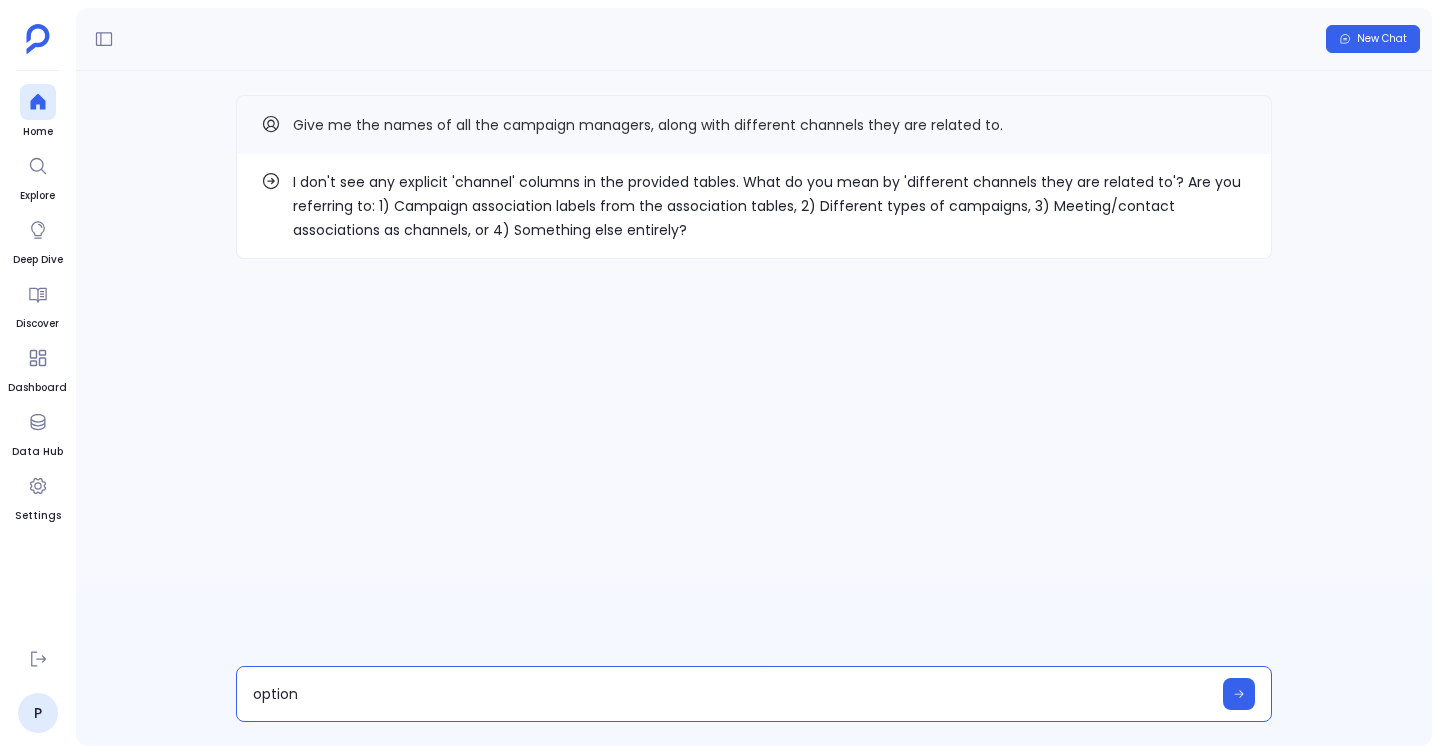 type on "option 1" 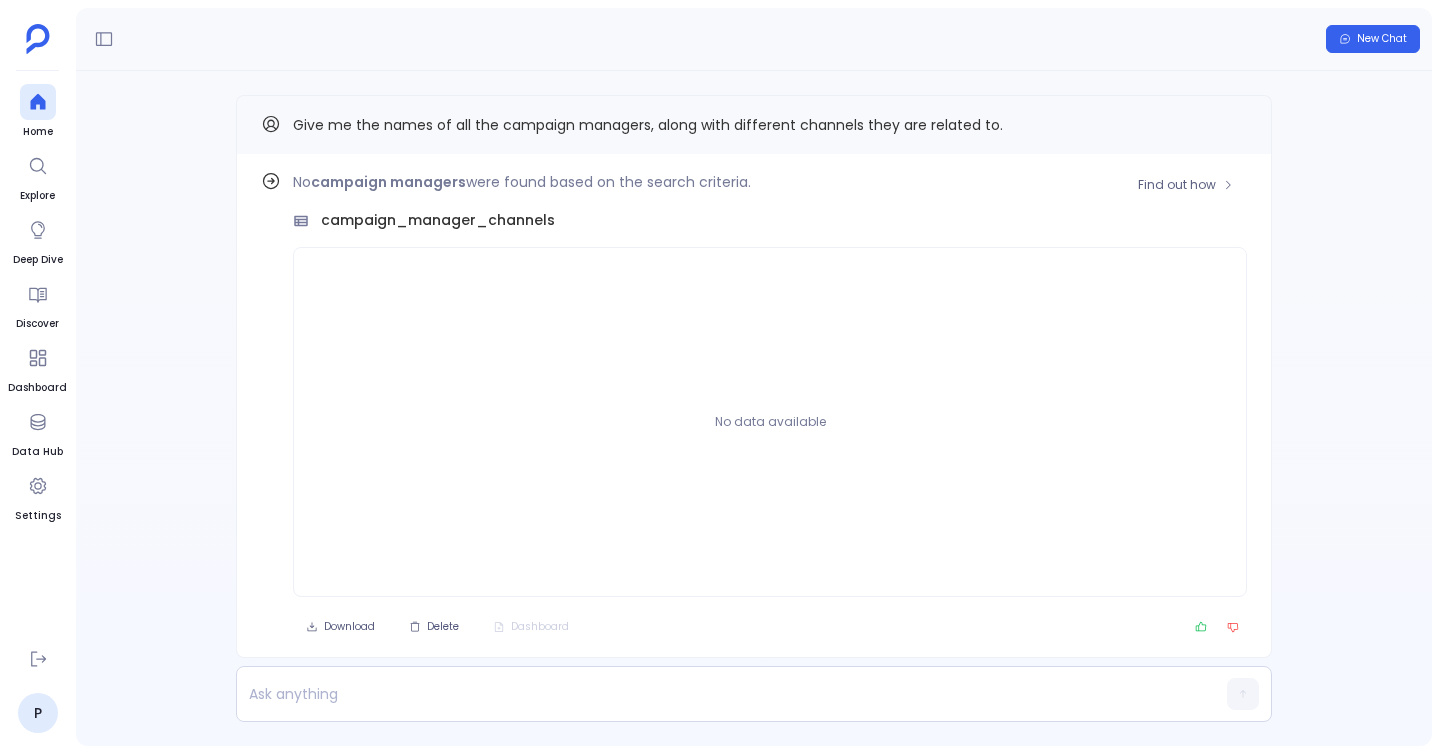 scroll, scrollTop: 0, scrollLeft: 0, axis: both 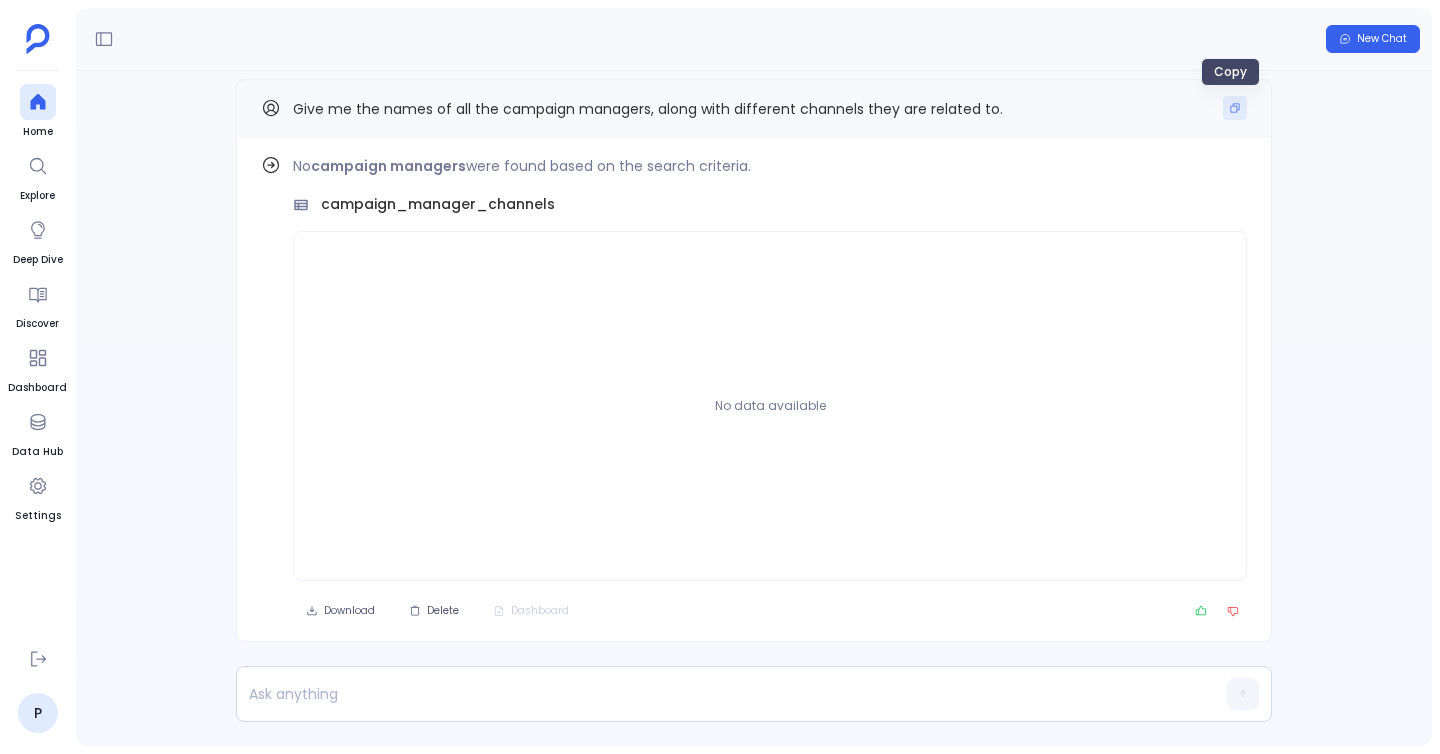 click at bounding box center [1235, 108] 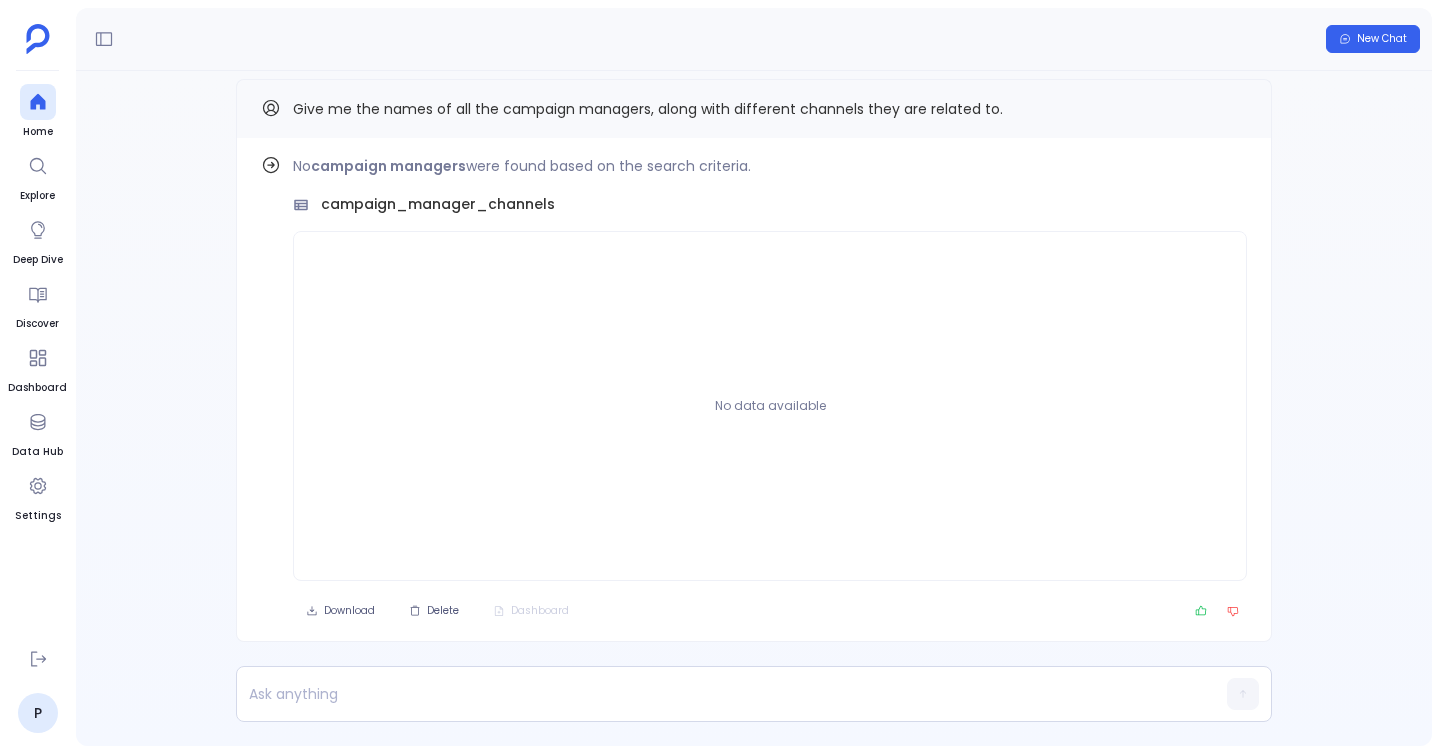 click on "Home Explore Deep Dive Discover Dashboard Data Hub Settings" at bounding box center [37, 358] 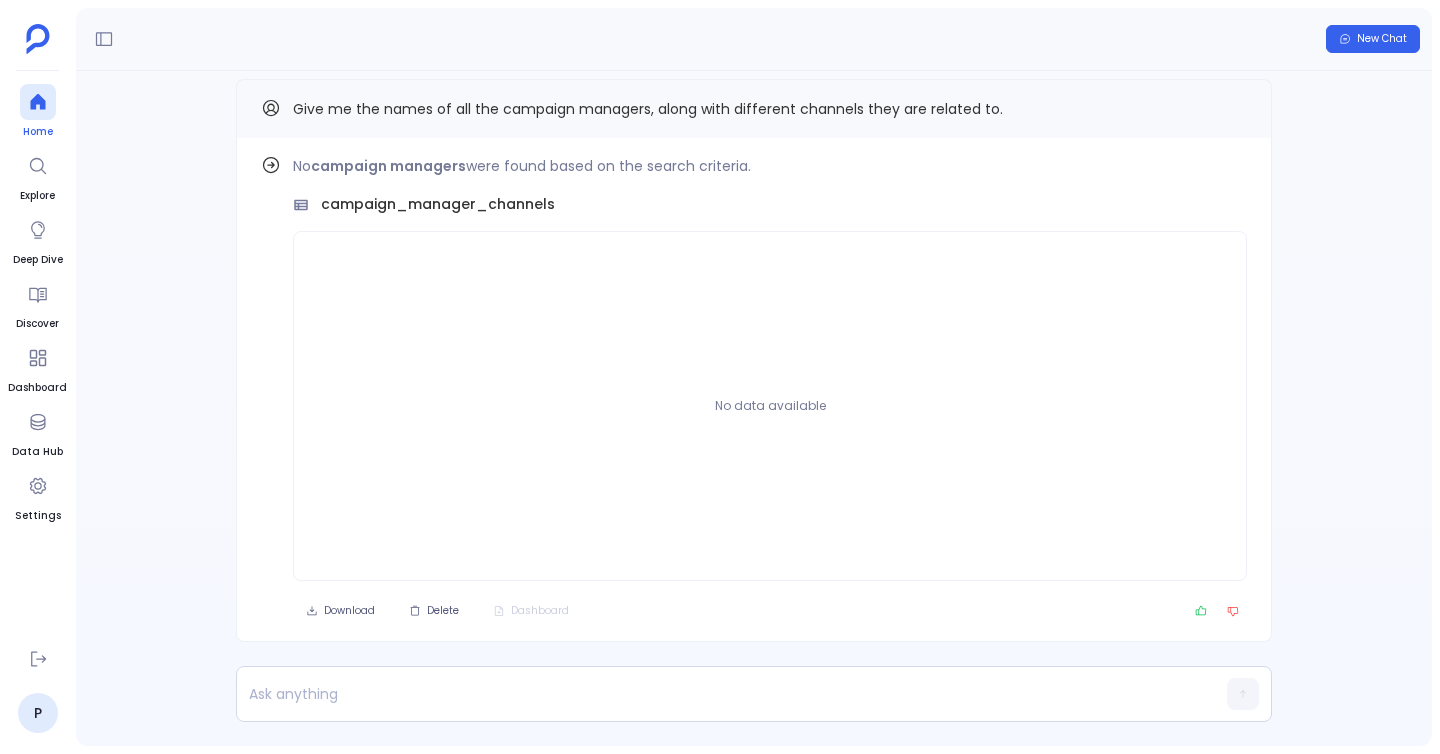 click 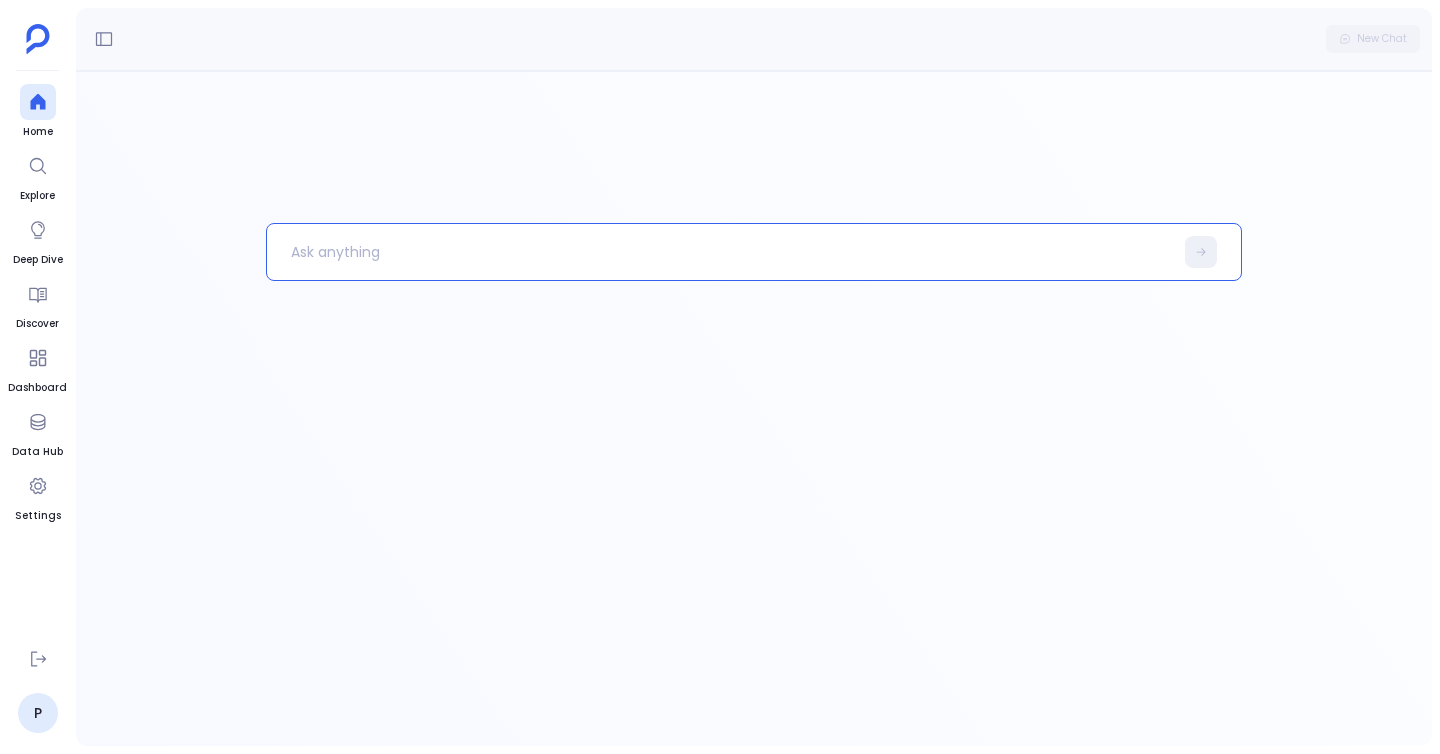 click at bounding box center [720, 252] 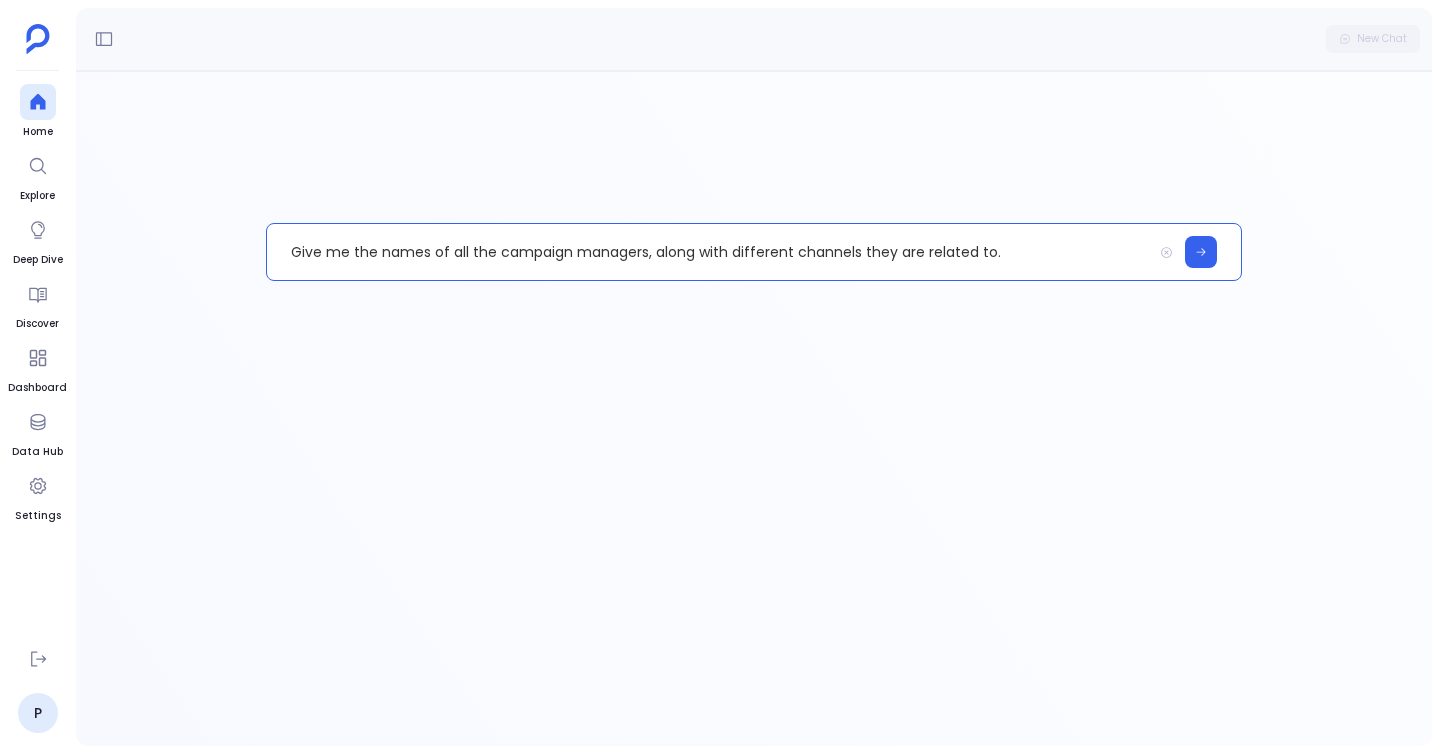 click on "Give me the names of all the campaign managers, along with different channels they are related to." at bounding box center (709, 252) 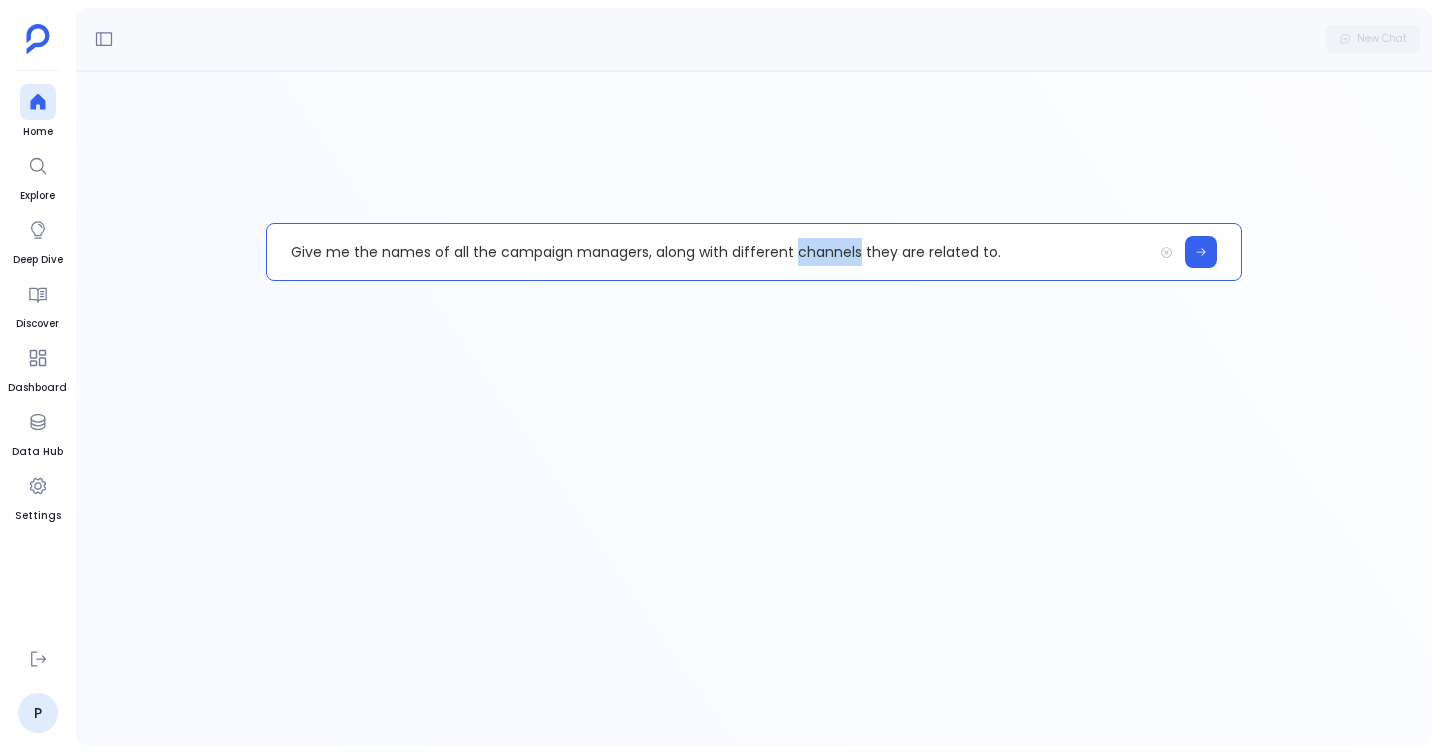click on "Give me the names of all the campaign managers, along with different channels they are related to." at bounding box center (709, 252) 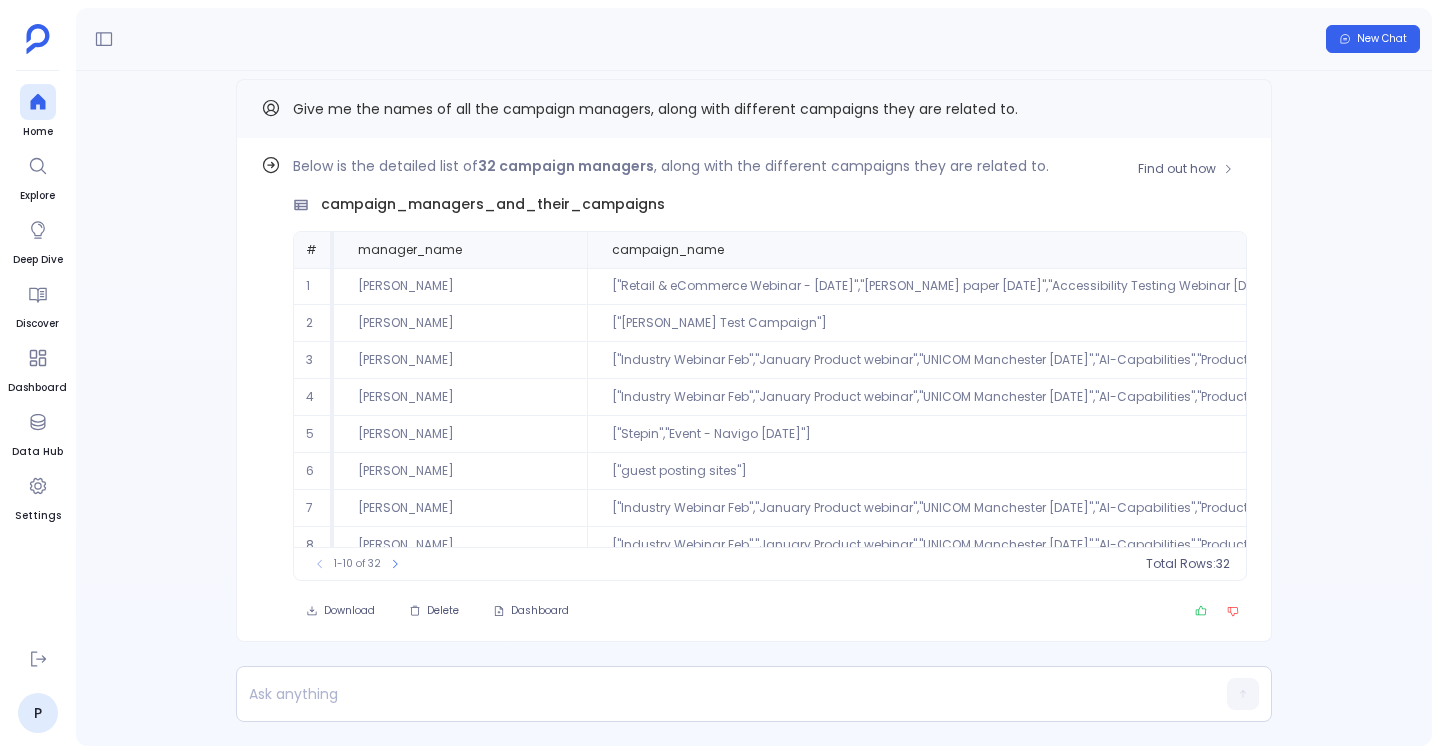 scroll, scrollTop: 96, scrollLeft: 0, axis: vertical 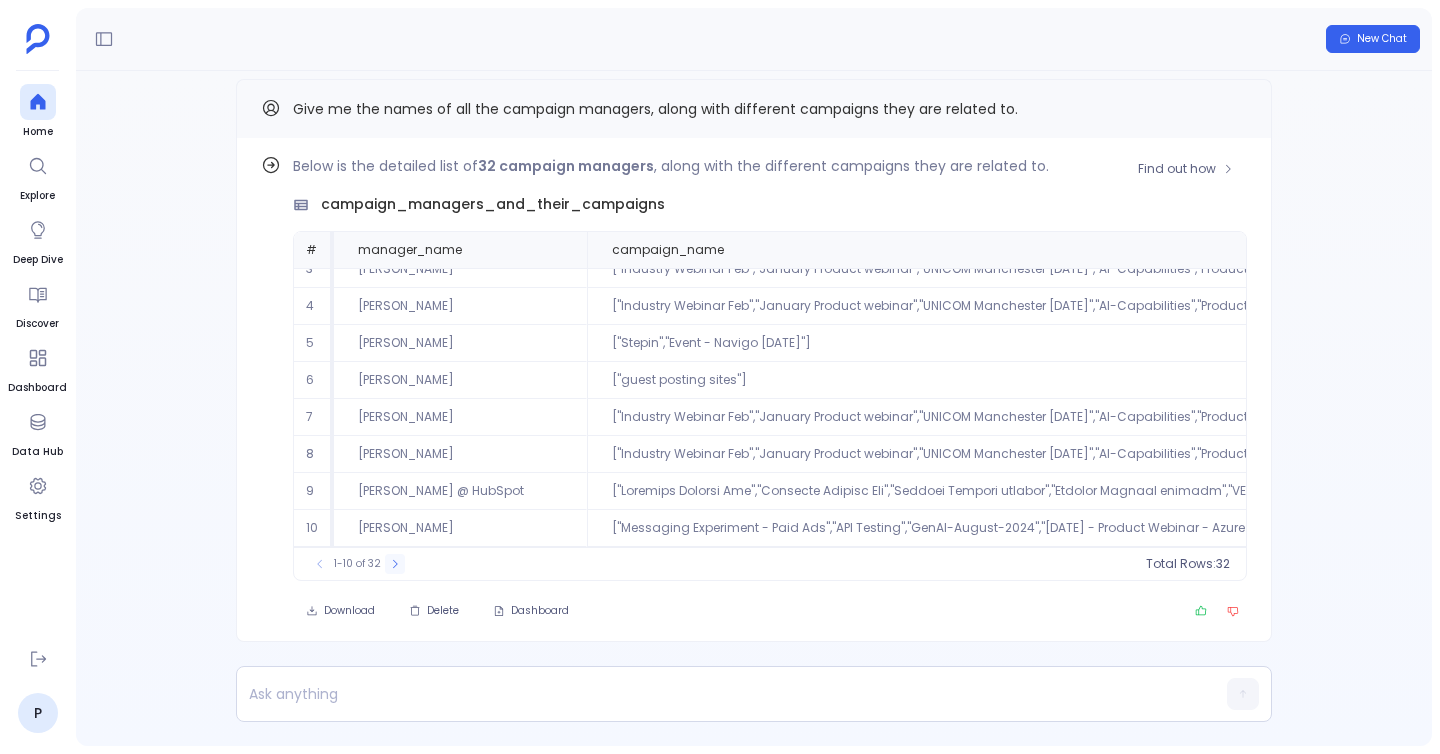 click 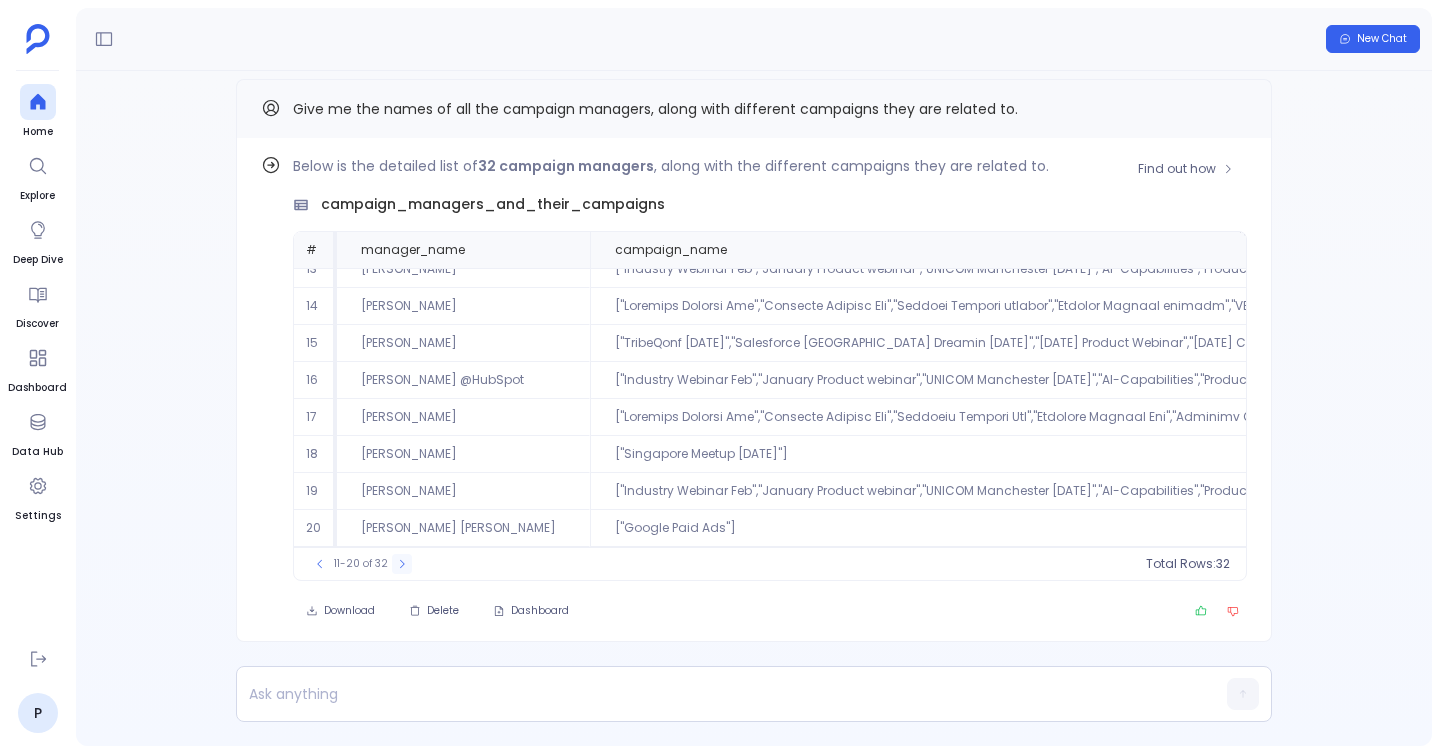 click 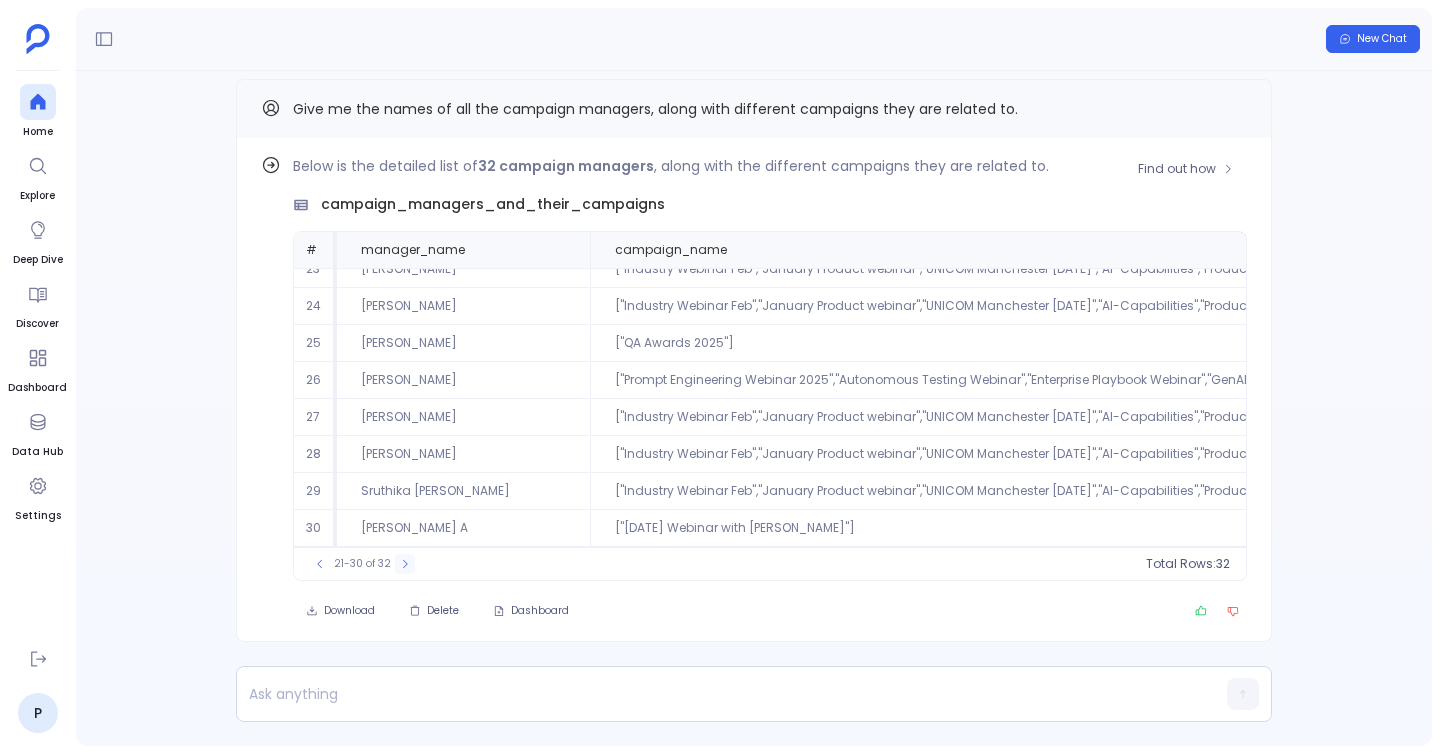 click at bounding box center (405, 564) 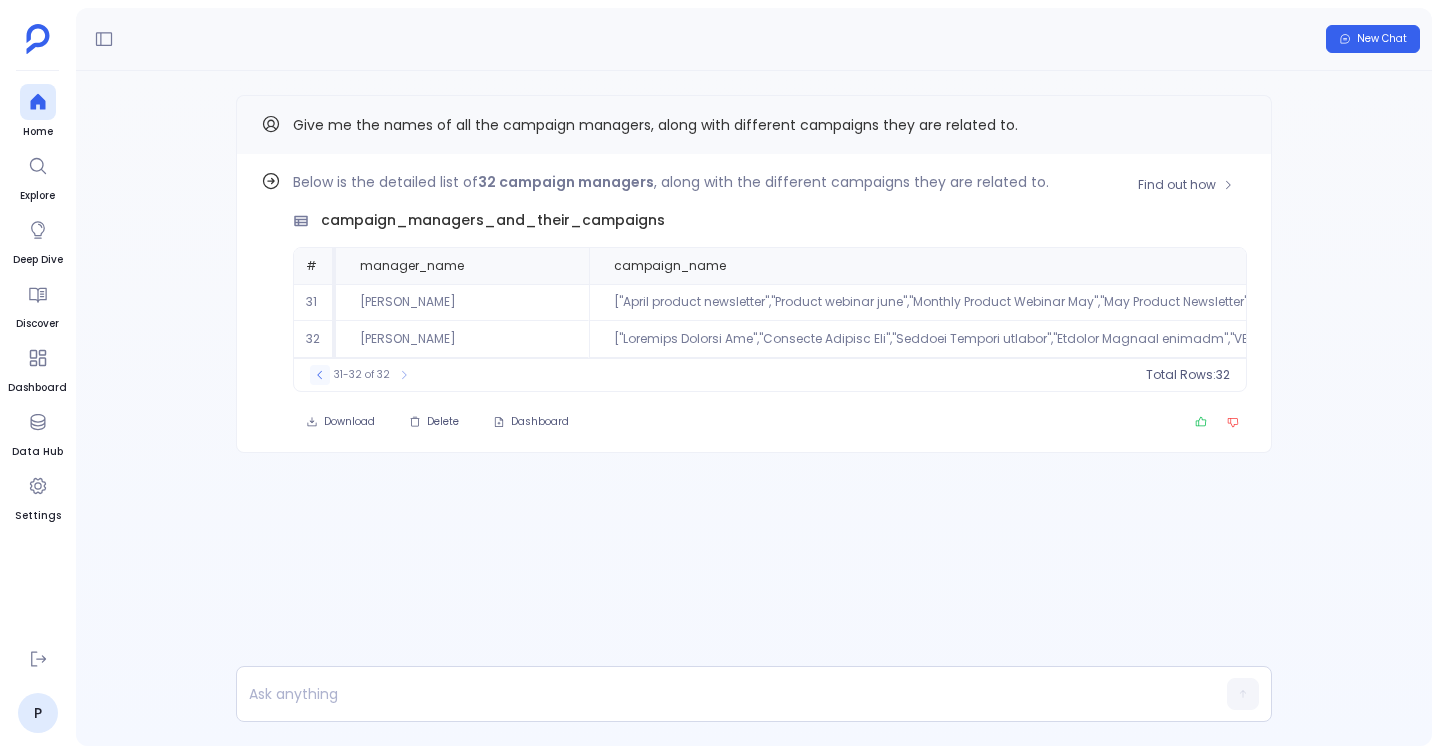 click 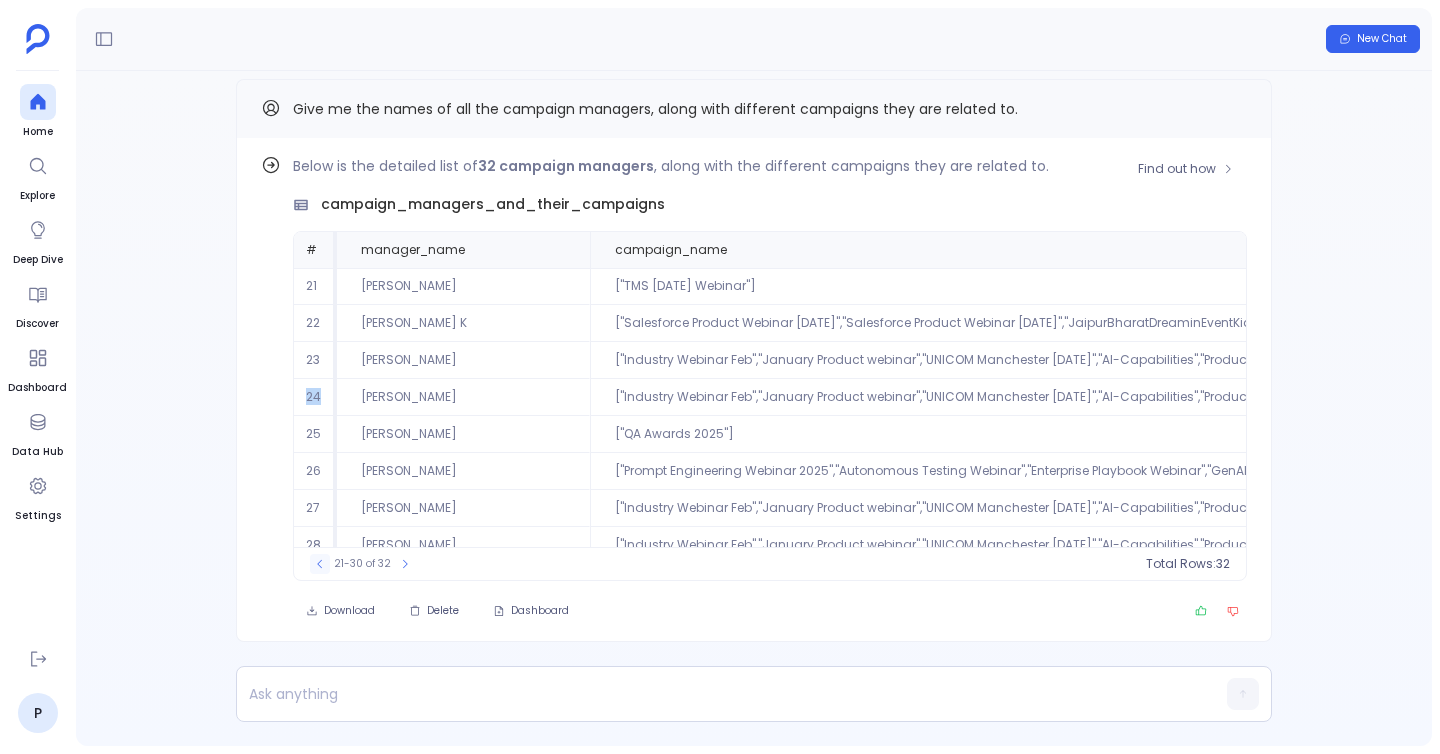 click on "24" at bounding box center (315, 397) 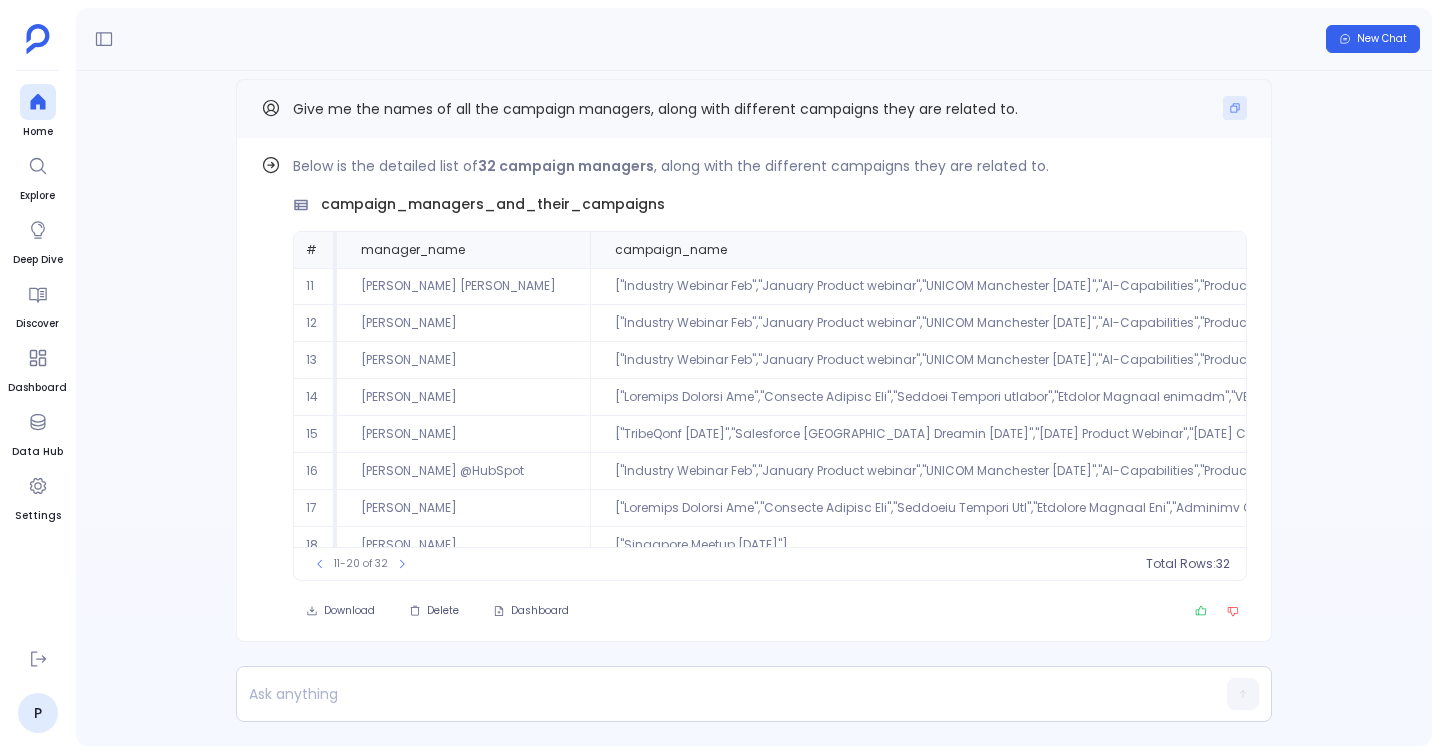 click at bounding box center [1235, 108] 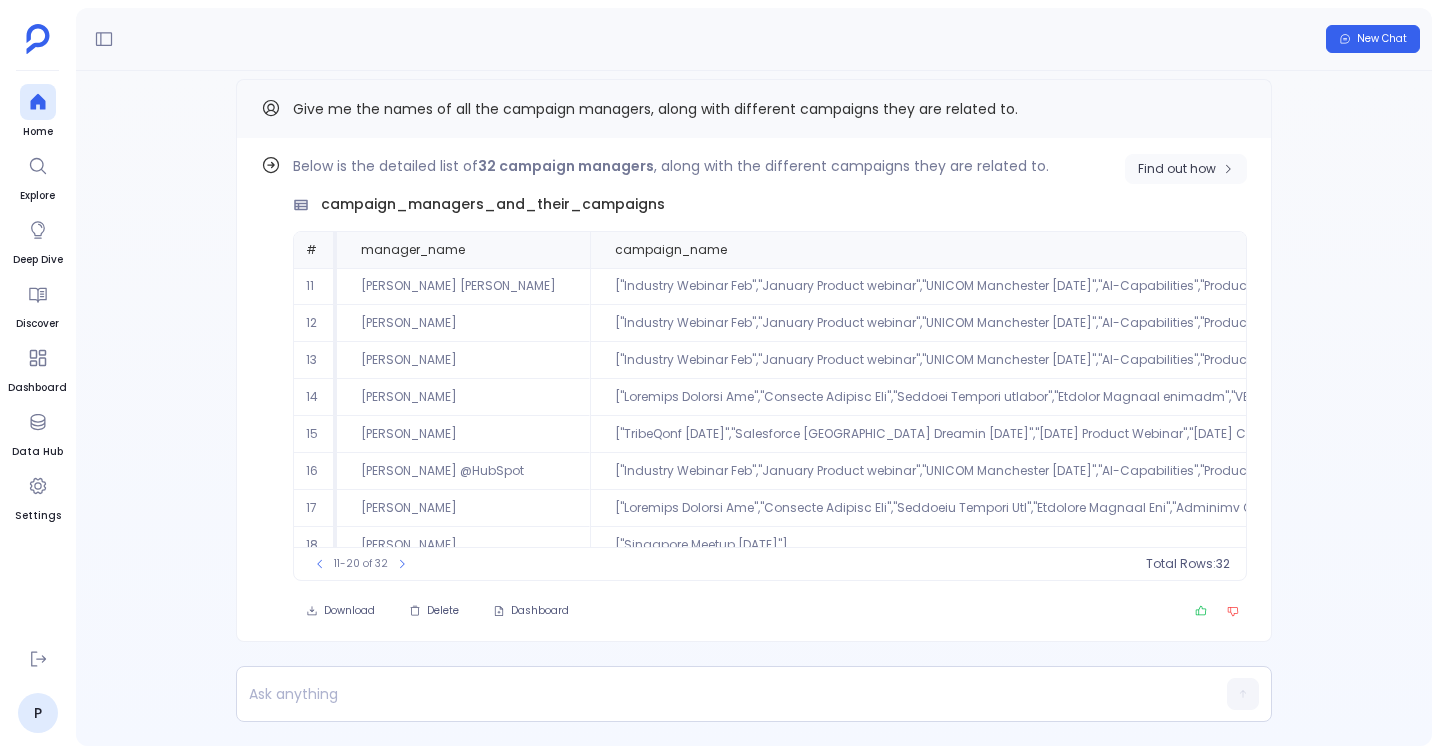 click on "Find out how" at bounding box center (1186, 169) 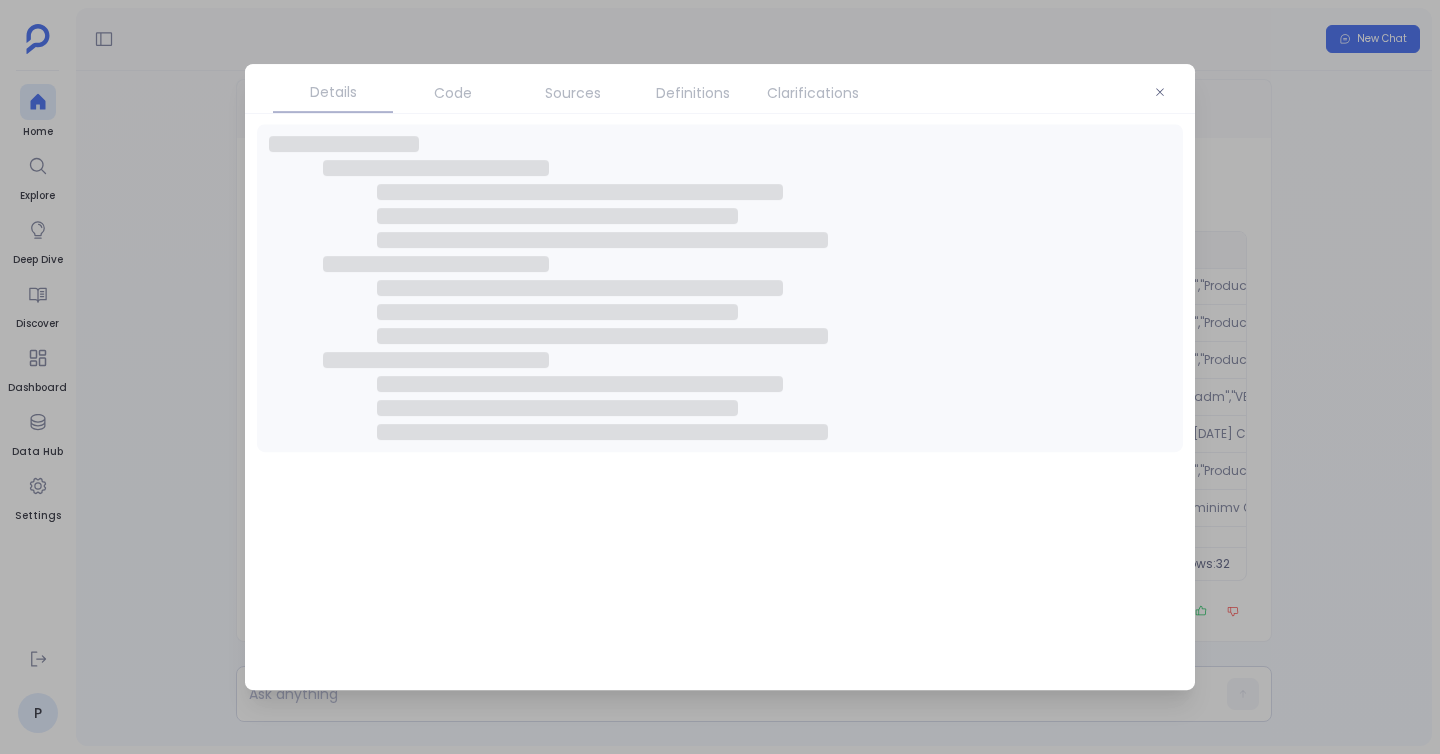 click on "Details Code Sources Definitions Clarifications" at bounding box center [720, 377] 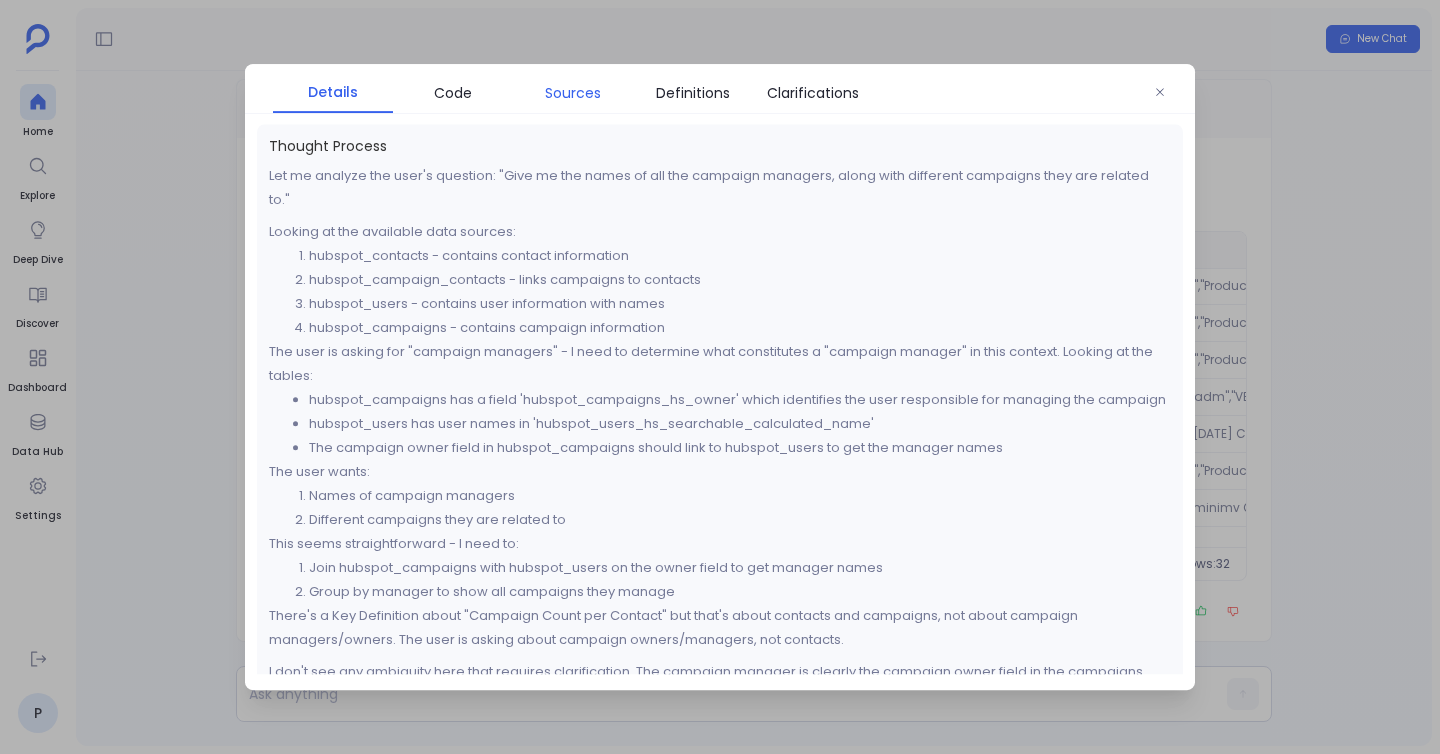 click on "Sources" at bounding box center [573, 93] 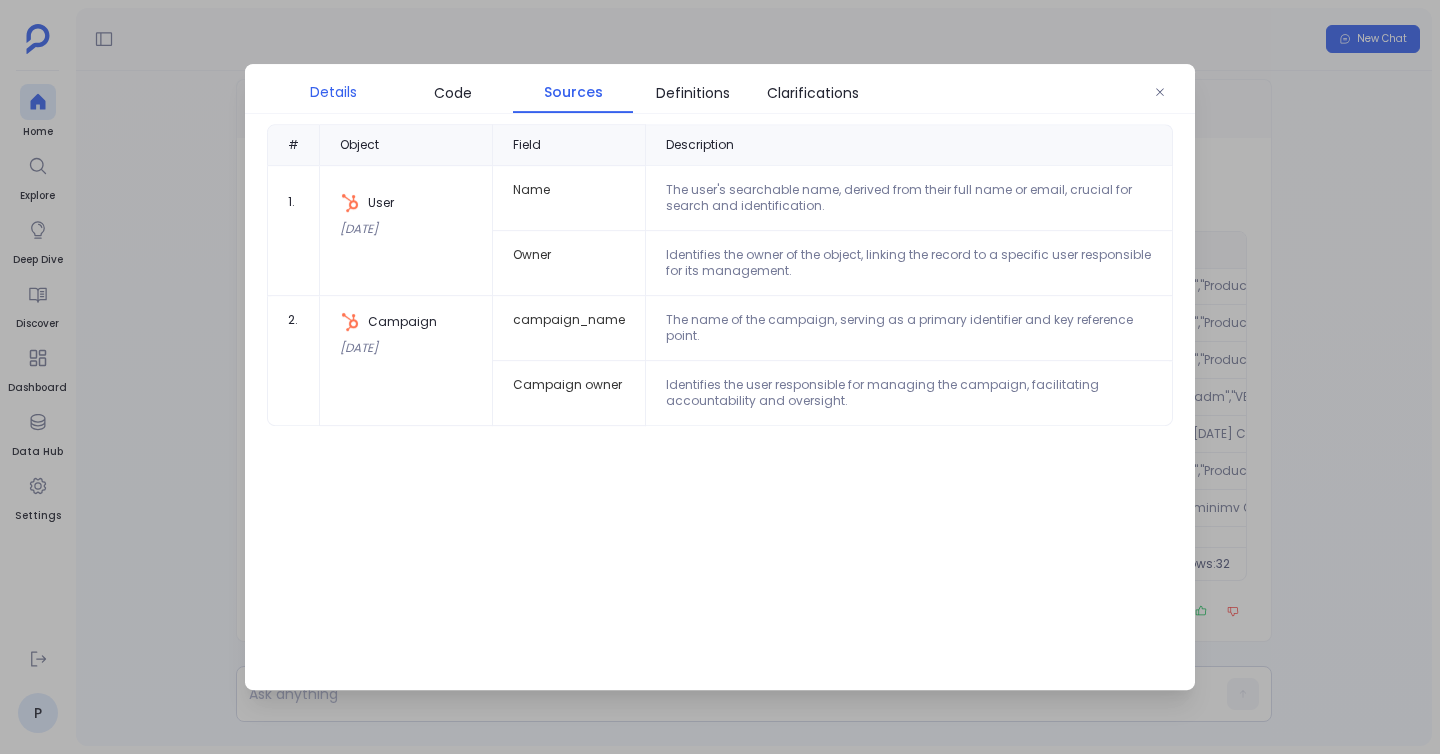 click on "Details" at bounding box center [333, 92] 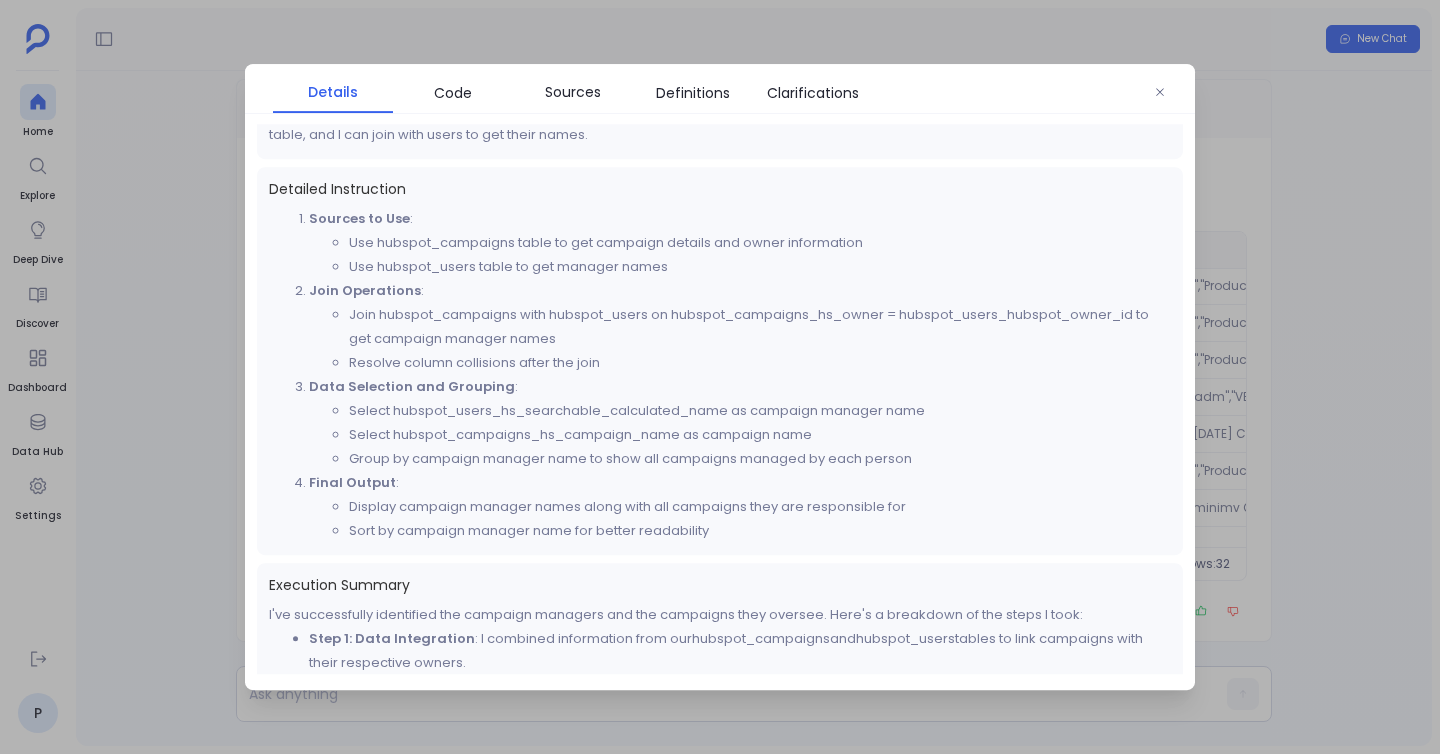 scroll, scrollTop: 553, scrollLeft: 0, axis: vertical 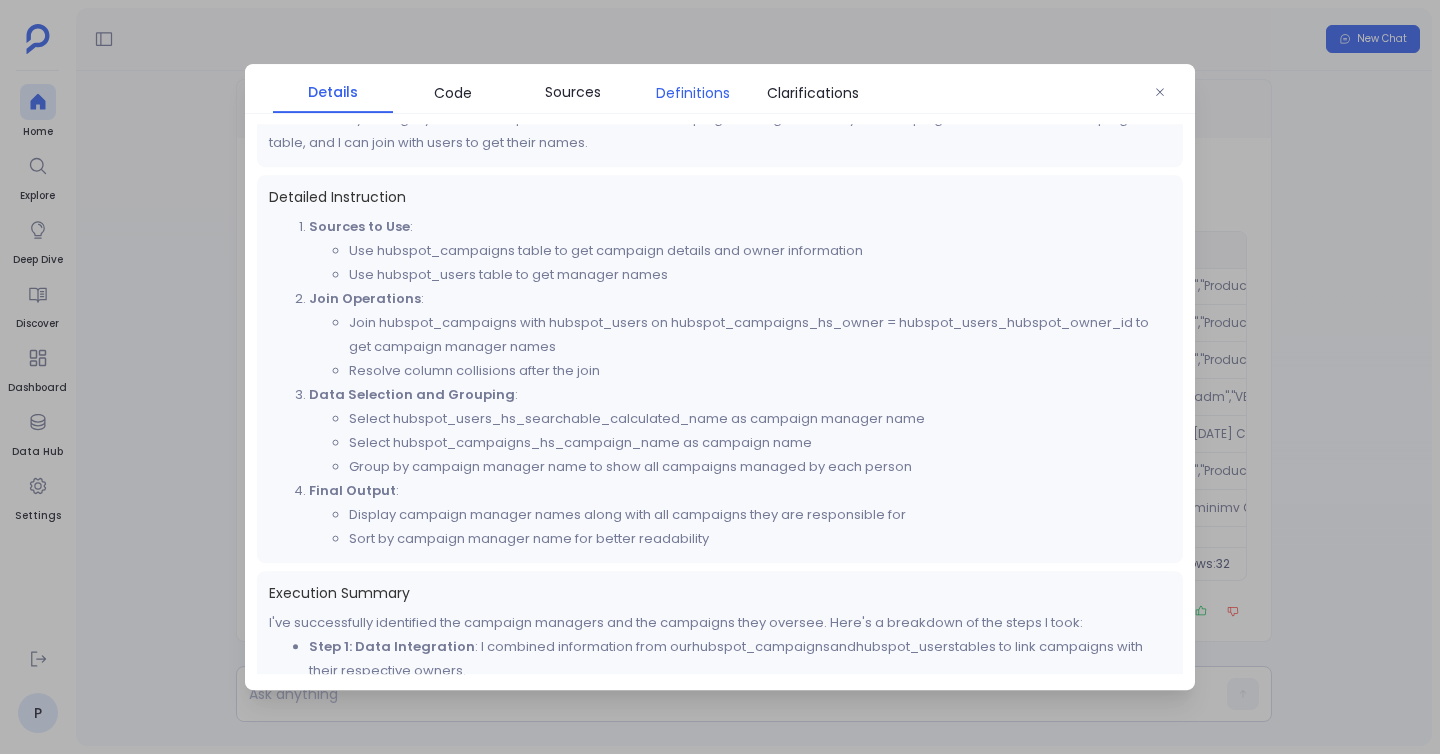 click on "Definitions" at bounding box center [693, 93] 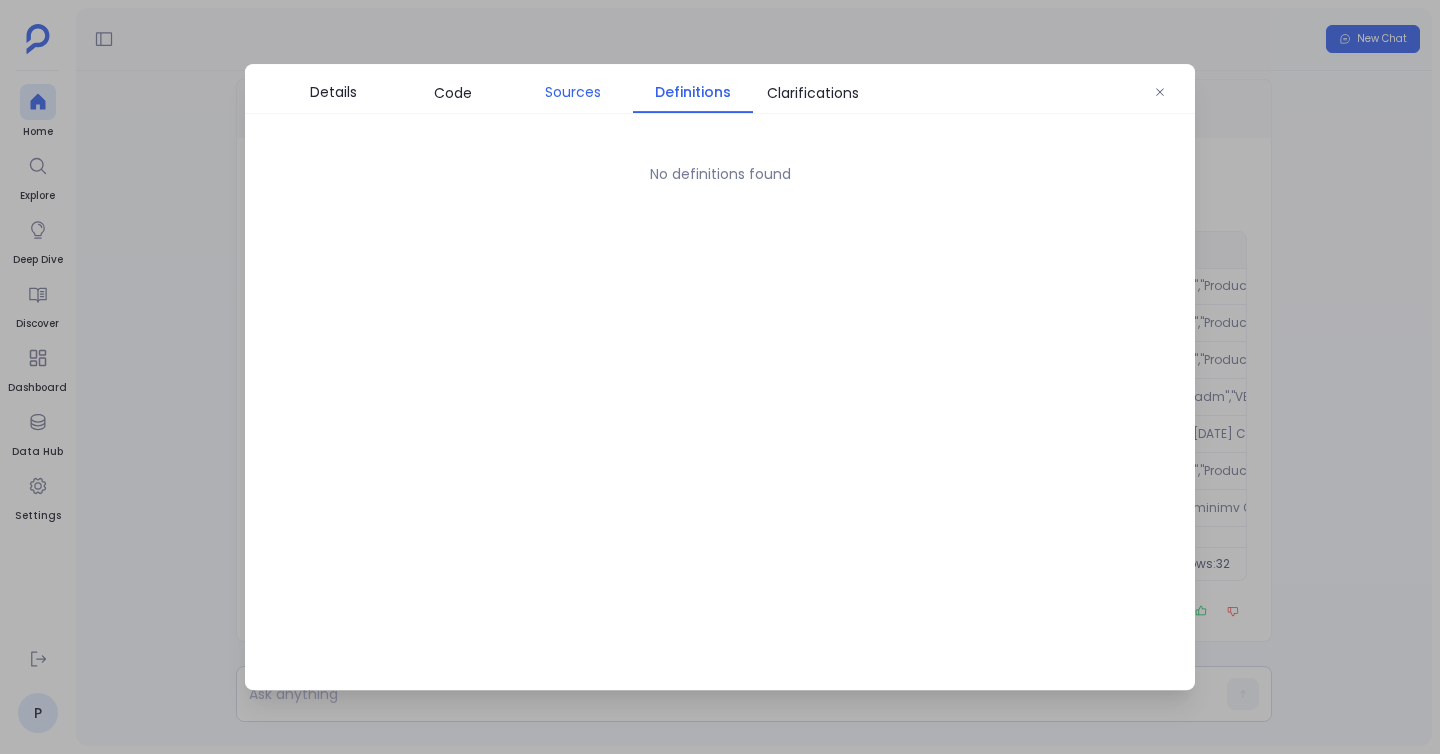 scroll, scrollTop: 0, scrollLeft: 0, axis: both 